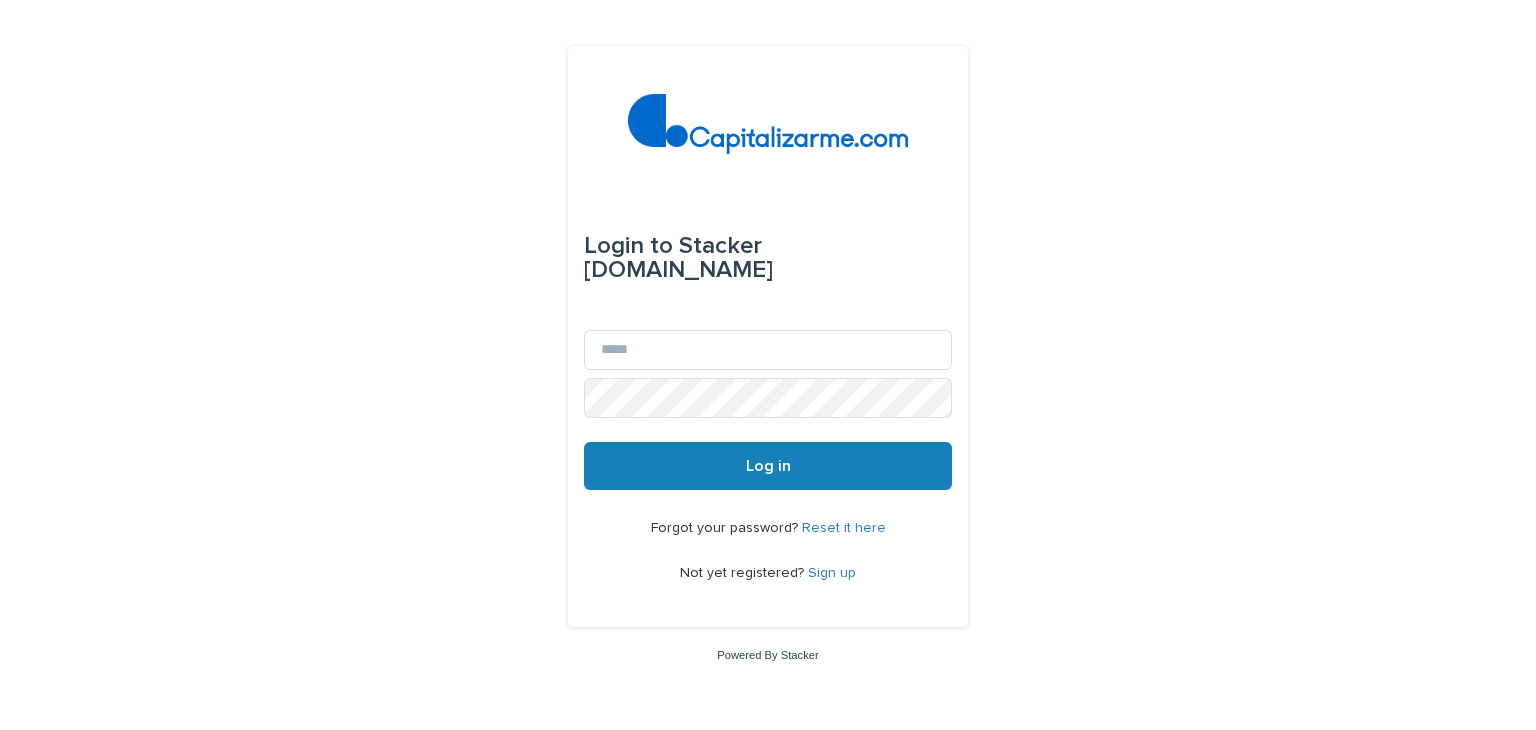 scroll, scrollTop: 0, scrollLeft: 0, axis: both 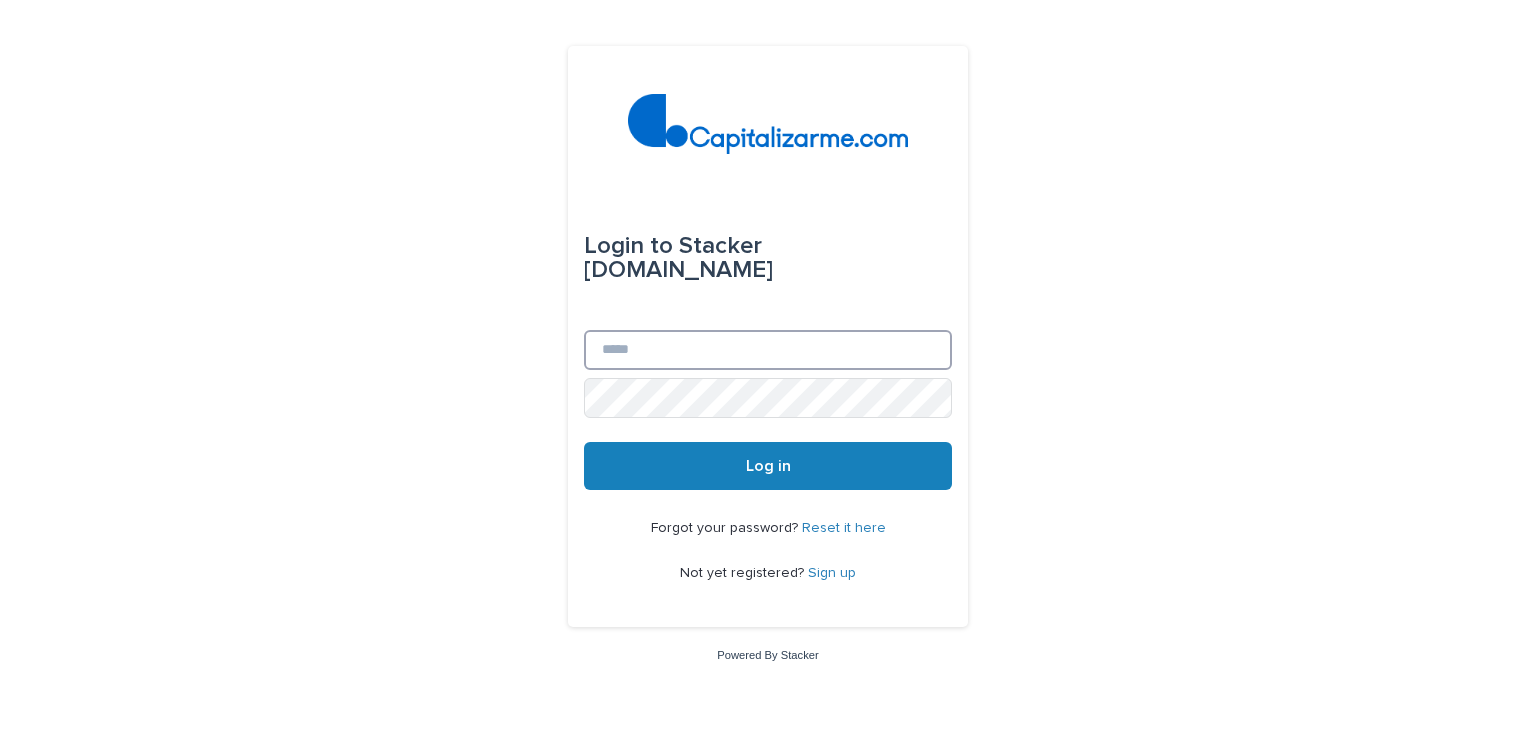 click on "Email" at bounding box center (768, 350) 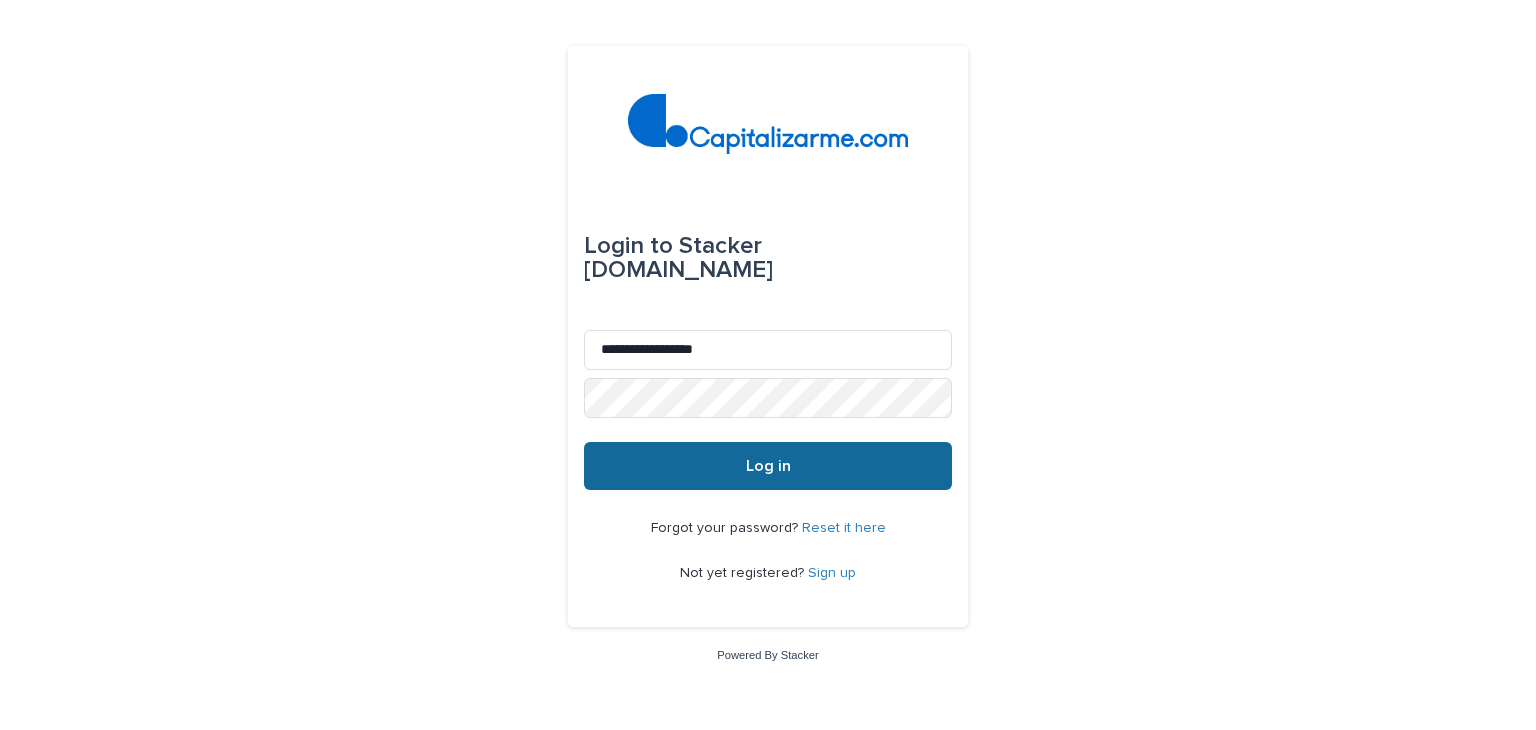 click on "Log in" at bounding box center (768, 466) 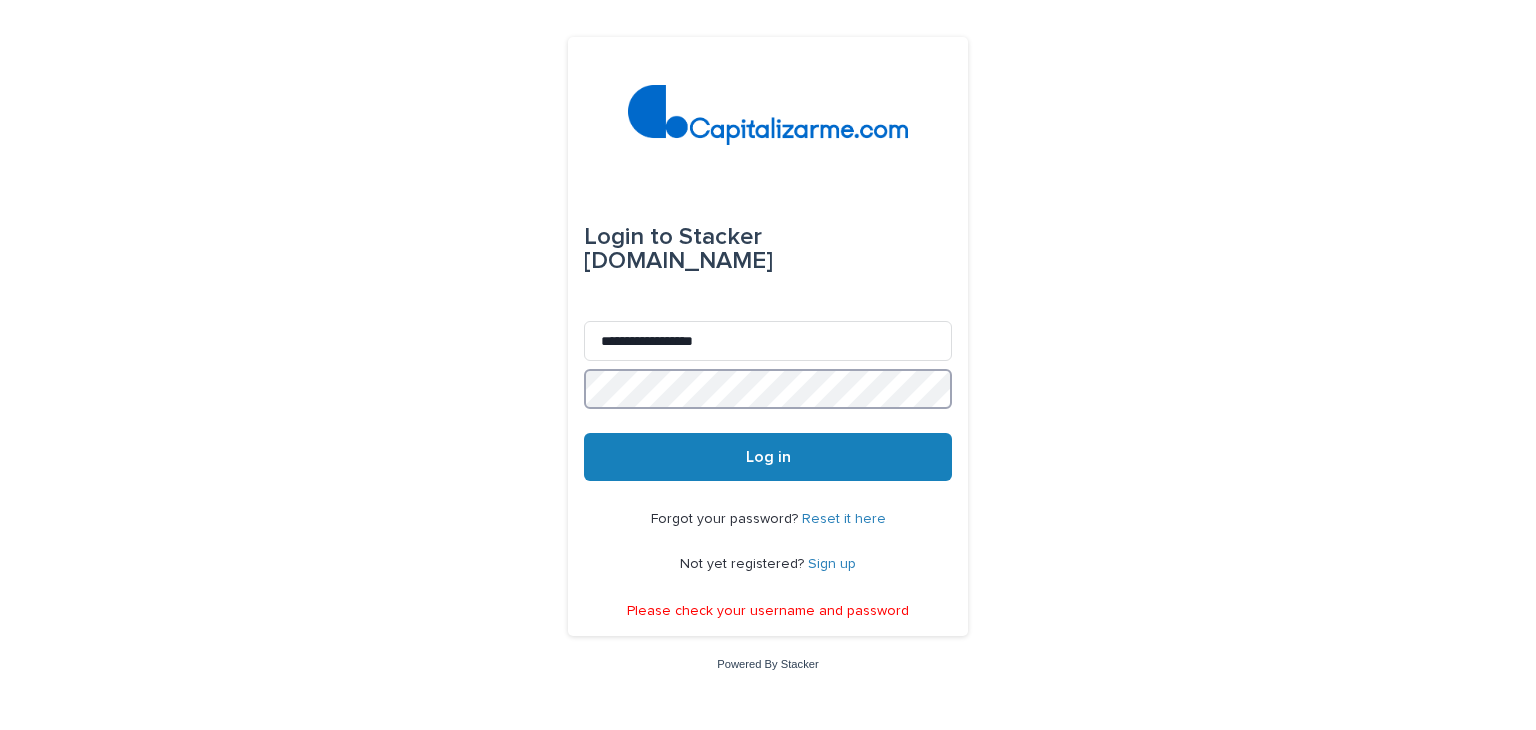click on "**********" at bounding box center [768, 365] 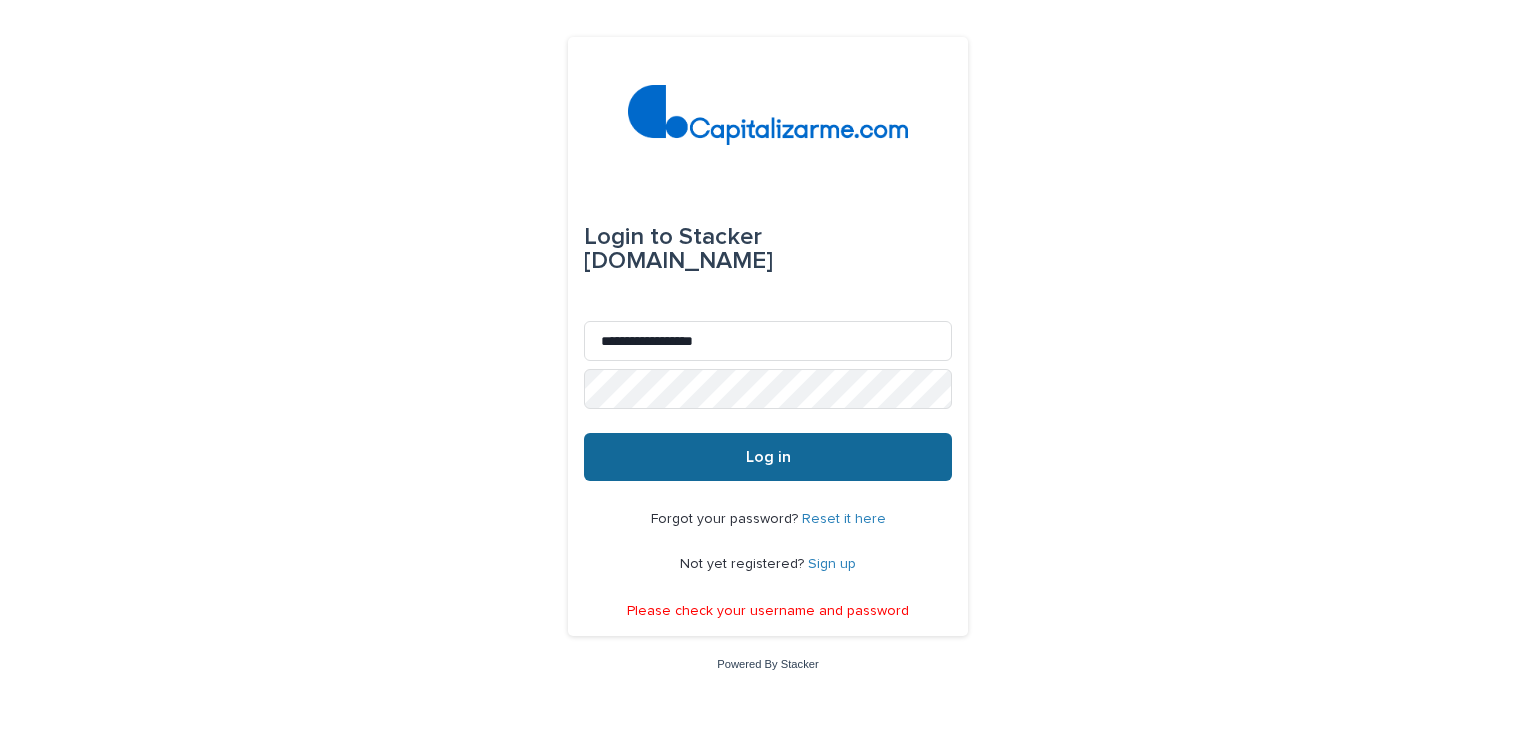 click on "Log in" at bounding box center [768, 457] 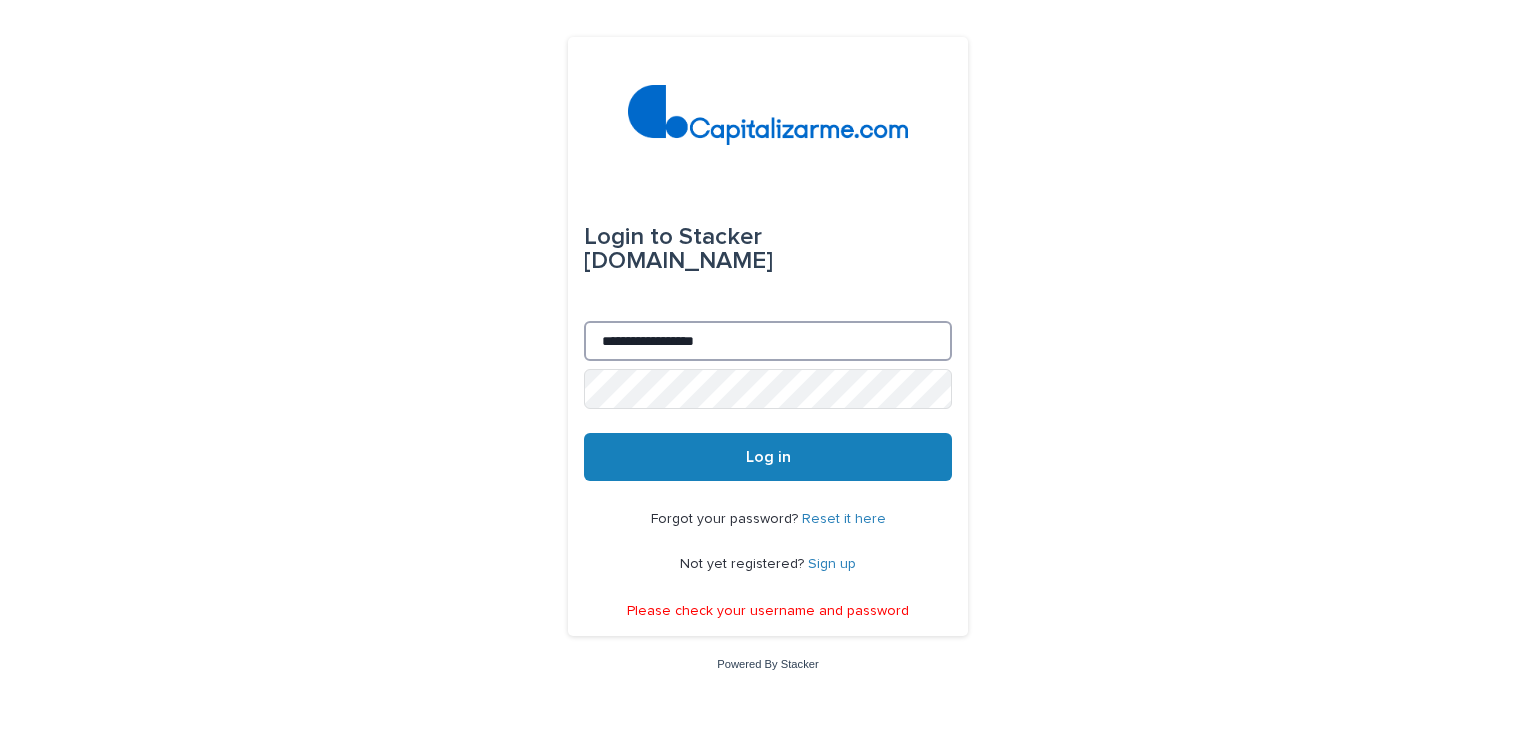 drag, startPoint x: 769, startPoint y: 343, endPoint x: 428, endPoint y: 347, distance: 341.02347 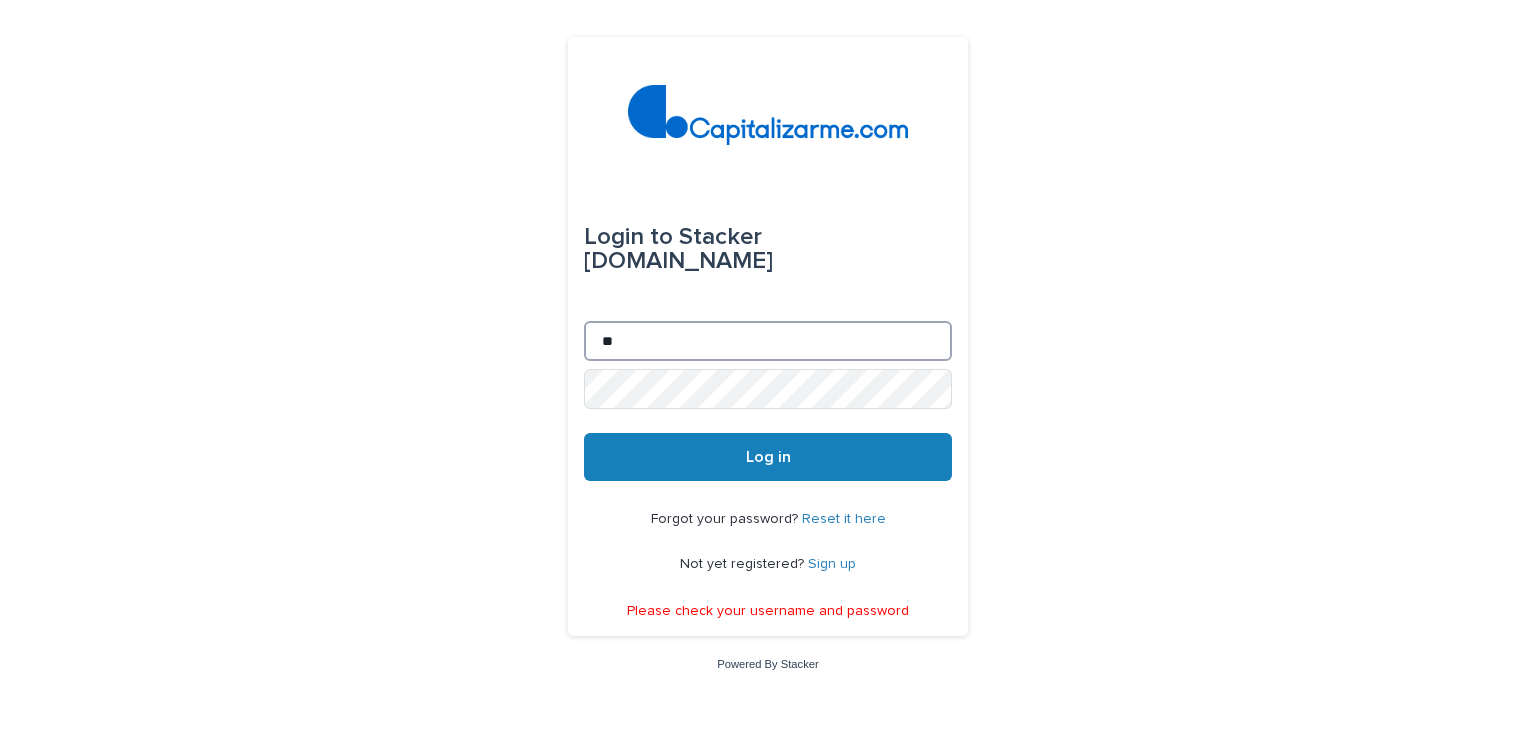 type on "**********" 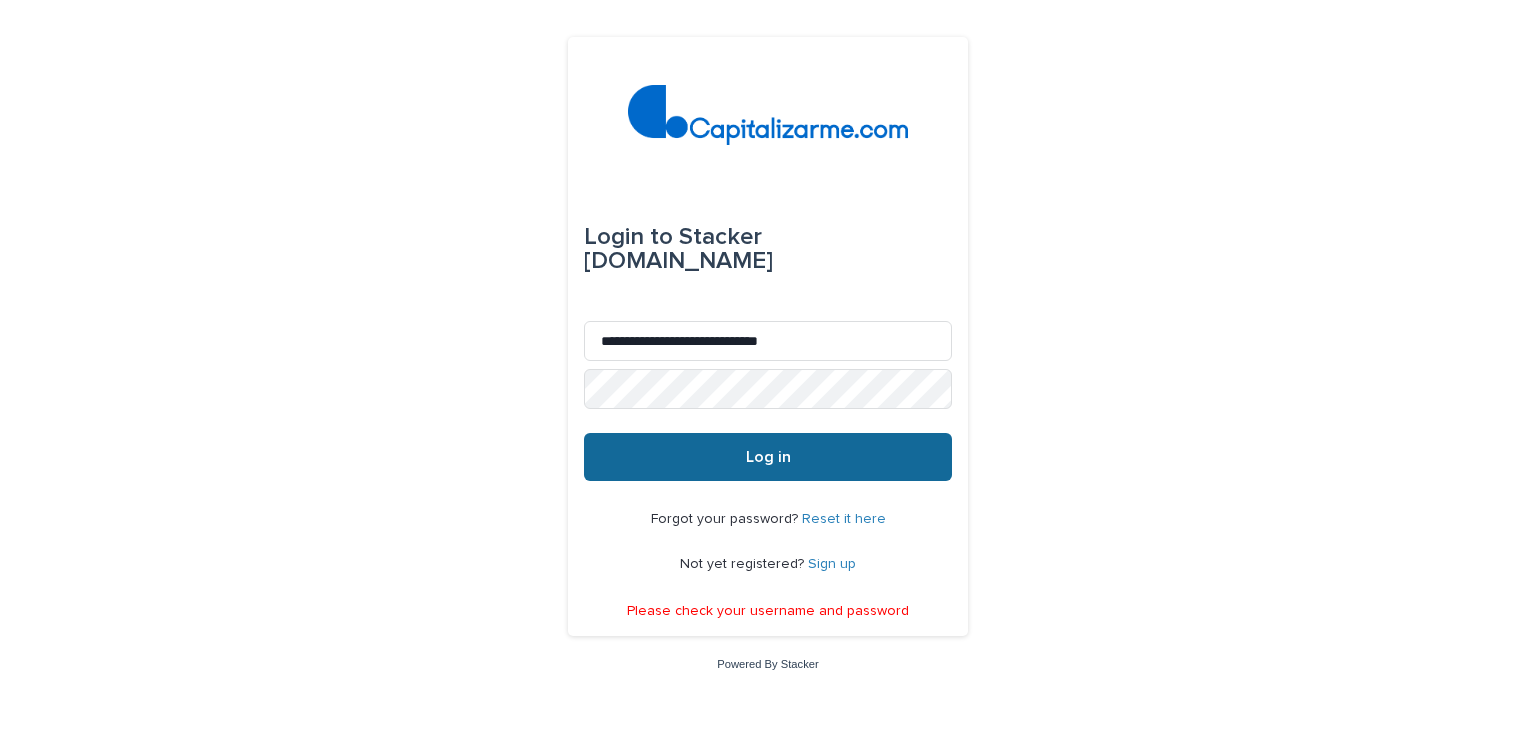 click on "Log in" at bounding box center (768, 457) 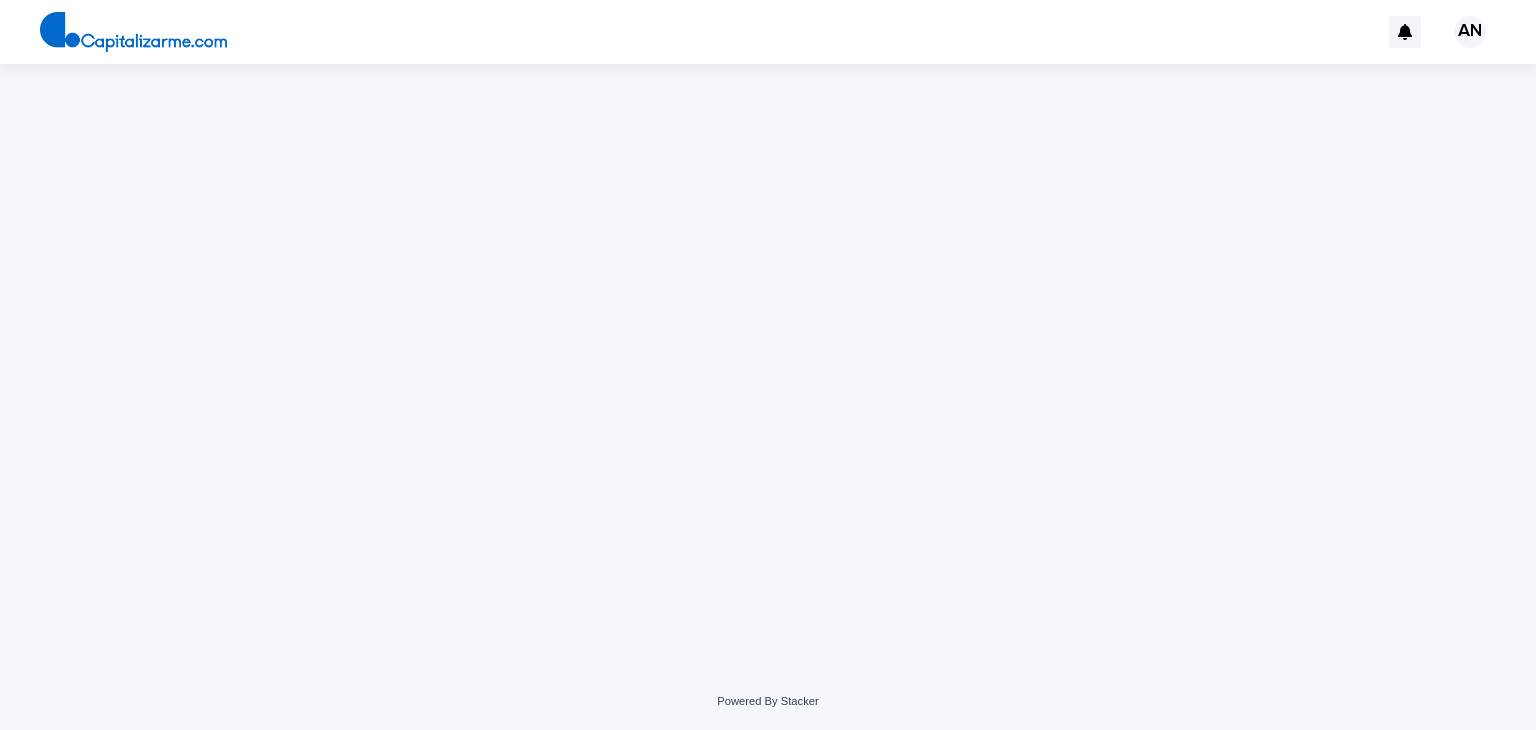 scroll, scrollTop: 0, scrollLeft: 0, axis: both 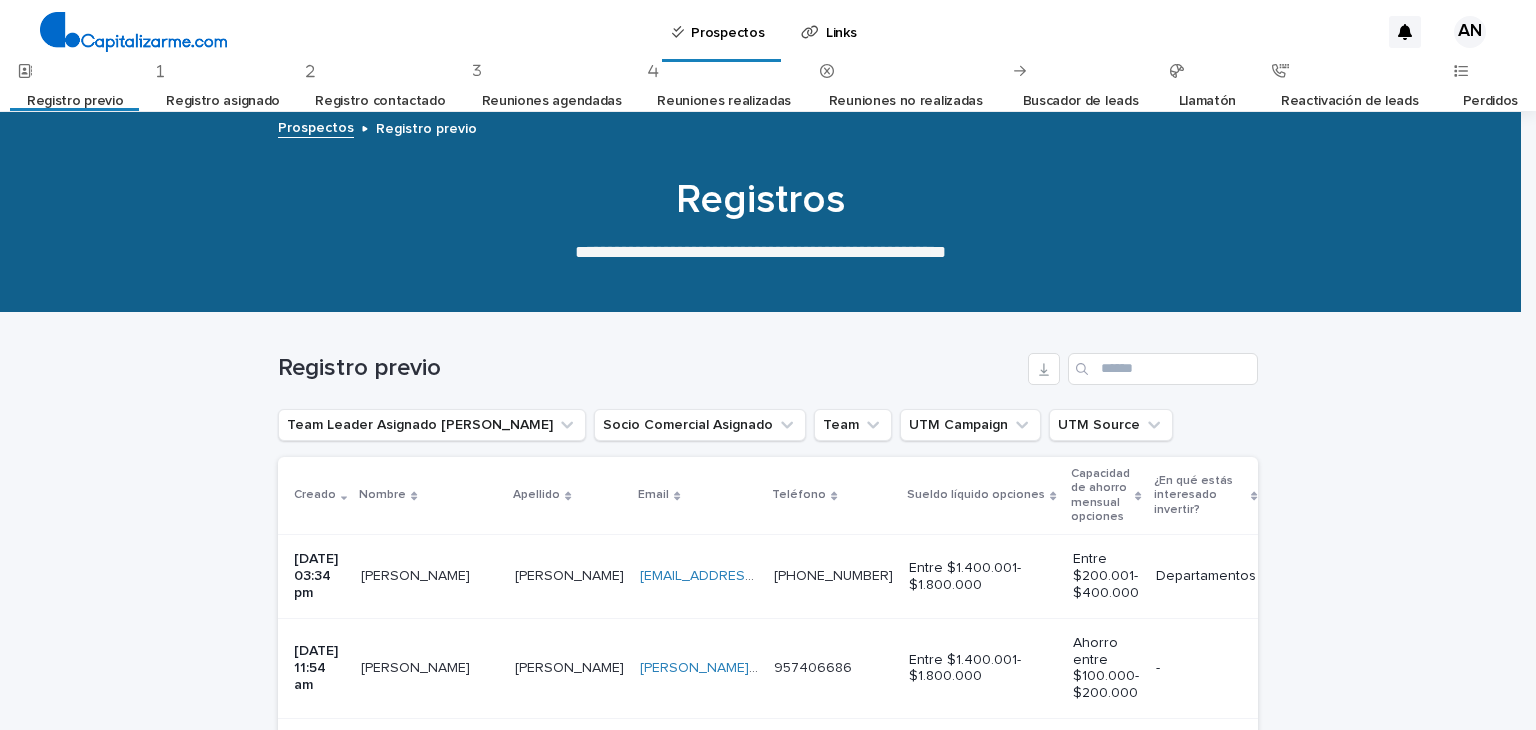 click on "Llamatón" at bounding box center (1208, 101) 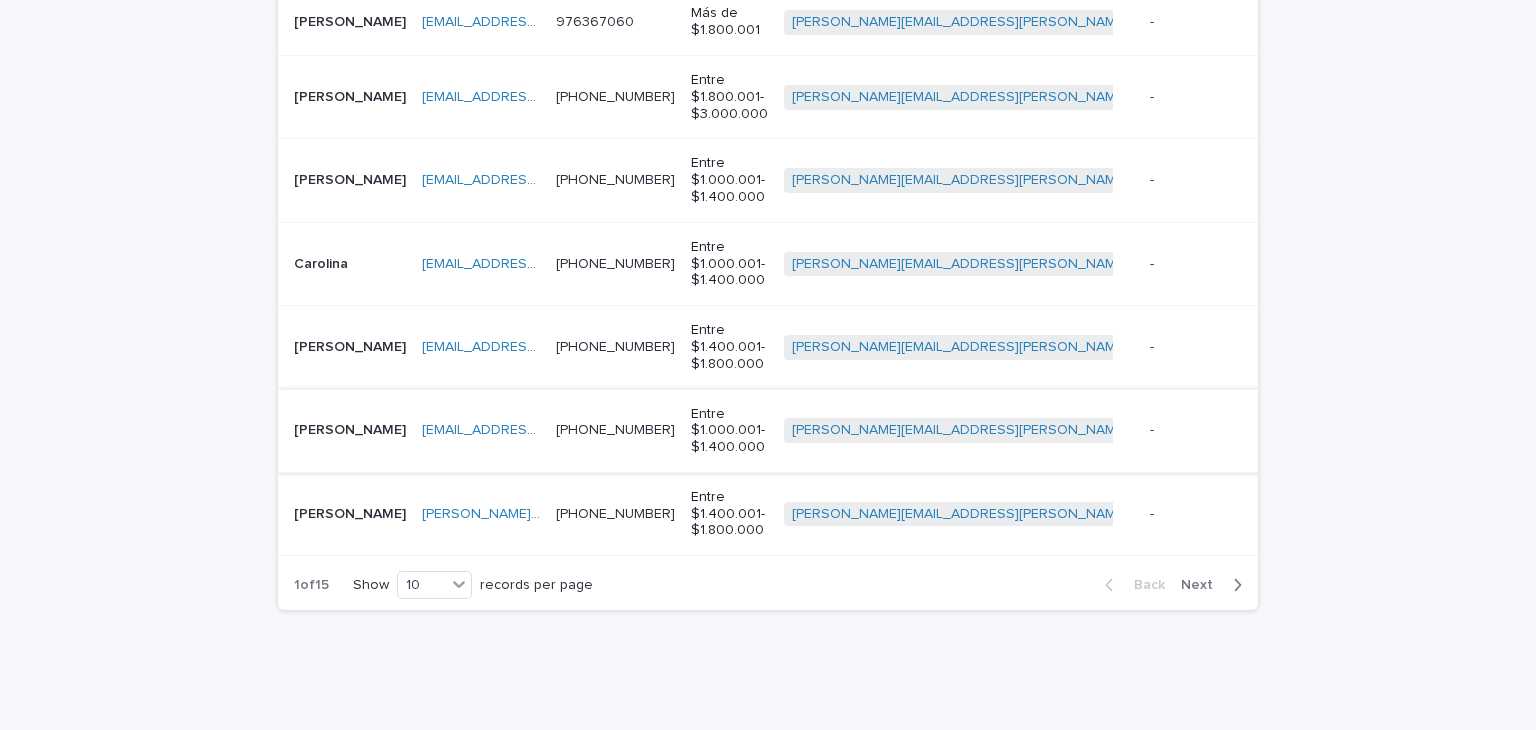 scroll, scrollTop: 831, scrollLeft: 0, axis: vertical 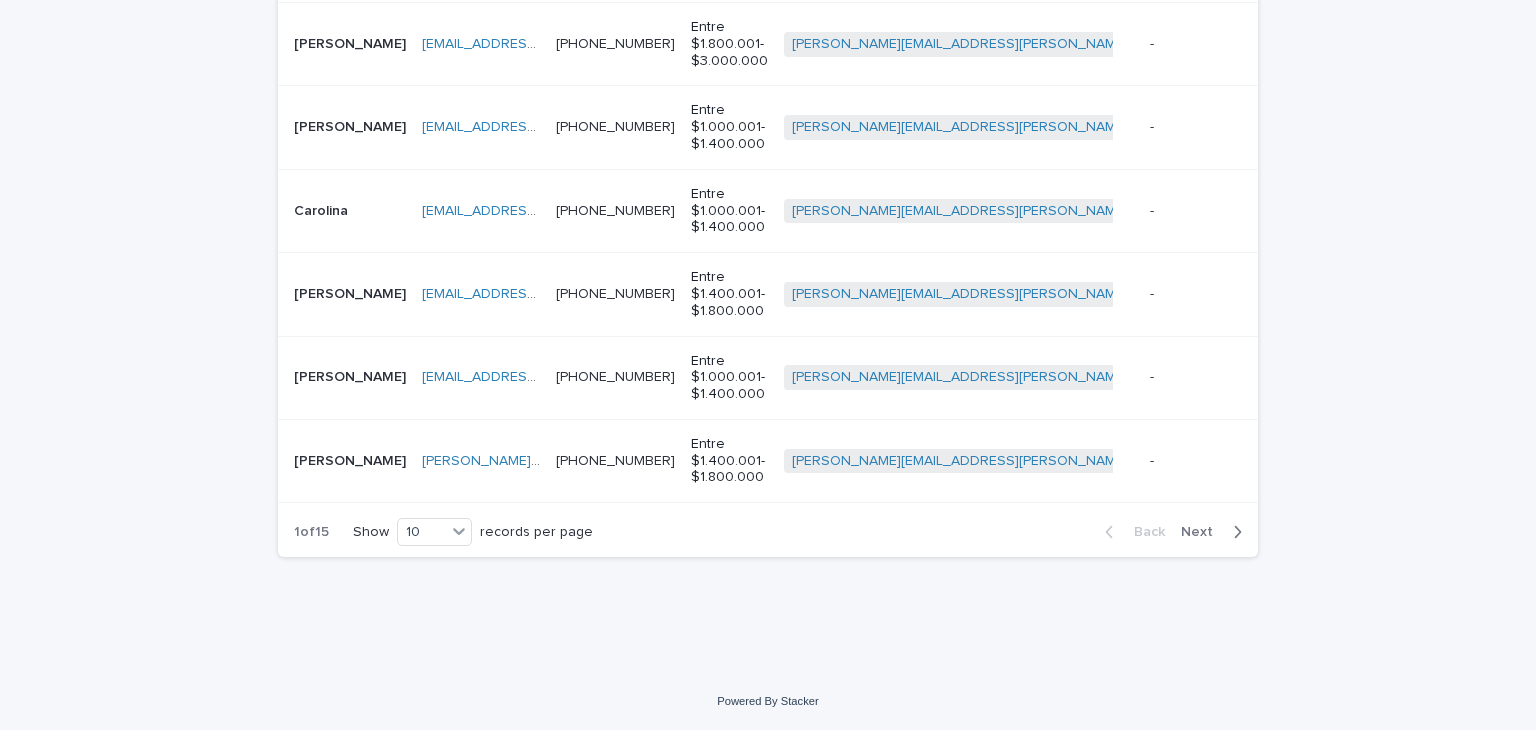 click at bounding box center [1233, 532] 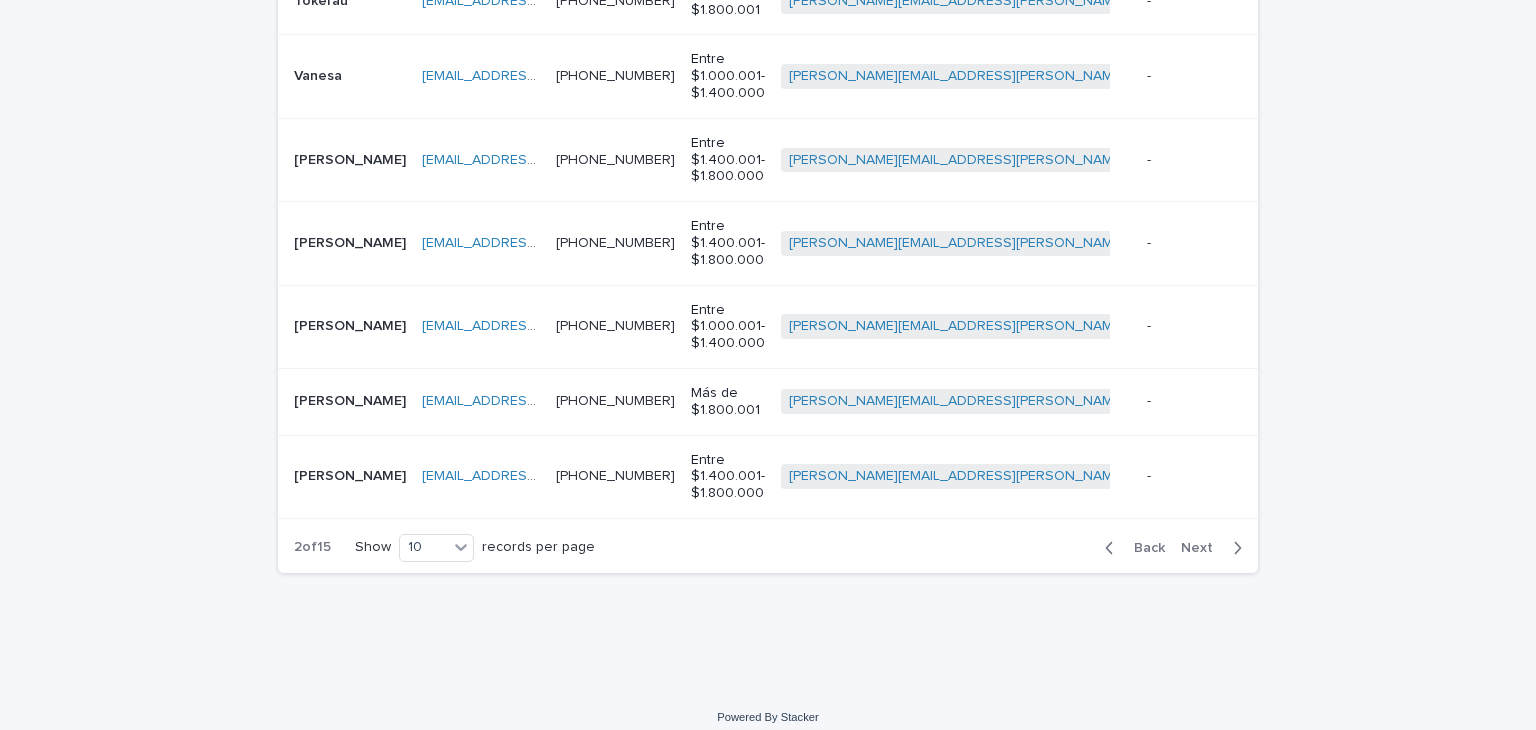scroll, scrollTop: 780, scrollLeft: 0, axis: vertical 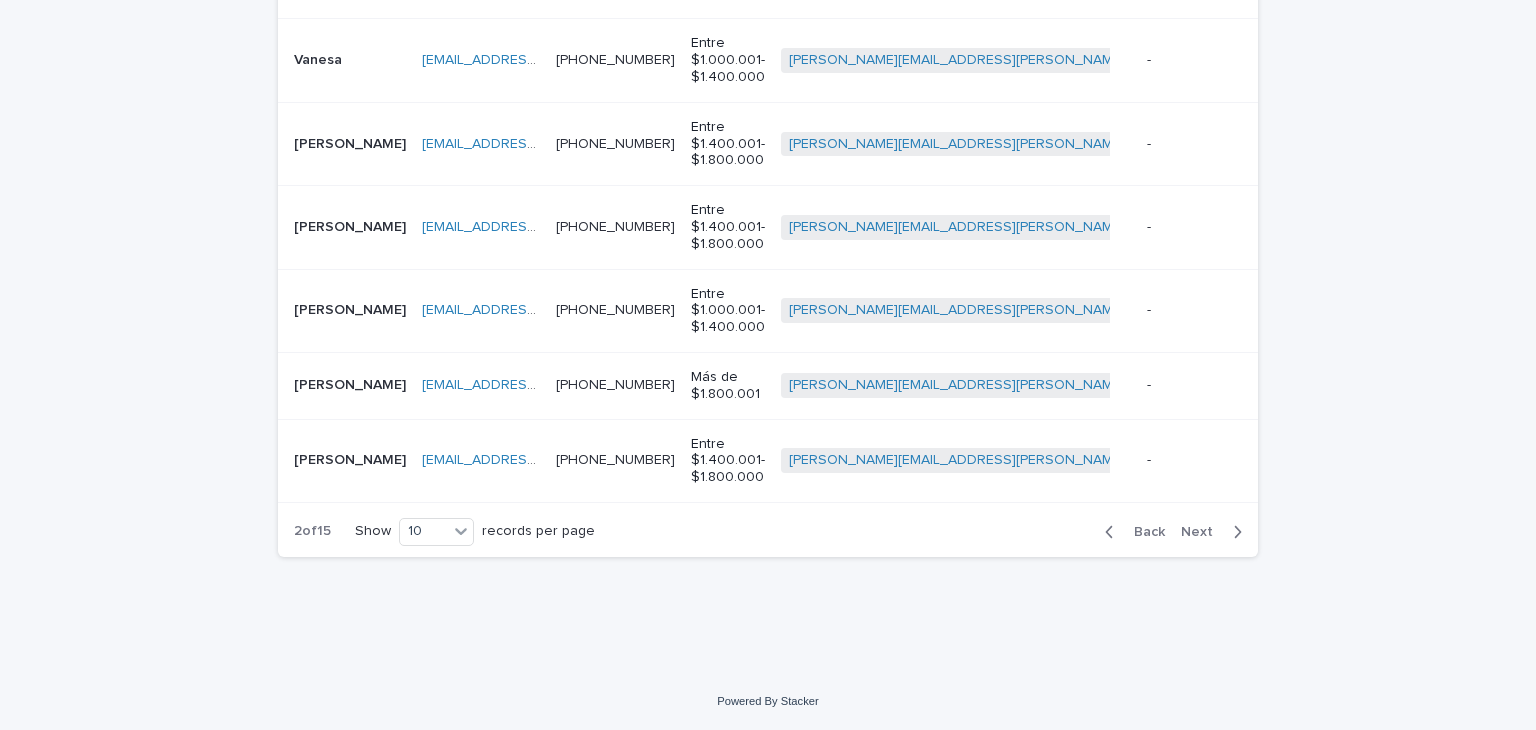 click on "Next" at bounding box center [1203, 532] 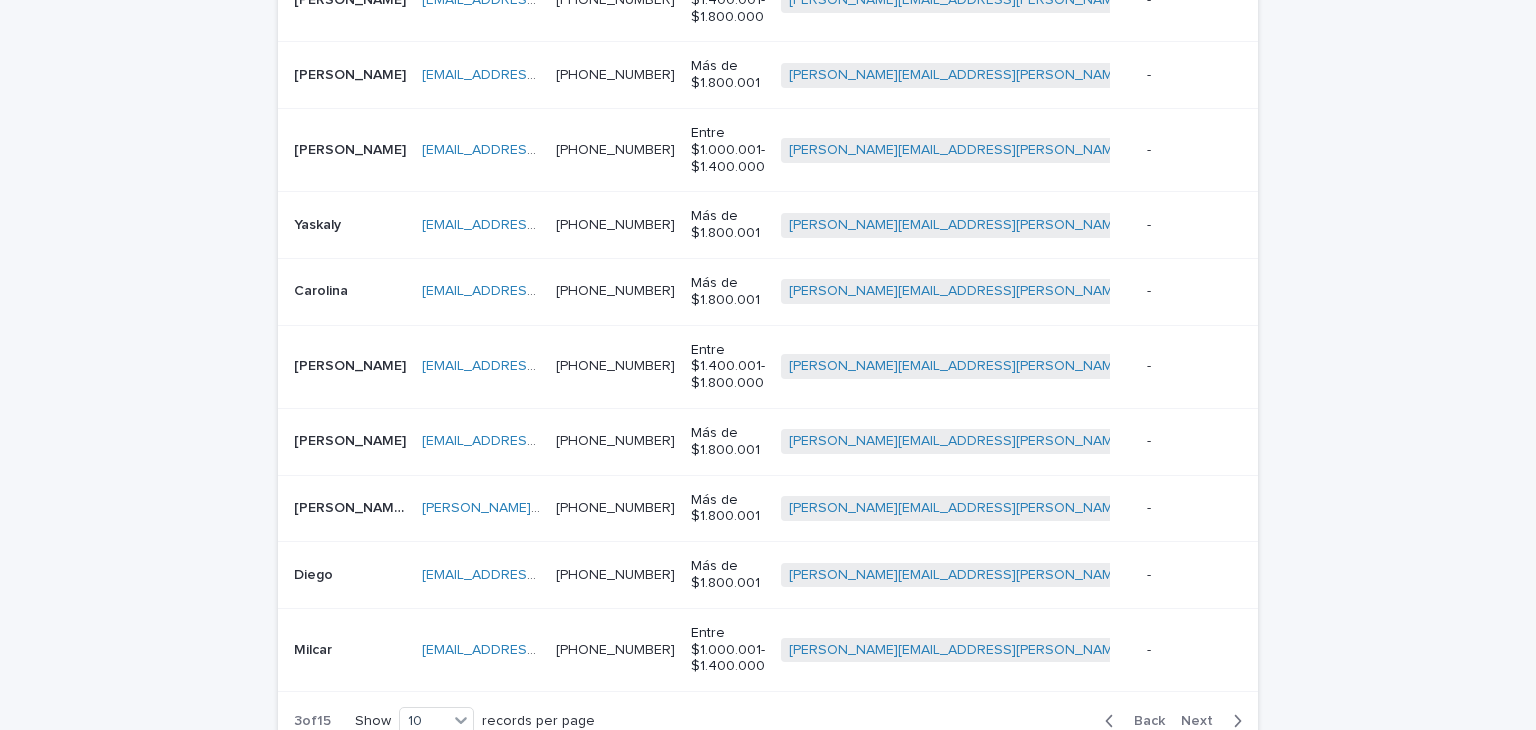 scroll, scrollTop: 630, scrollLeft: 0, axis: vertical 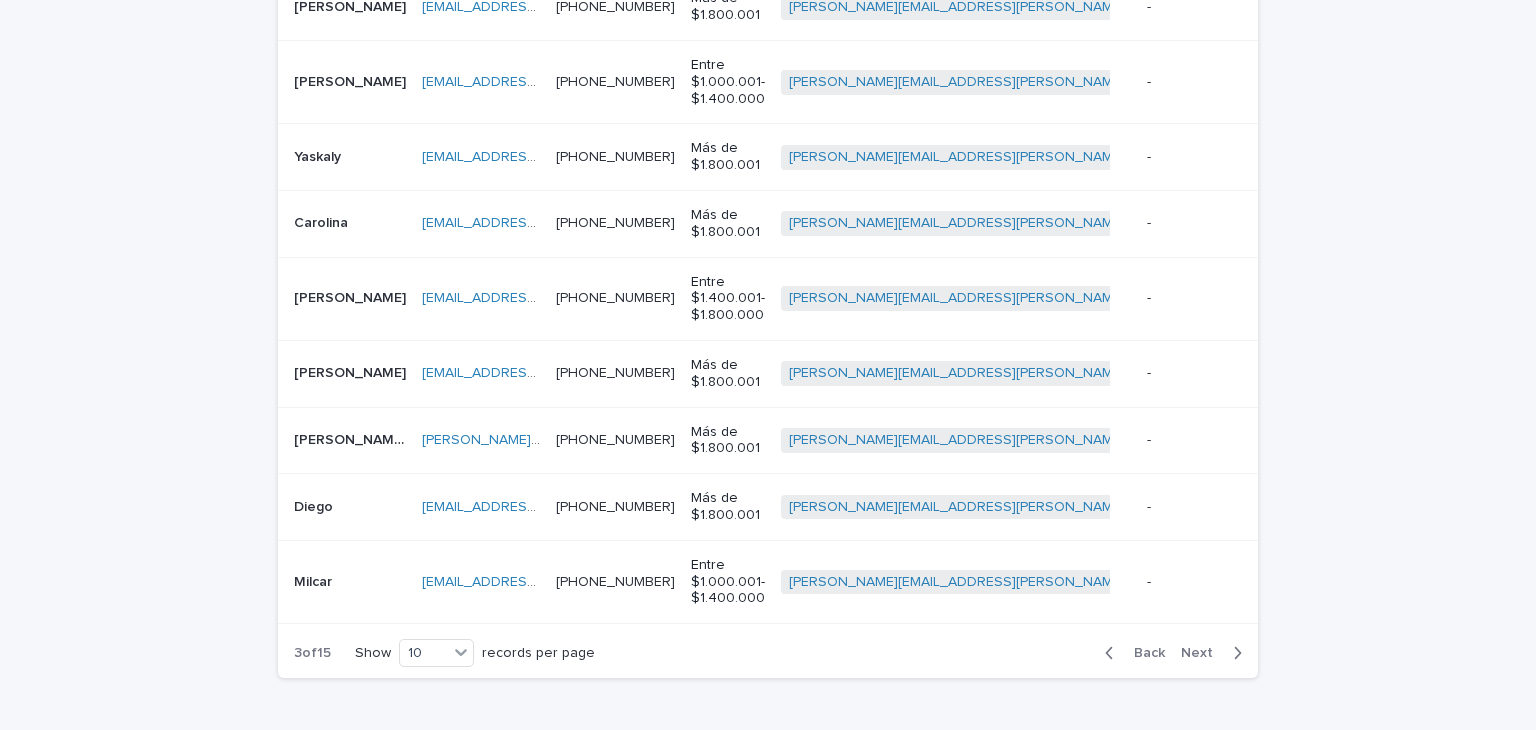 click on "Next" at bounding box center [1203, 653] 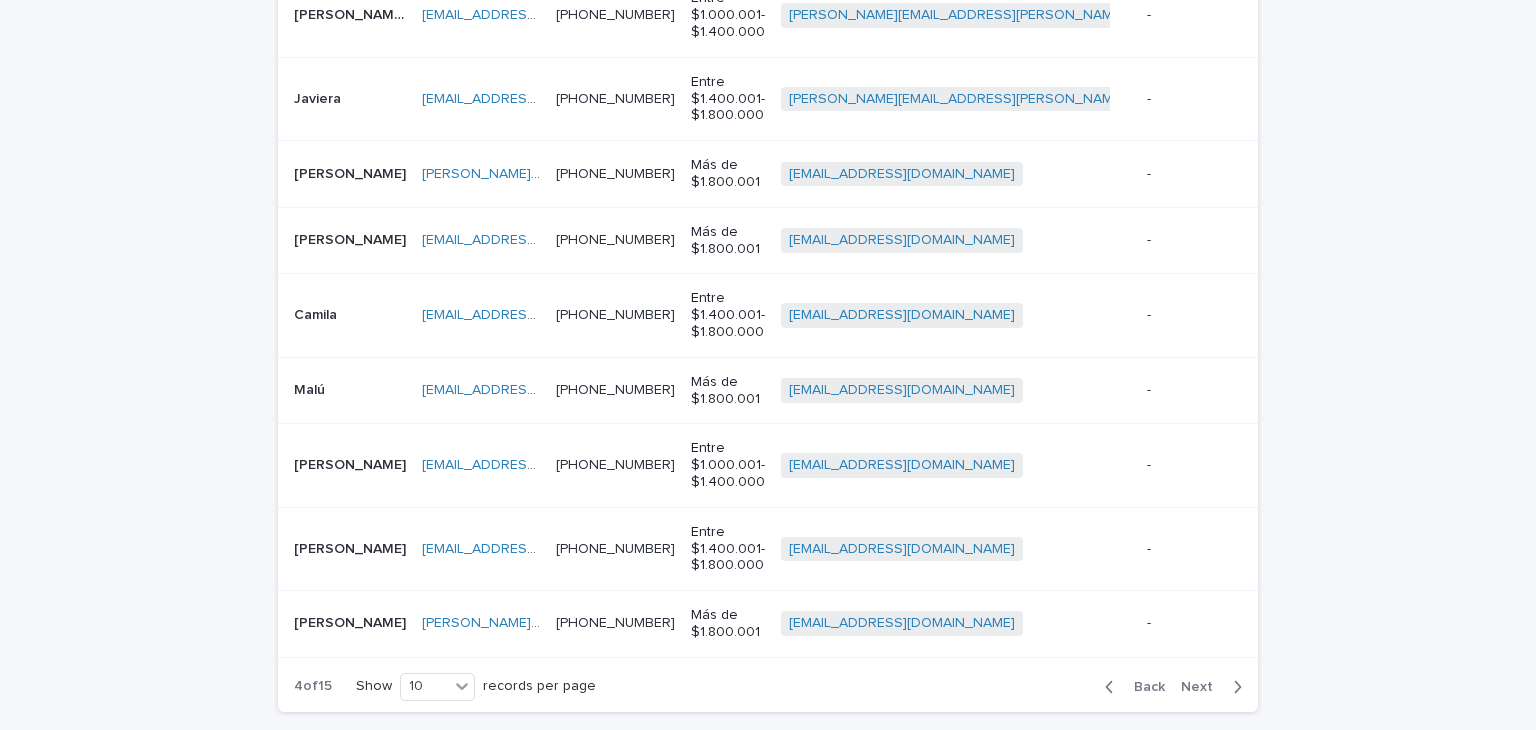 scroll, scrollTop: 647, scrollLeft: 0, axis: vertical 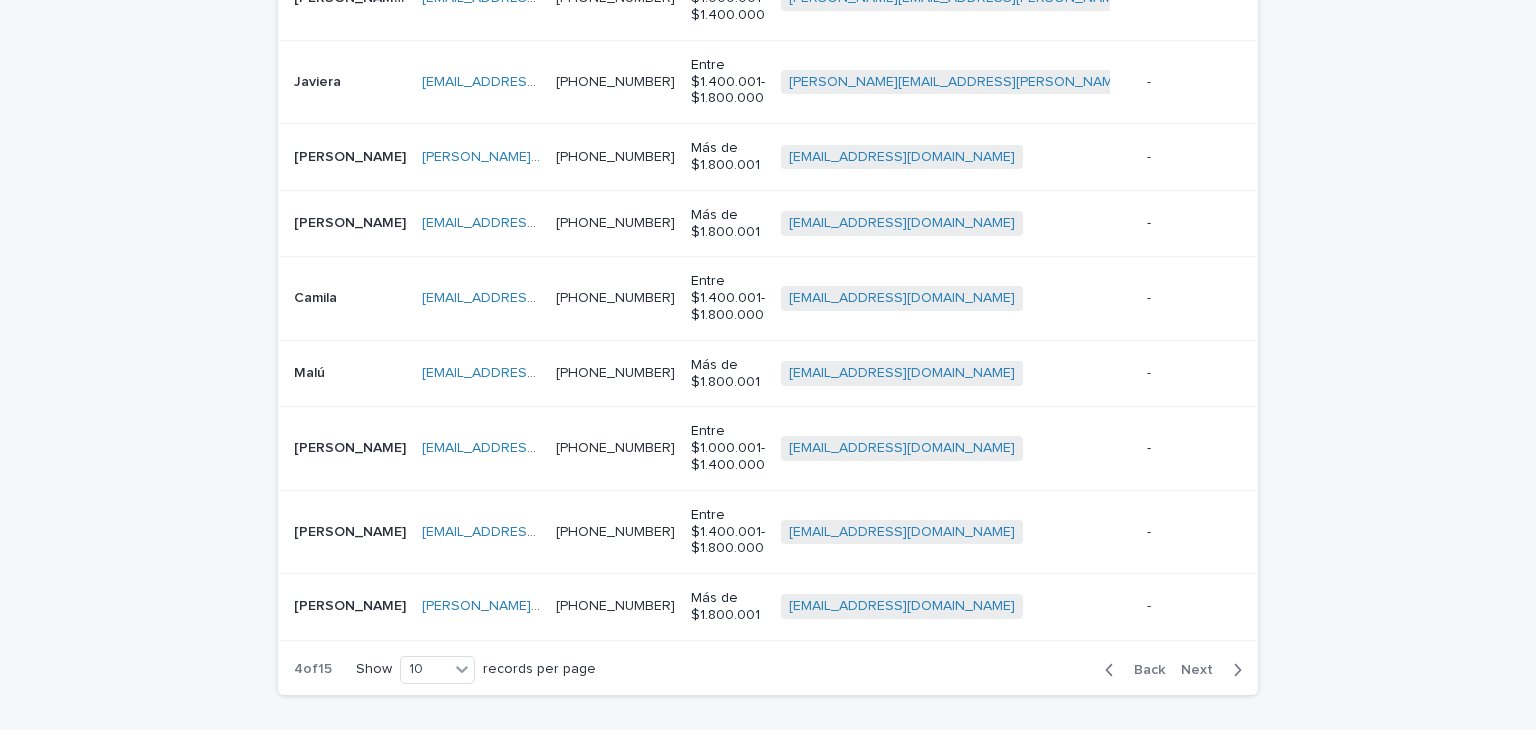 click on "Next" at bounding box center [1203, 670] 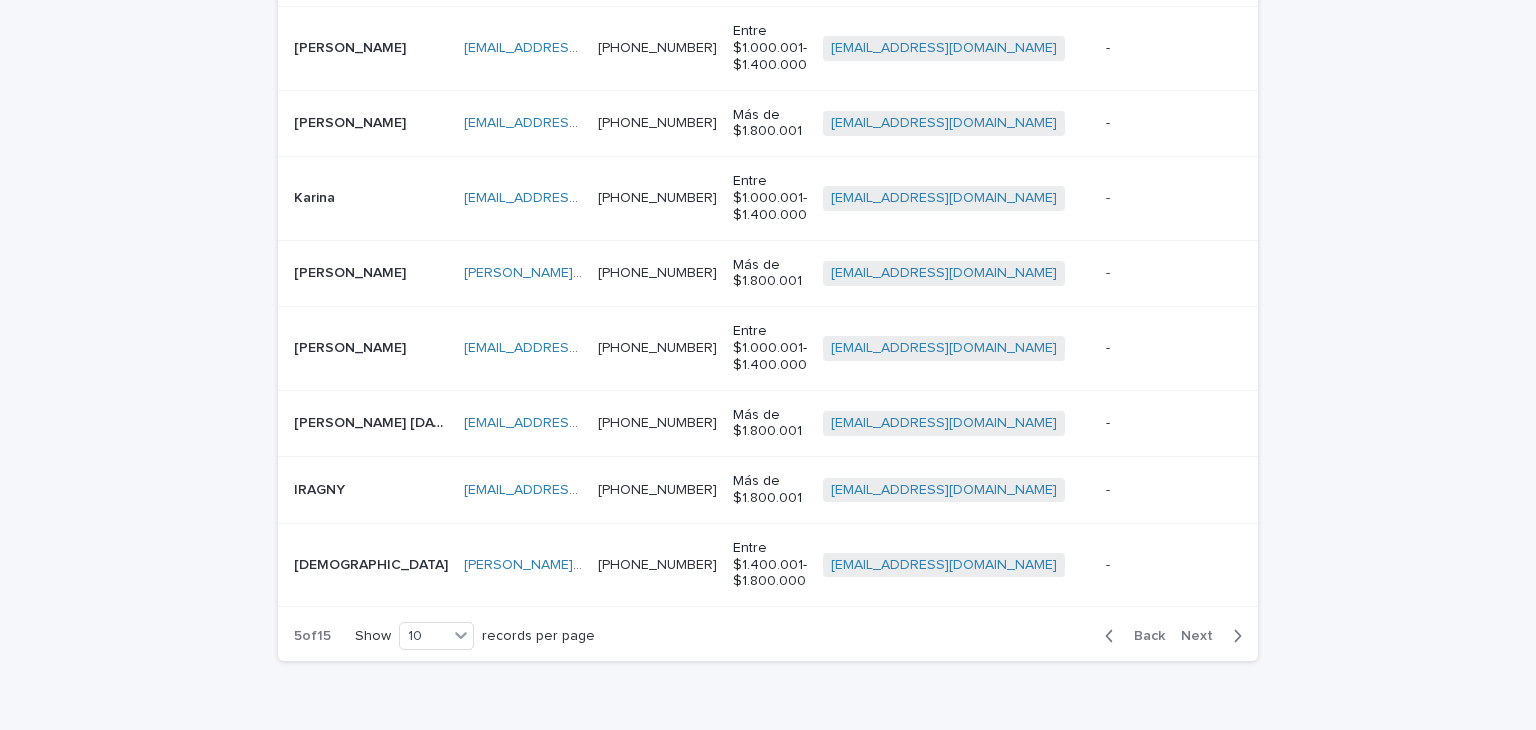 scroll, scrollTop: 630, scrollLeft: 0, axis: vertical 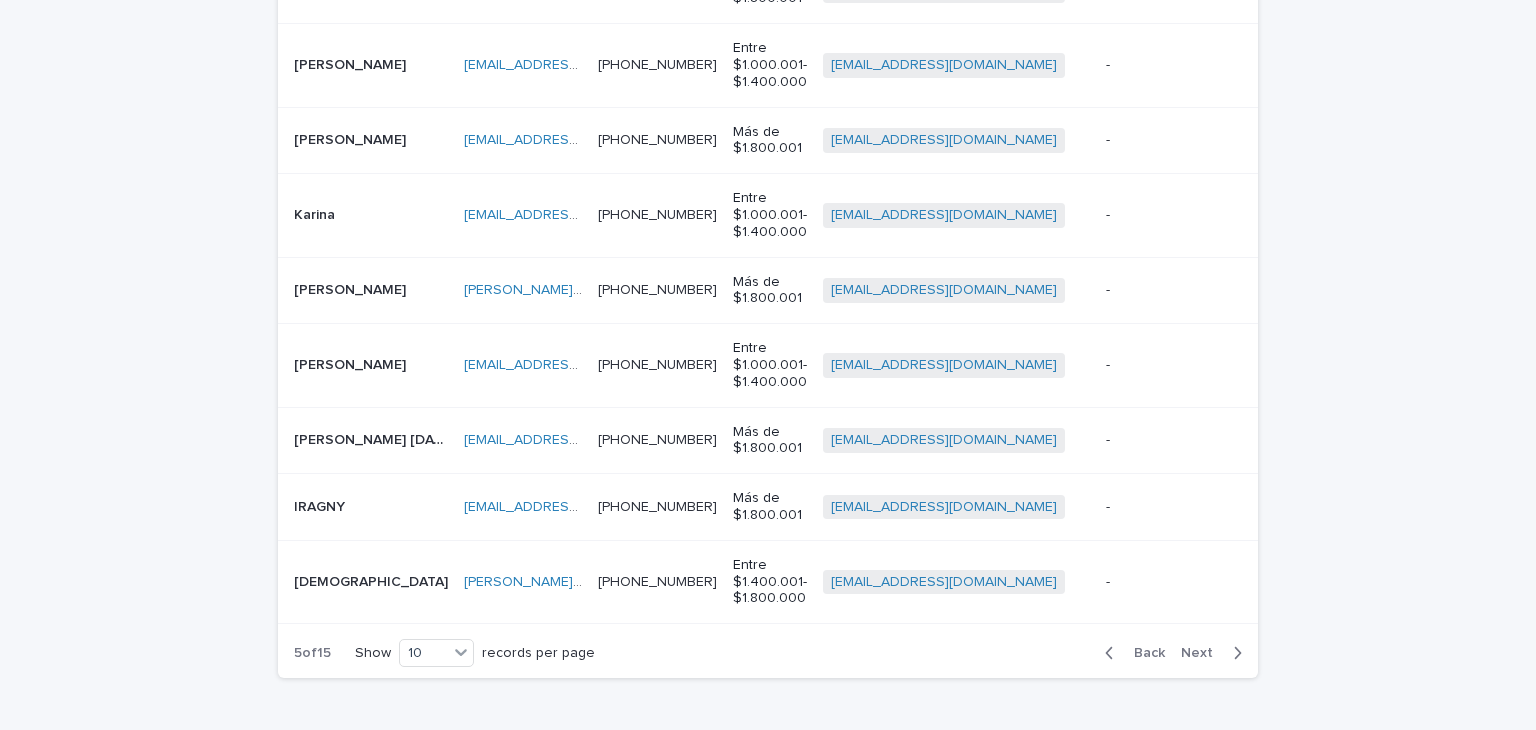 click on "Back Next" at bounding box center (1173, 653) 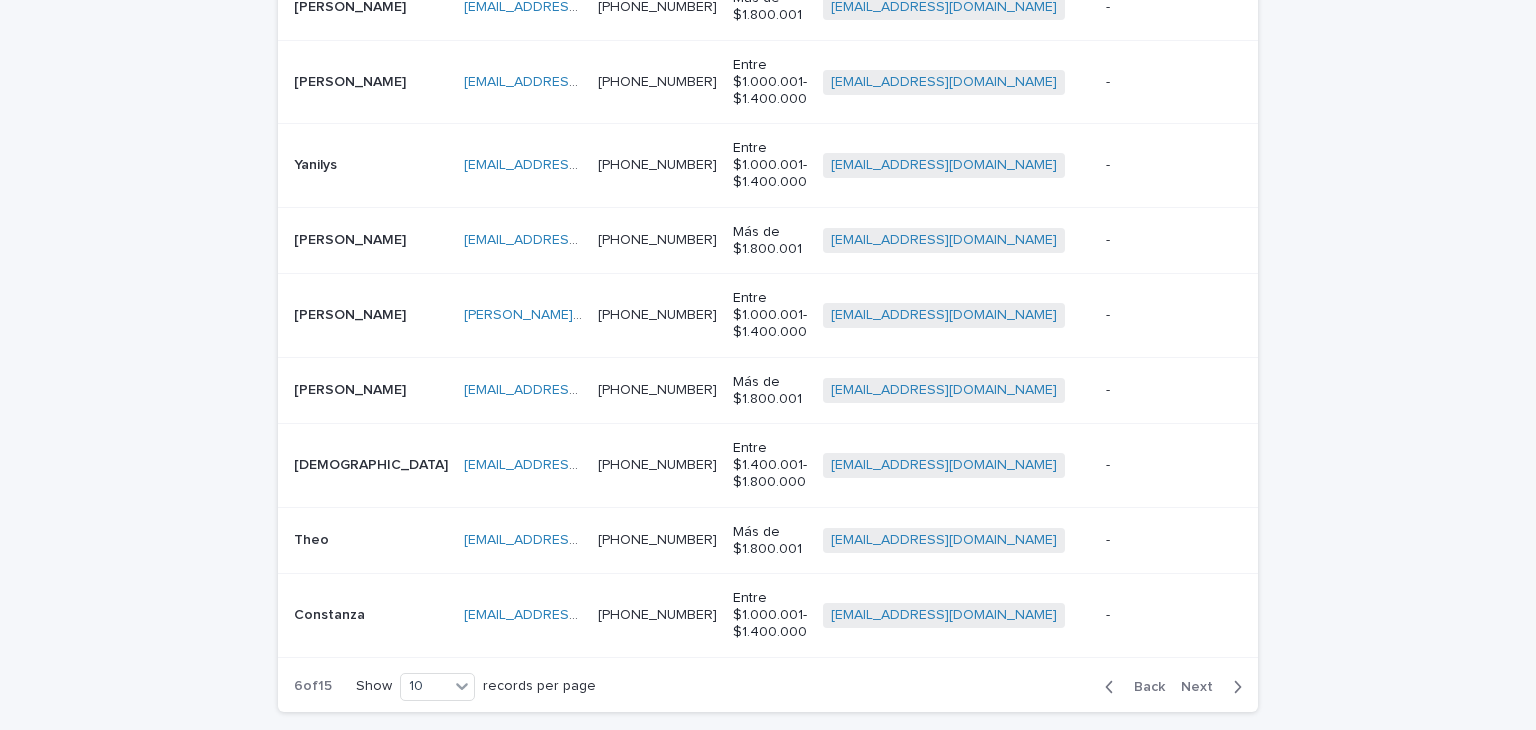 scroll, scrollTop: 647, scrollLeft: 0, axis: vertical 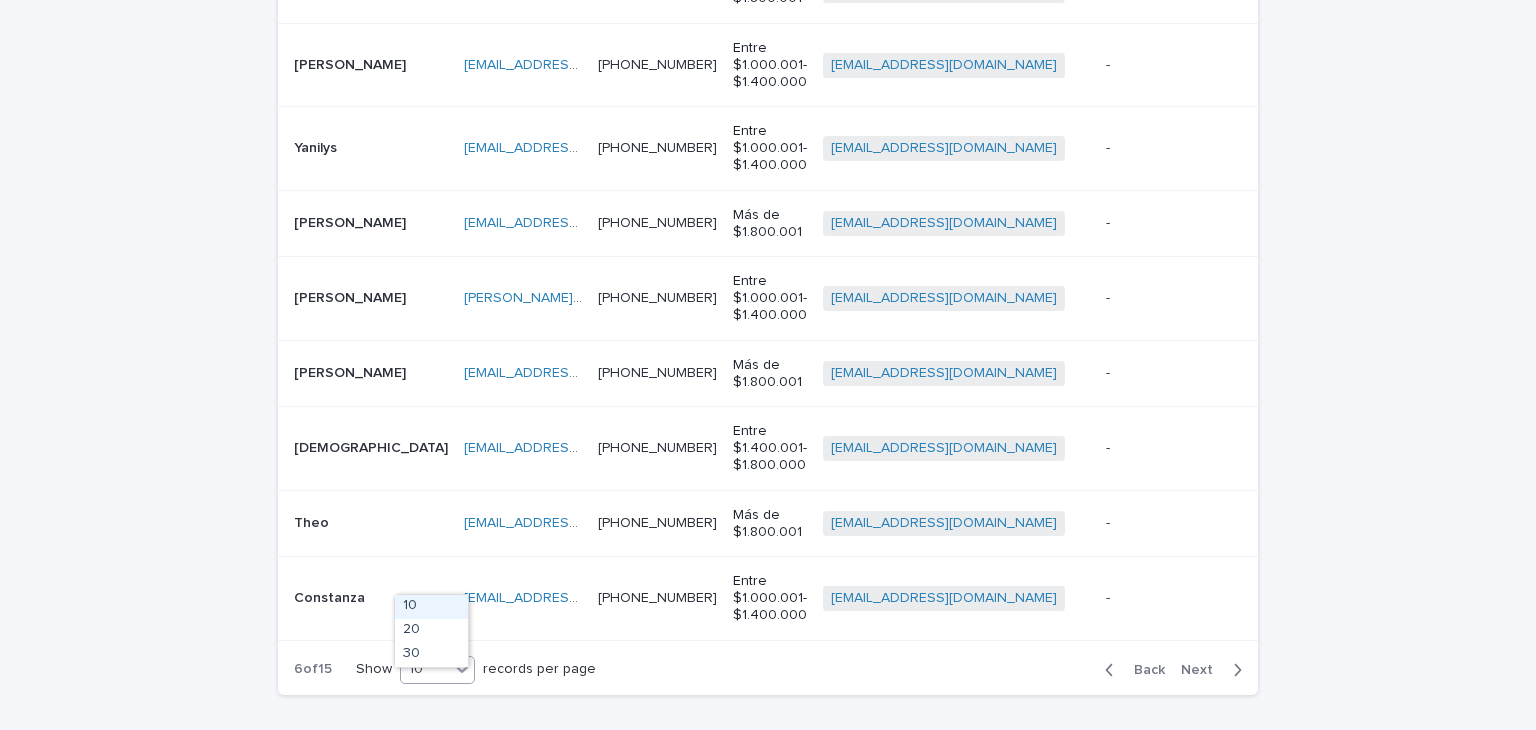 click on "10" at bounding box center (437, 670) 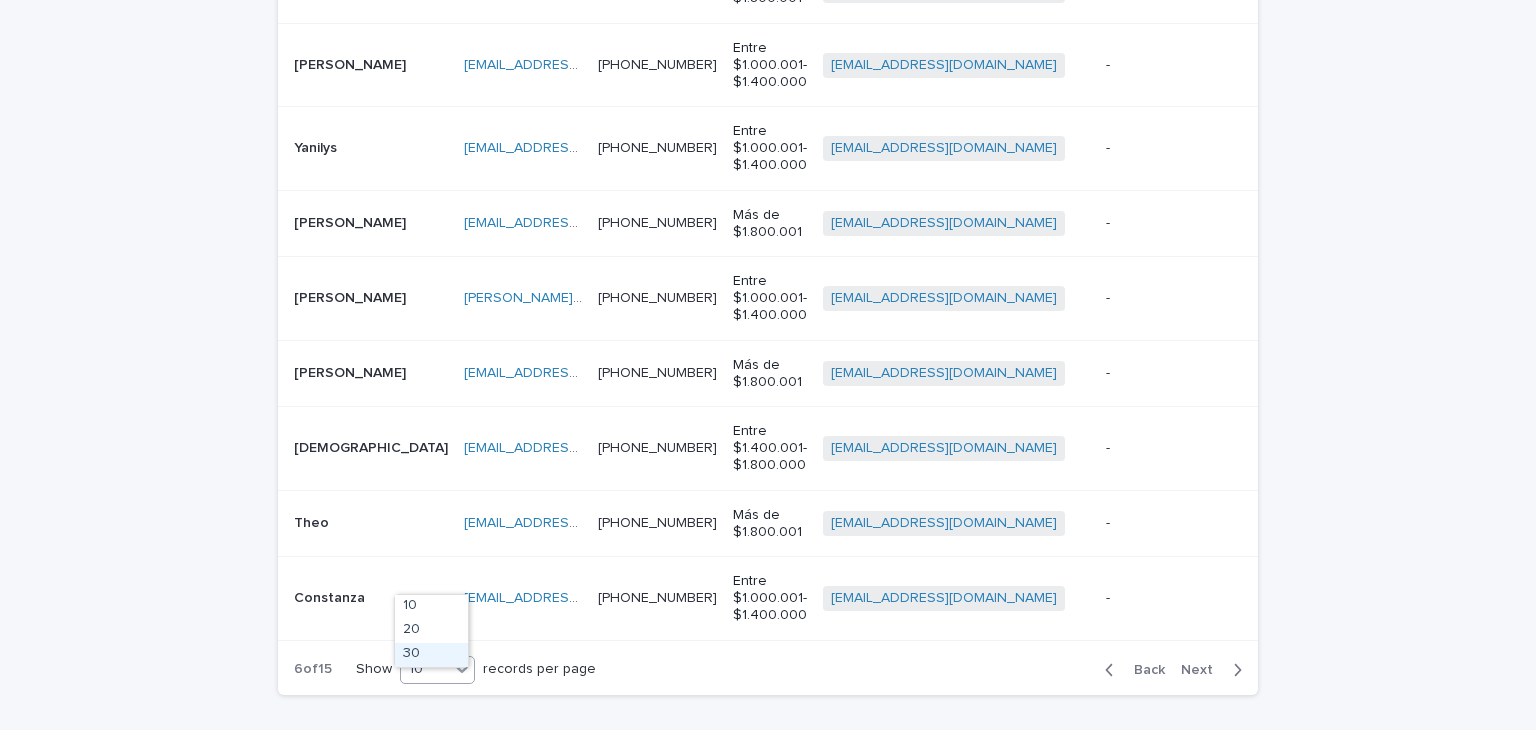 click on "30" at bounding box center [431, 655] 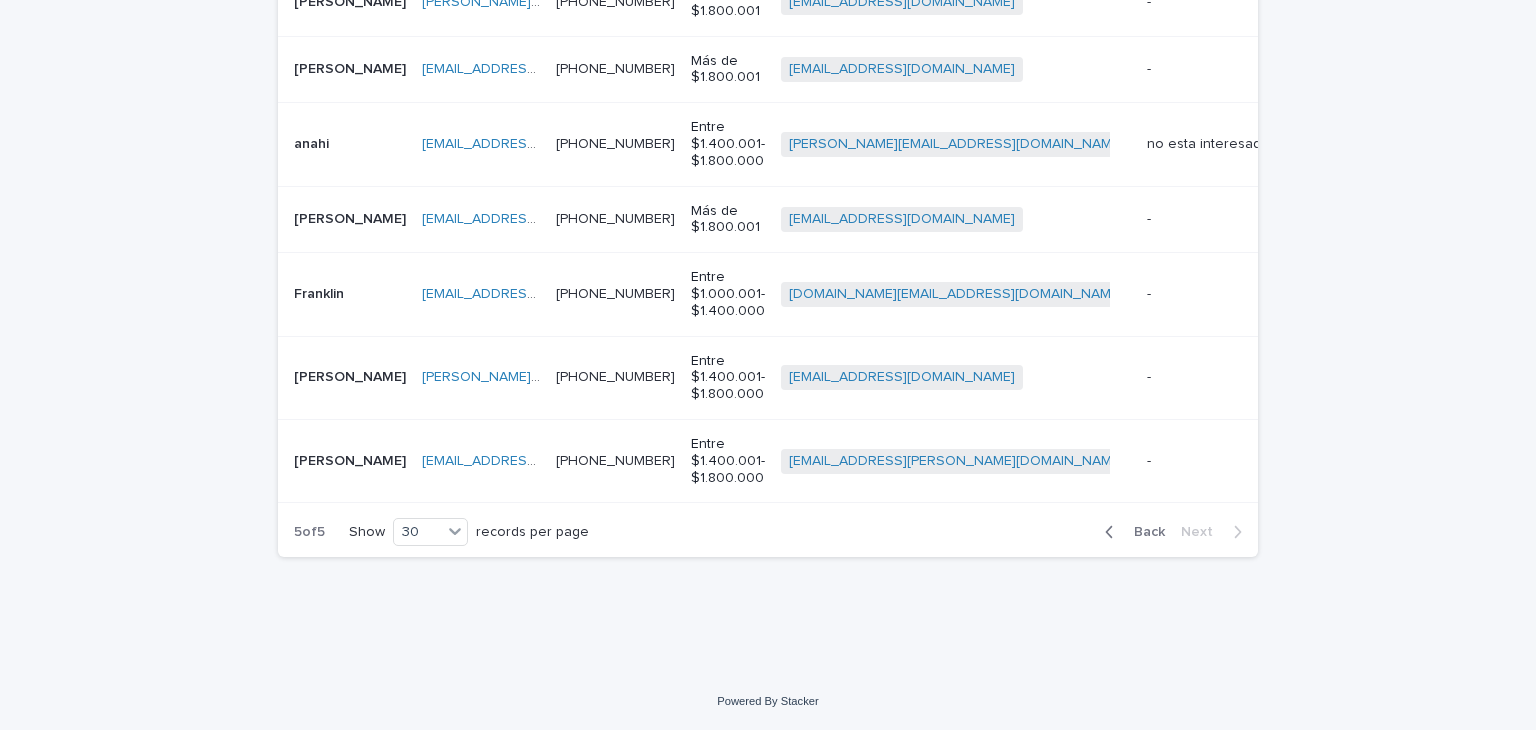 scroll, scrollTop: 2076, scrollLeft: 0, axis: vertical 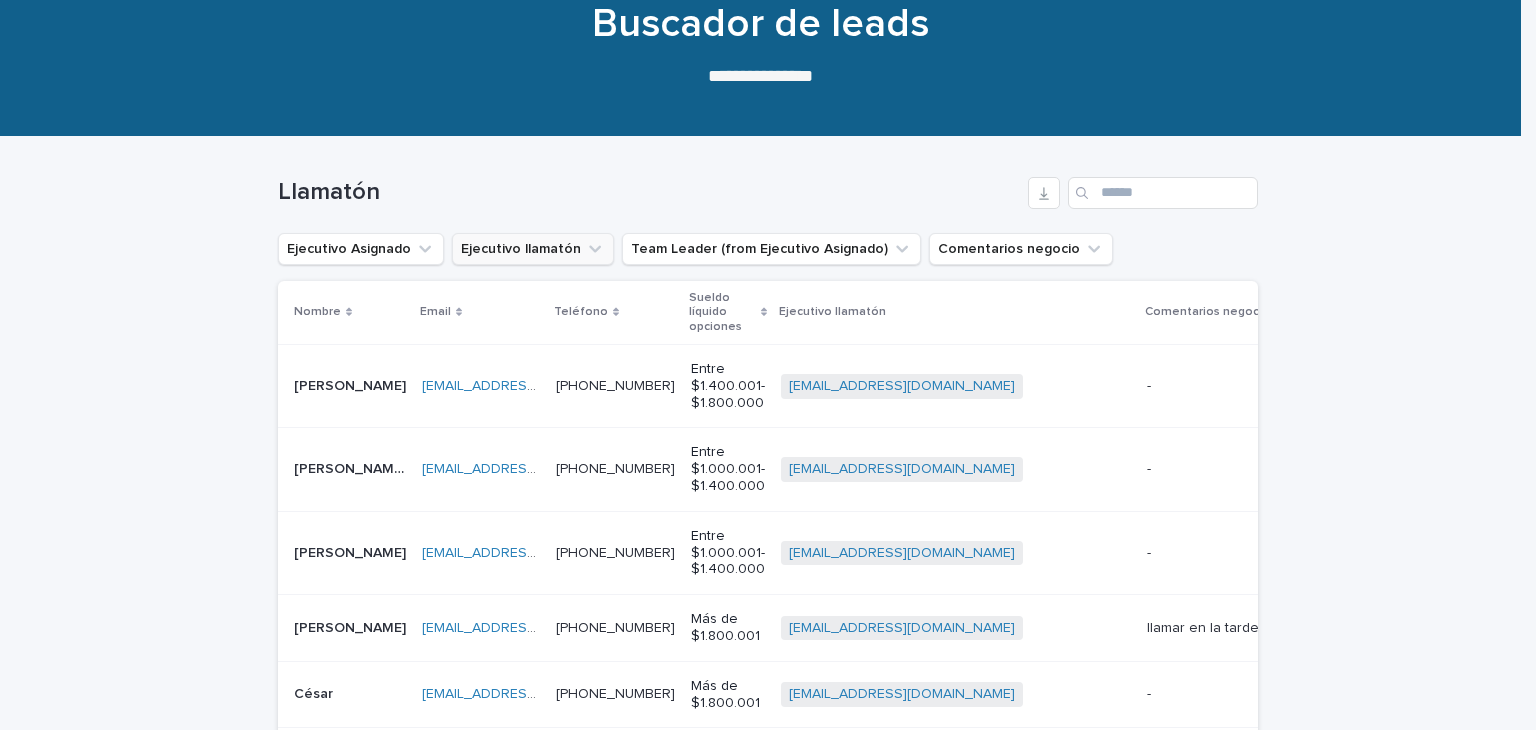 click 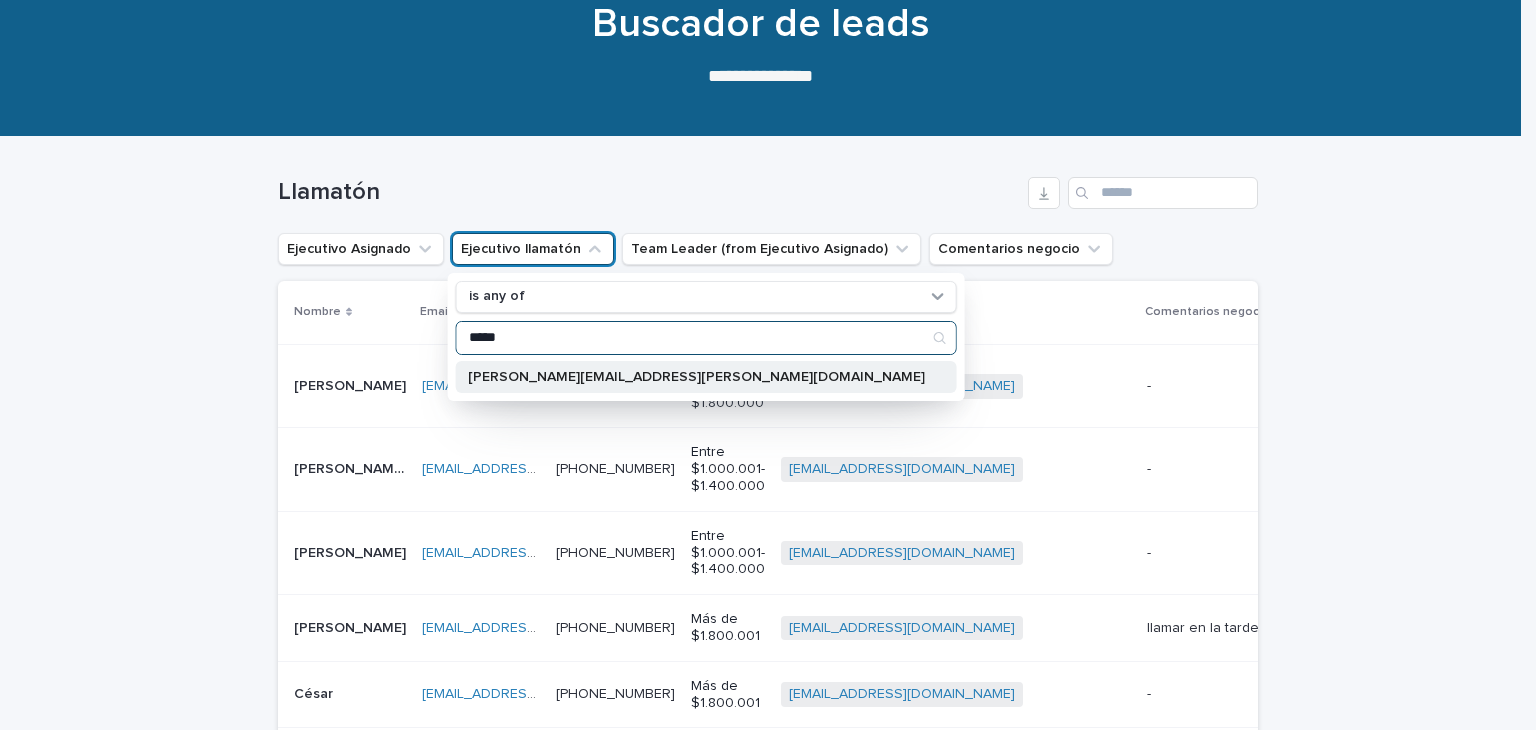 type on "*****" 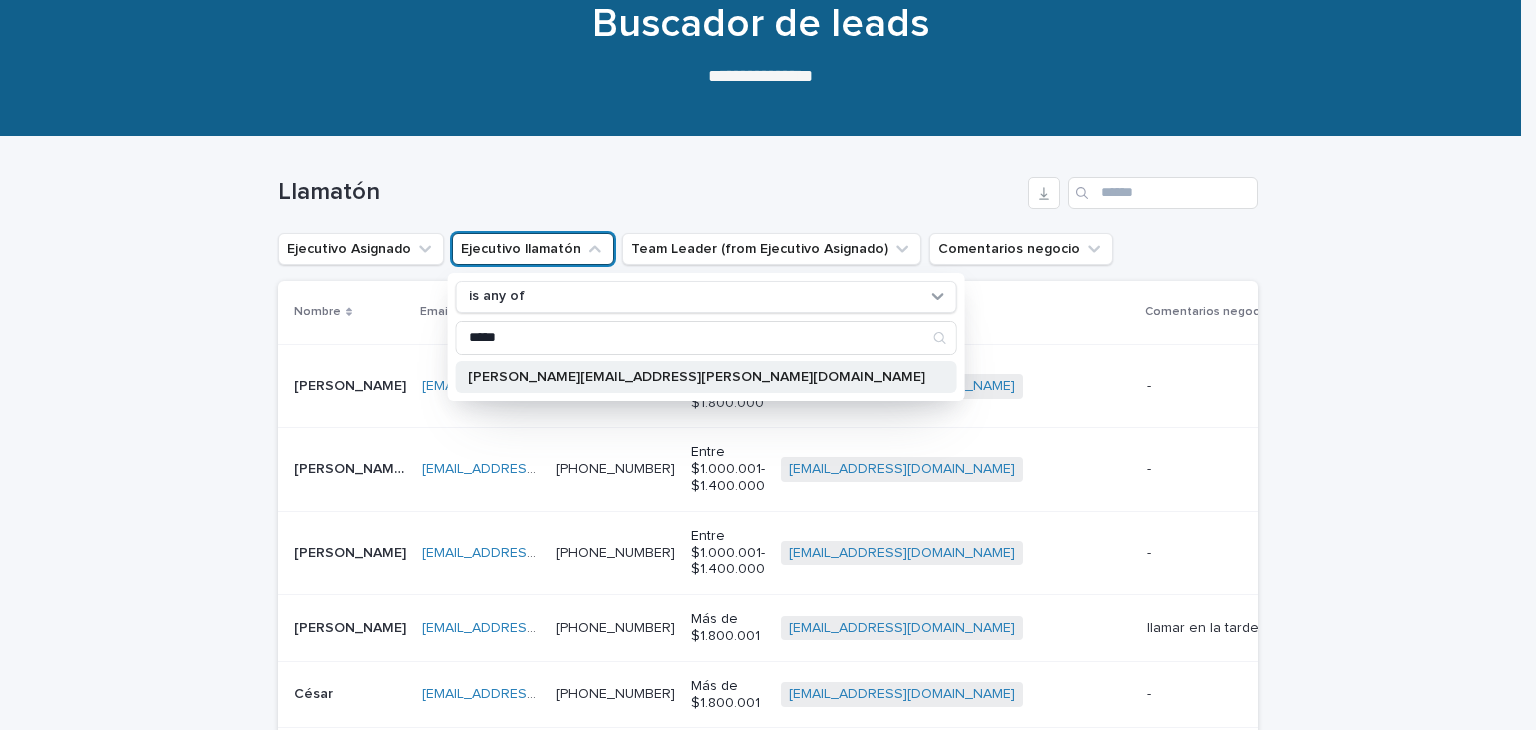 click on "iveth.tejedor@capitalizarme.com" at bounding box center [706, 377] 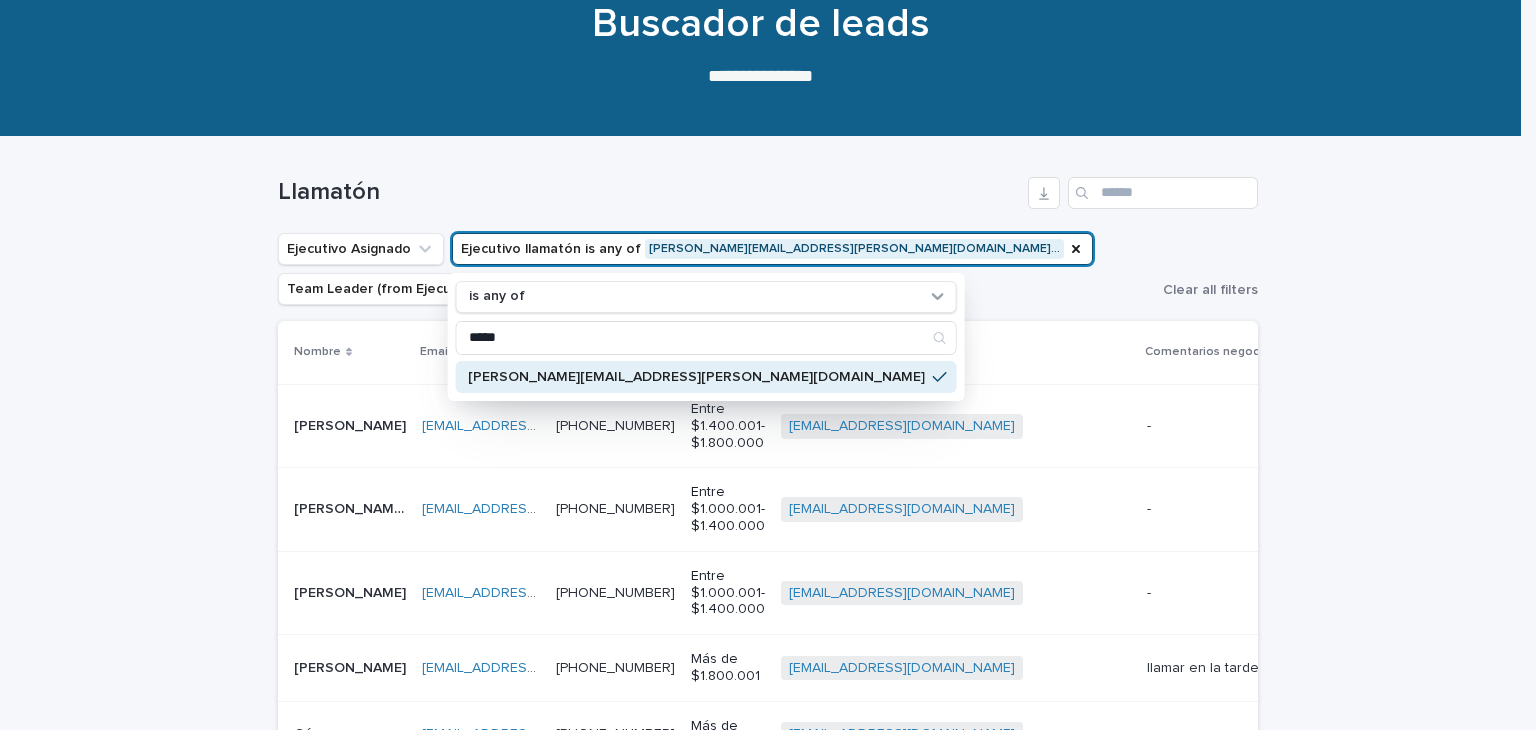click on "Loading... Saving… Loading... Saving… Llamatón Ejecutivo Asignado Ejecutivo llamatón is any of iveth.tejedor@capitalizarme.co… is any of ***** iveth.tejedor@capitalizarme.com Team Leader (from Ejecutivo Asignado) Comentarios negocio Clear all filters Nombre Email Teléfono Sueldo líquido opciones Ejecutivo llamatón Comentarios negocio Ivan Ivan   diisapii@gmail.com diisapii@gmail.com   +56979661550 +56979661550   Entre $1.400.001- $1.800.000 juandelajara@gmail.com   + 0 - -   Reunión agendada Intento de contacto Maria Eliana Maria Eliana   mef.80@hotmail.com mef.80@hotmail.com   +56985021131 +56985021131   Entre $1.000.001- $1.400.000 juandelajara@gmail.com   + 0 - -   Reunión agendada Intento de contacto Gustavo Gustavo   gjospino@gmail.com gjospino@gmail.com   +56995533691 +56995533691   Entre $1.000.001- $1.400.000 juandelajara@gmail.com   + 0 - -   Reunión agendada Intento de contacto Jerry Jerry   jerryelyamel12@gmail.com jerryelyamel12@gmail.com   +56978689171 +56978689171" at bounding box center [768, 1371] 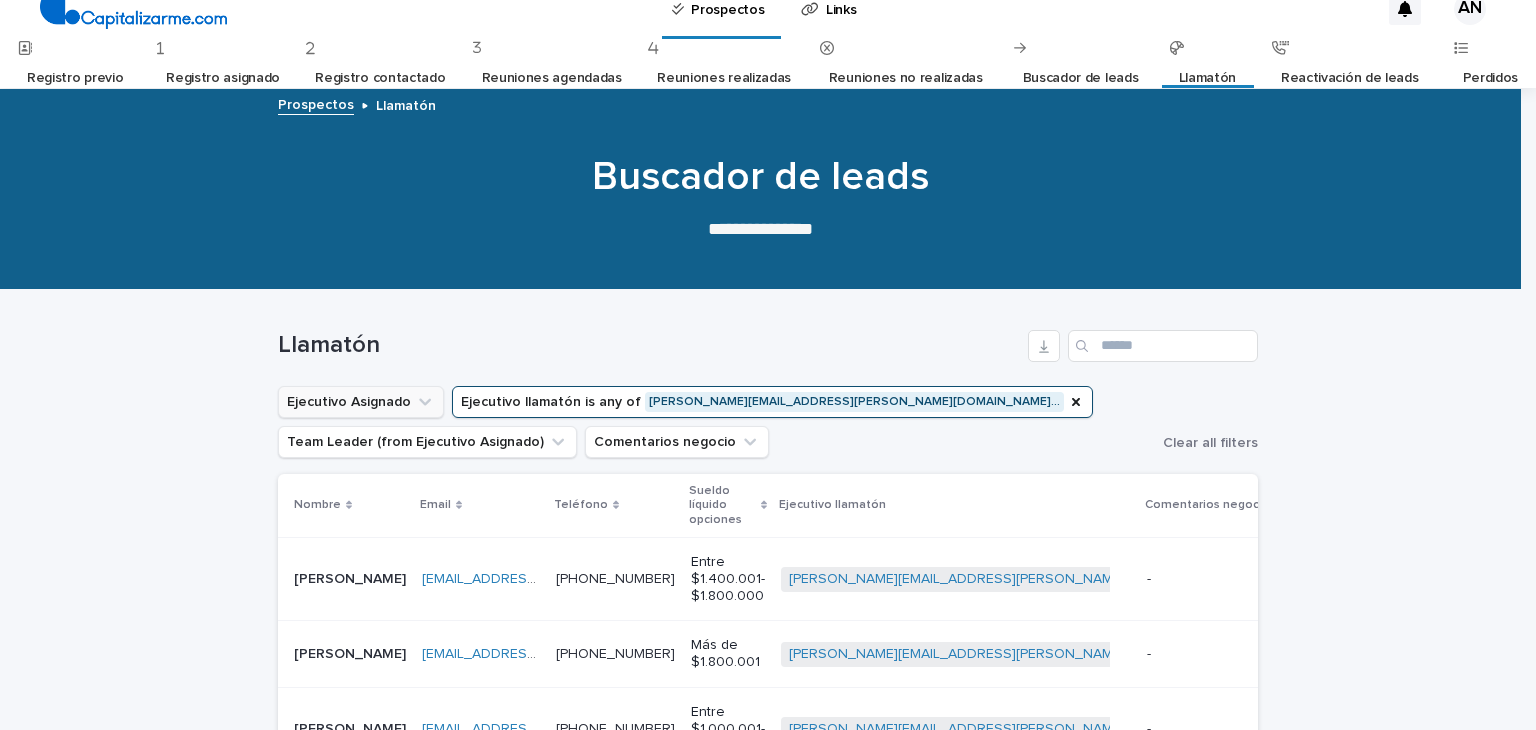 scroll, scrollTop: 3, scrollLeft: 0, axis: vertical 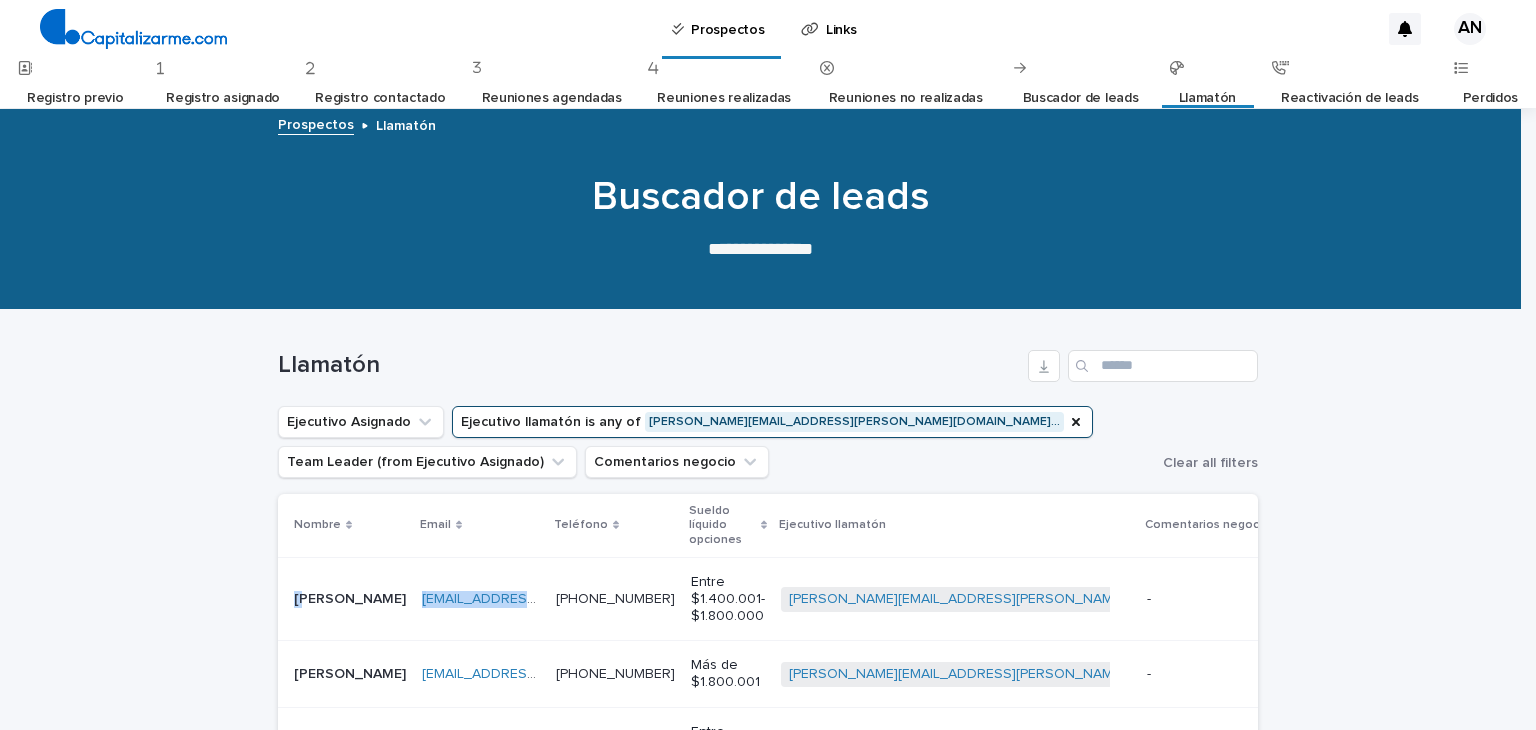 drag, startPoint x: 280, startPoint y: 569, endPoint x: 607, endPoint y: 585, distance: 327.3912 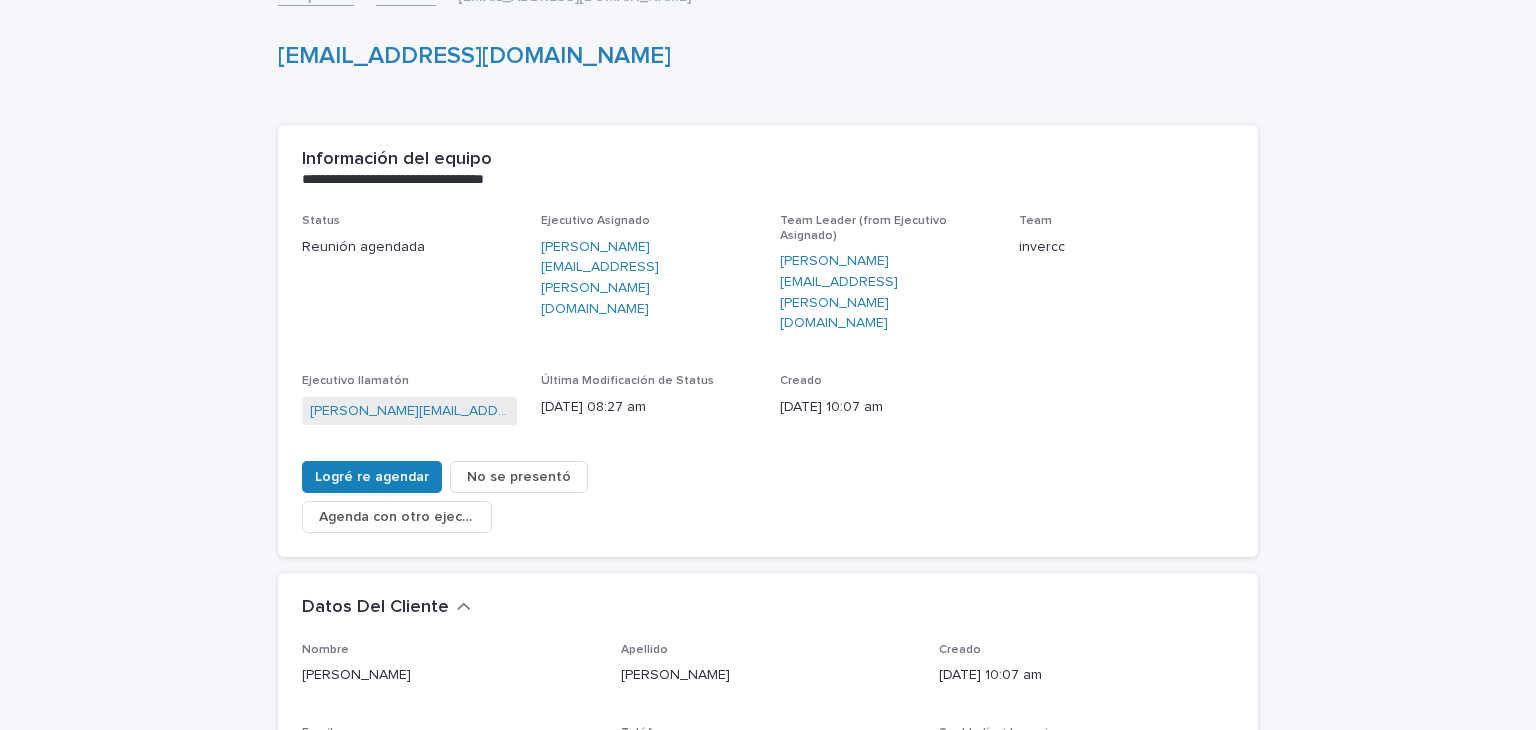 scroll, scrollTop: 166, scrollLeft: 0, axis: vertical 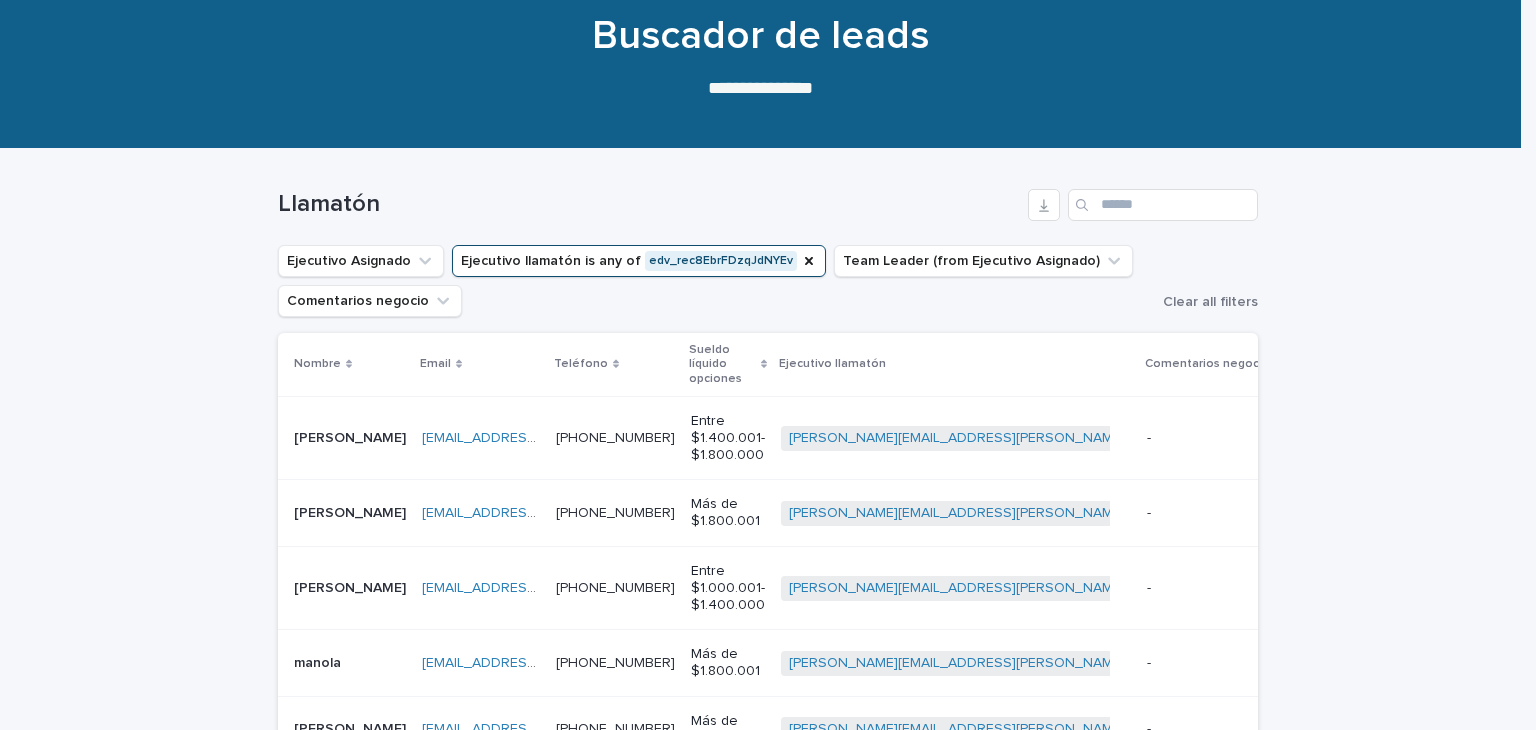 click on "Ejecutivo llamatón is any of edv_rec8EbrFDzqJdNYEv" at bounding box center [639, 261] 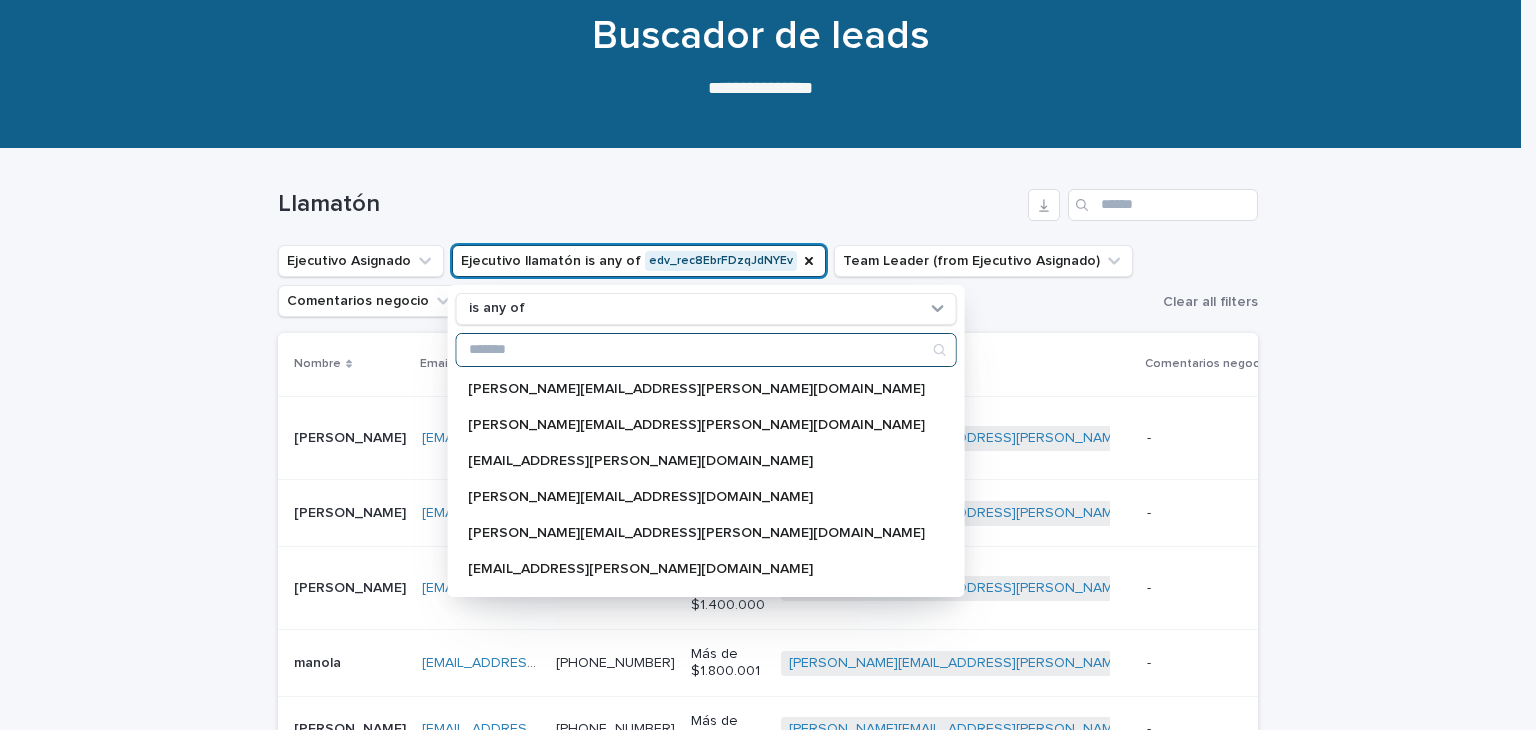 click at bounding box center (706, 350) 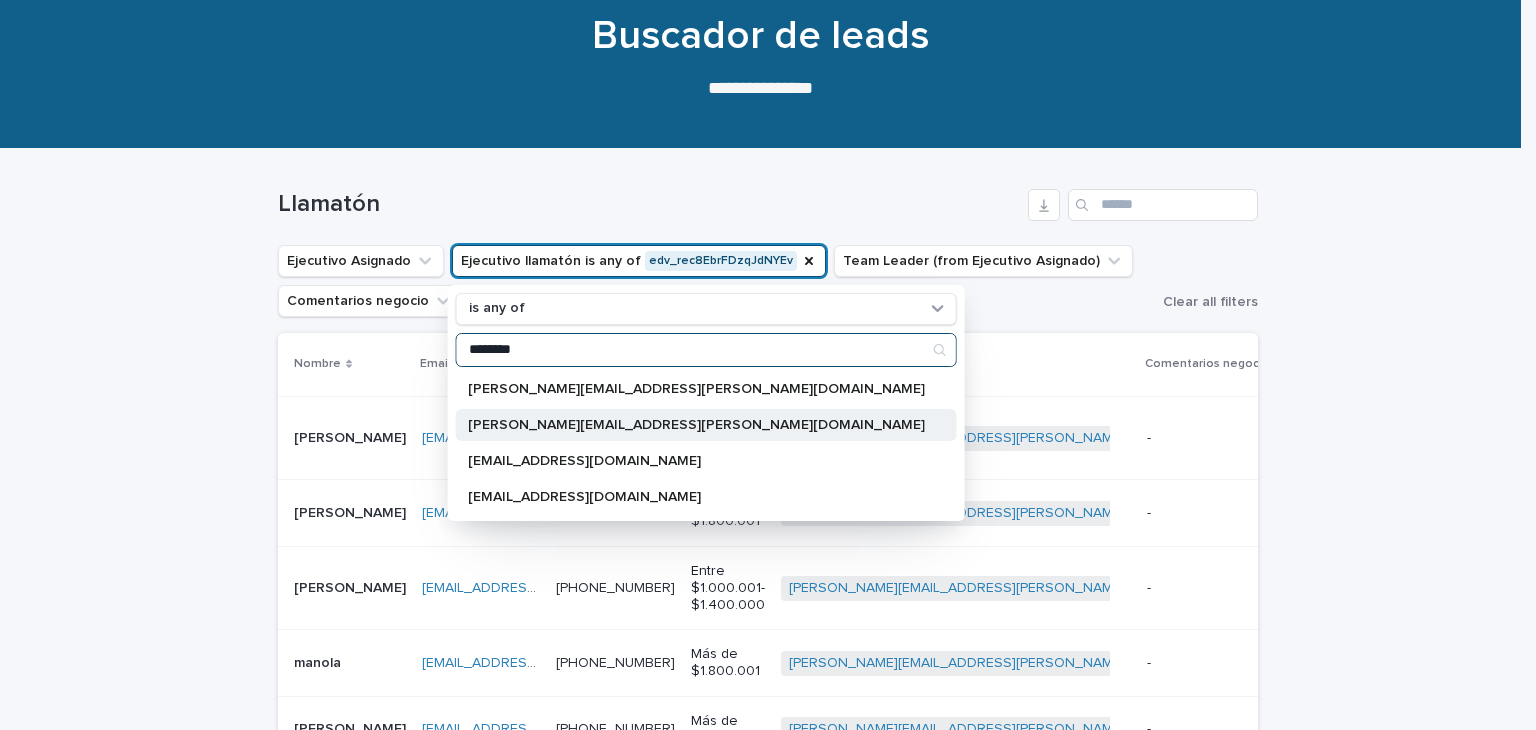 type on "********" 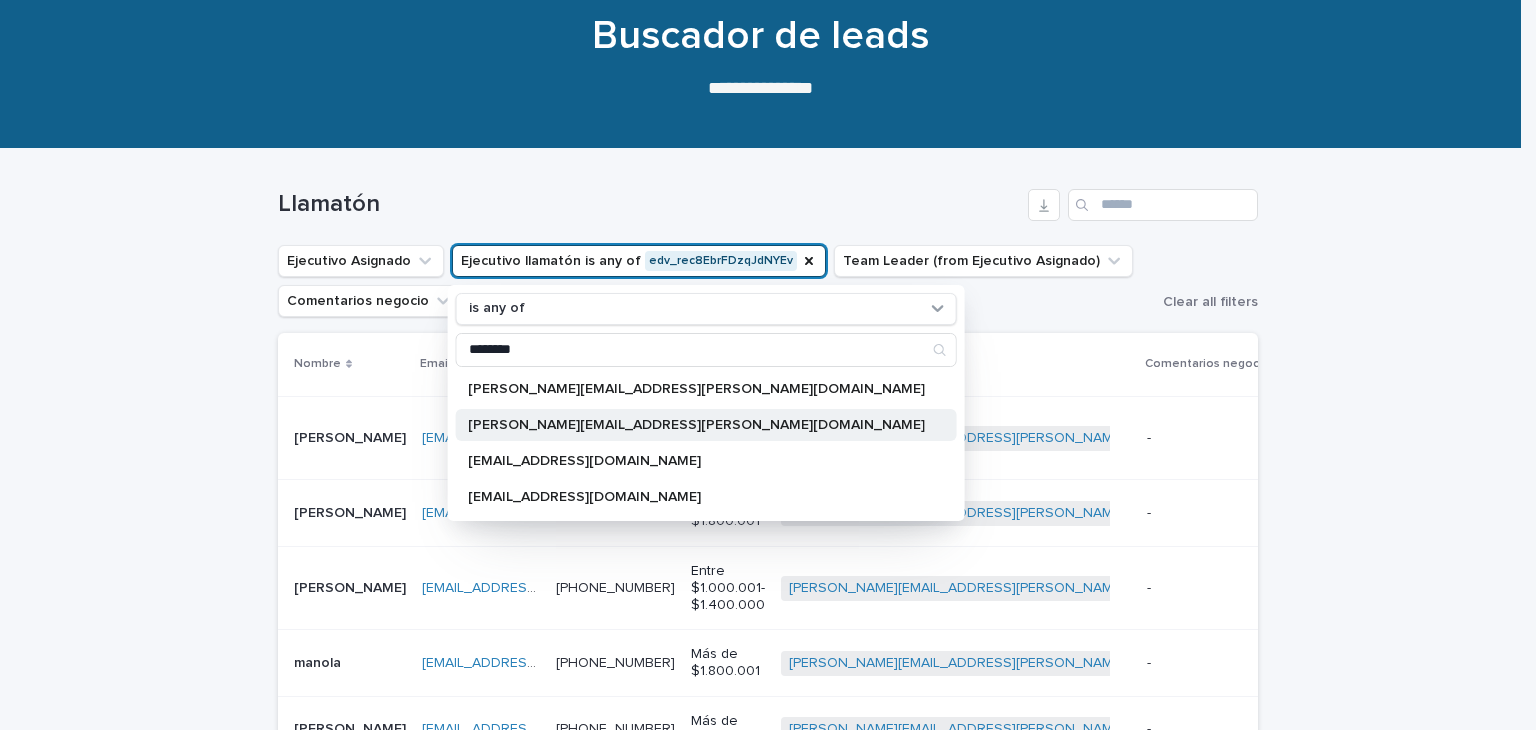 click on "angelica.ramirez@capitalizarme.com" at bounding box center [696, 425] 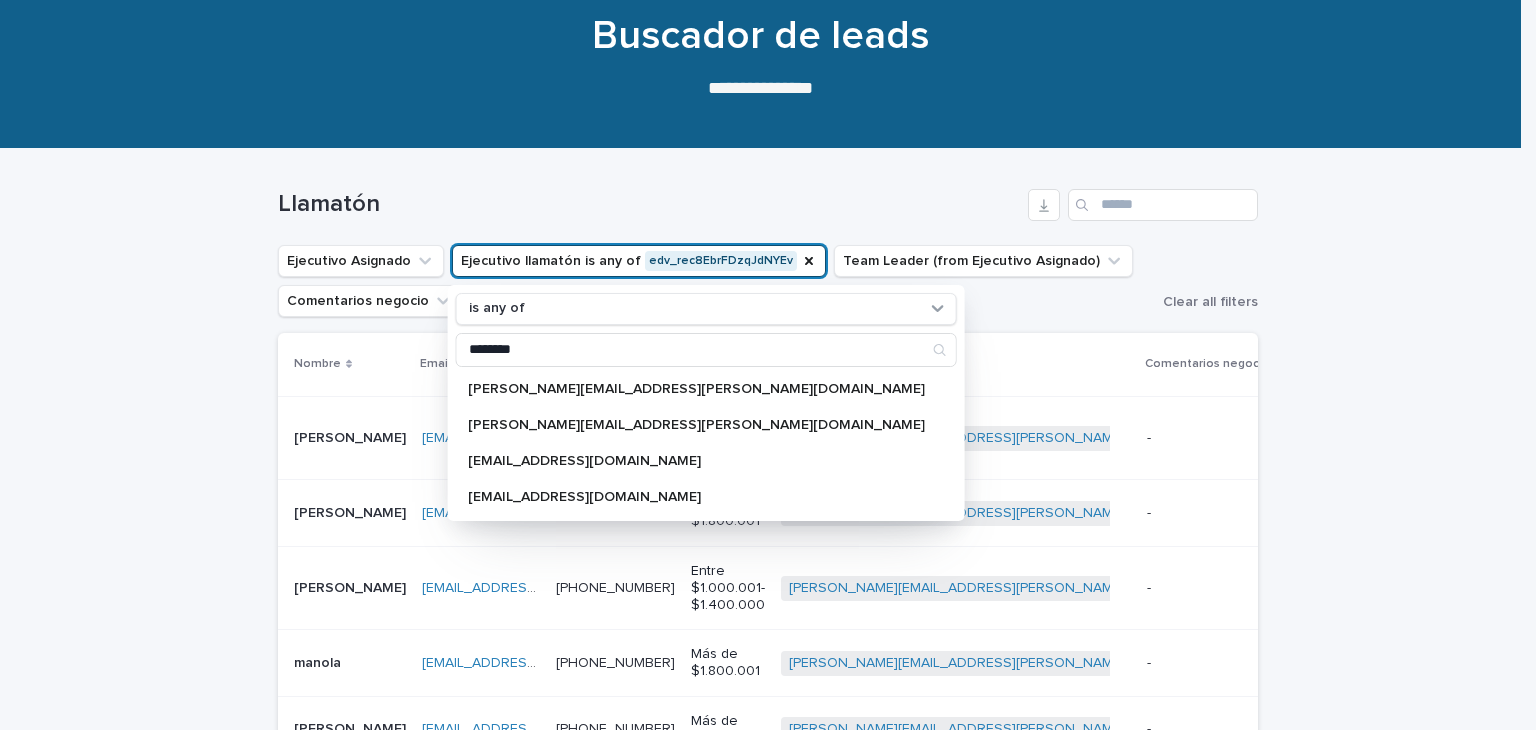 click on "Loading... Saving… Loading... Saving… Llamatón Ejecutivo Asignado Ejecutivo llamatón is any of edv_rec8EbrFDzqJdNYEv is any of ******** angelica.carrasco@capitalizarme.com angelica.ramirez@capitalizarme.com mangelica16abril@gmail.com mariaangelicaramirez@gmail.com Team Leader (from Ejecutivo Asignado) Comentarios negocio Clear all filters Nombre Email Teléfono Sueldo líquido opciones Ejecutivo llamatón Comentarios negocio Paulina Paulina   pauli.josefa2@gmail.com pauli.josefa2@gmail.com   +56961169843 +56961169843   Entre $1.400.001- $1.800.000 iveth.tejedor@capitalizarme.com   + 0 - -   Reunión agendada Intento de contacto Francisca Francisca   franciscaparam@gmail.com franciscaparam@gmail.com   +56990897023 +56990897023   Más de $1.800.001 iveth.tejedor@capitalizarme.com   + 0 - -   Reunión agendada Intento de contacto Rene Moreno Rene Moreno   rmoreno.prevencion1993@gmail.com rmoreno.prevencion1993@gmail.com   +56973588260 +56973588260   Entre $1.000.001- $1.400.000   + 0 - -" at bounding box center (768, 733) 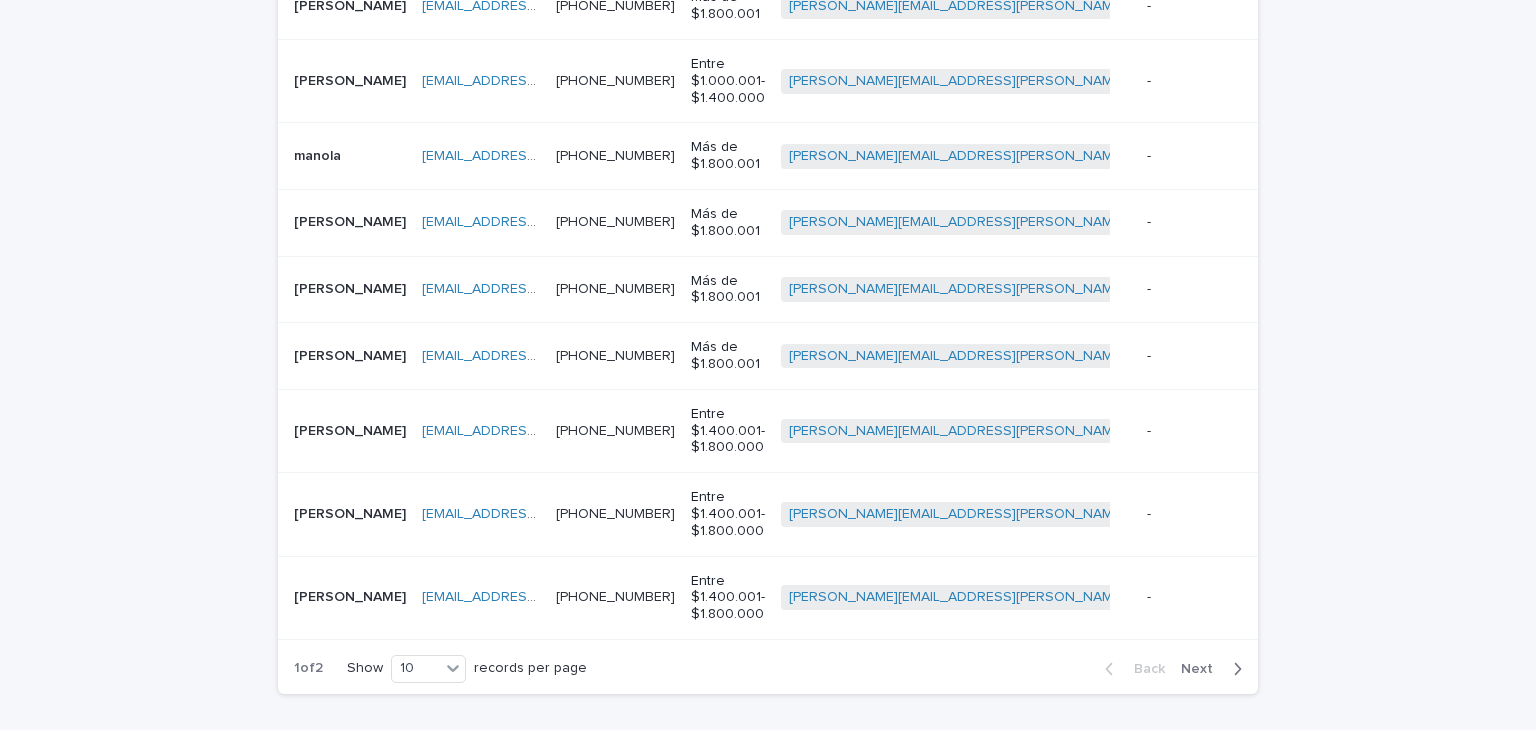 scroll, scrollTop: 820, scrollLeft: 0, axis: vertical 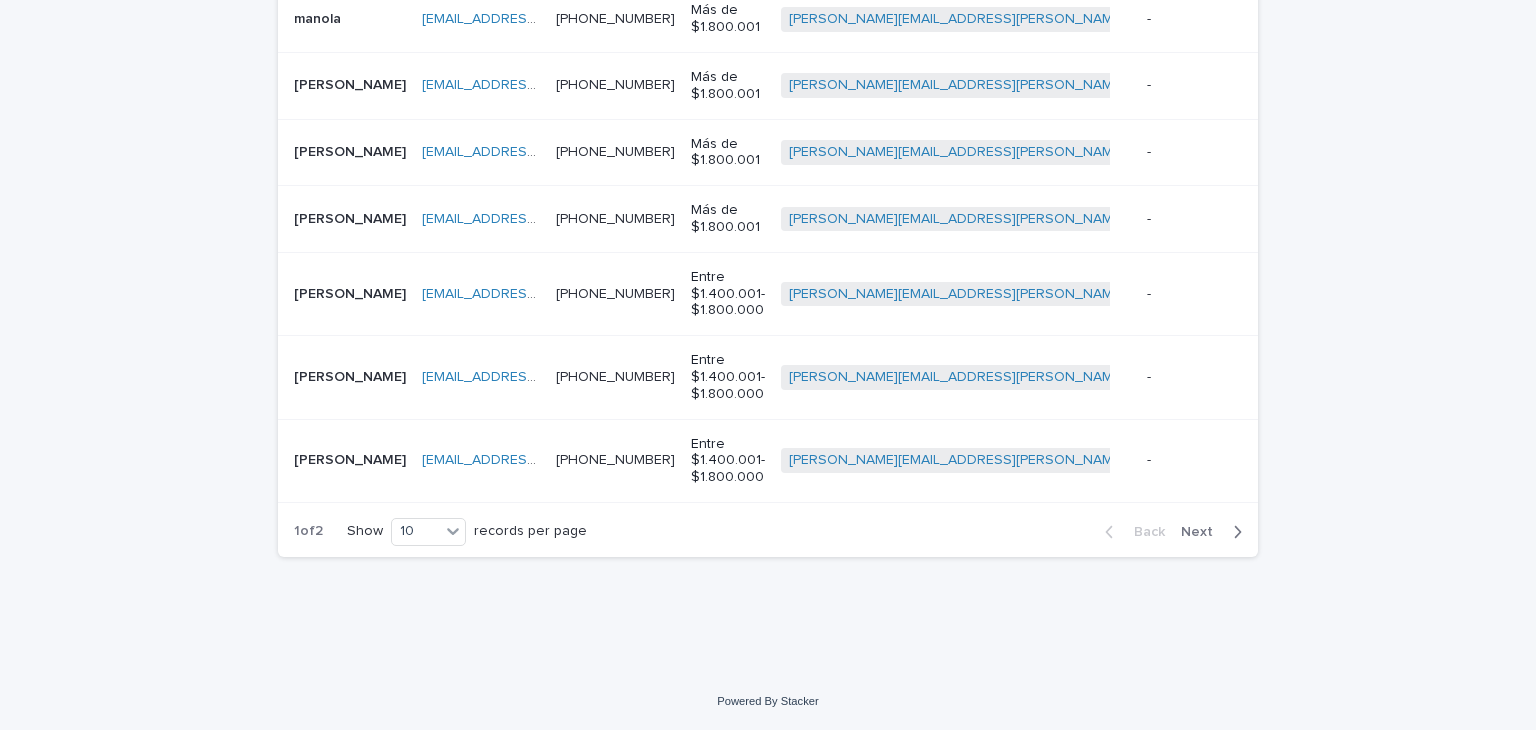 click on "Next" at bounding box center (1215, 532) 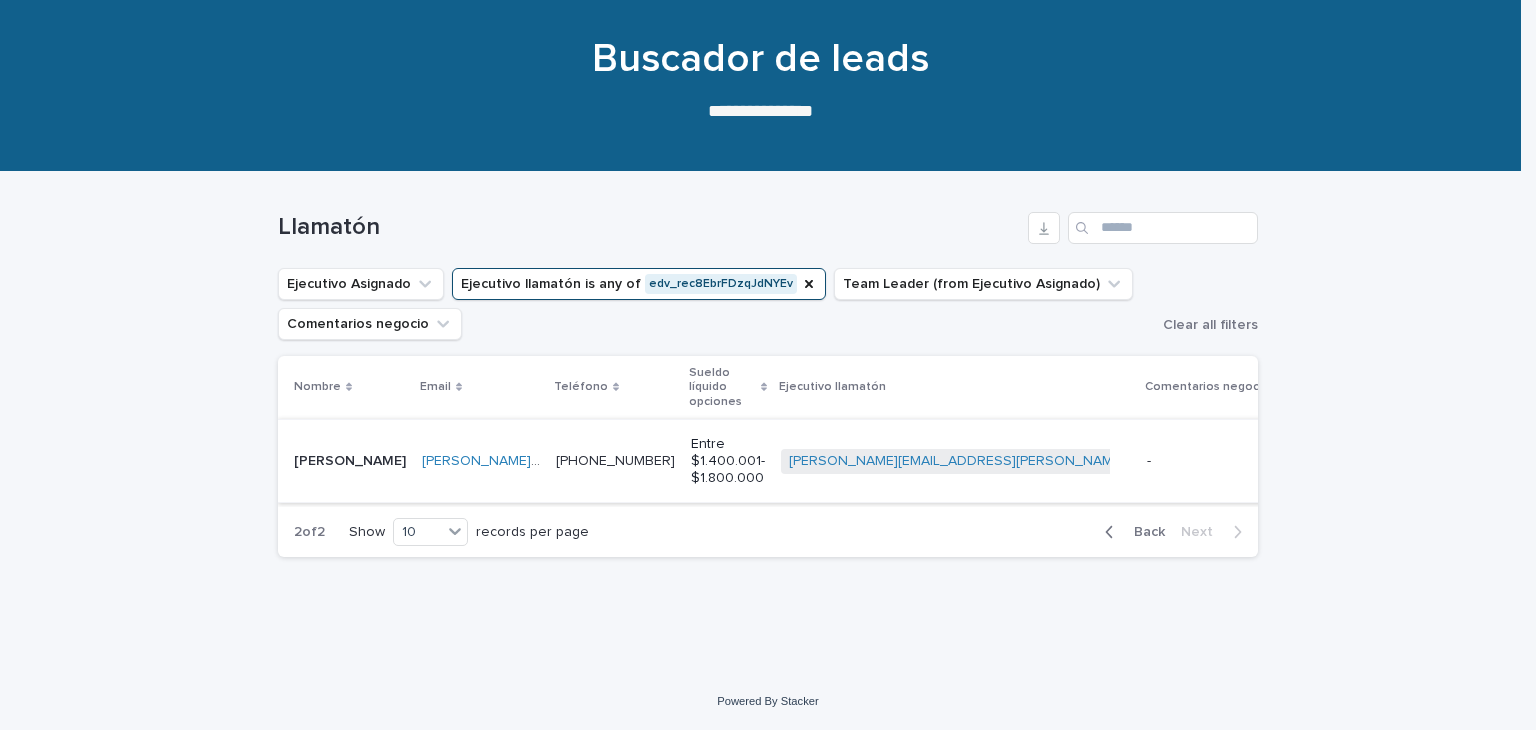 scroll, scrollTop: 155, scrollLeft: 0, axis: vertical 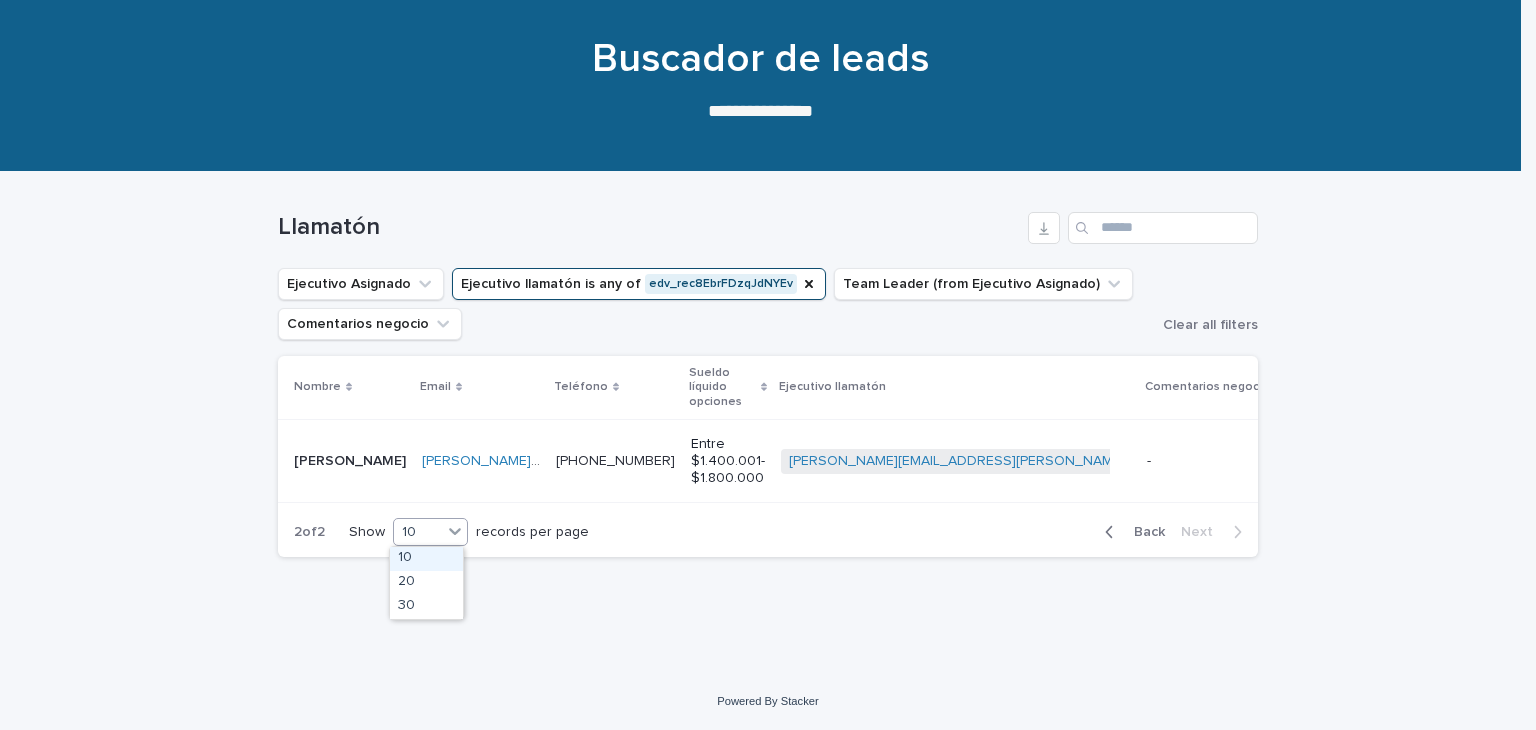 click 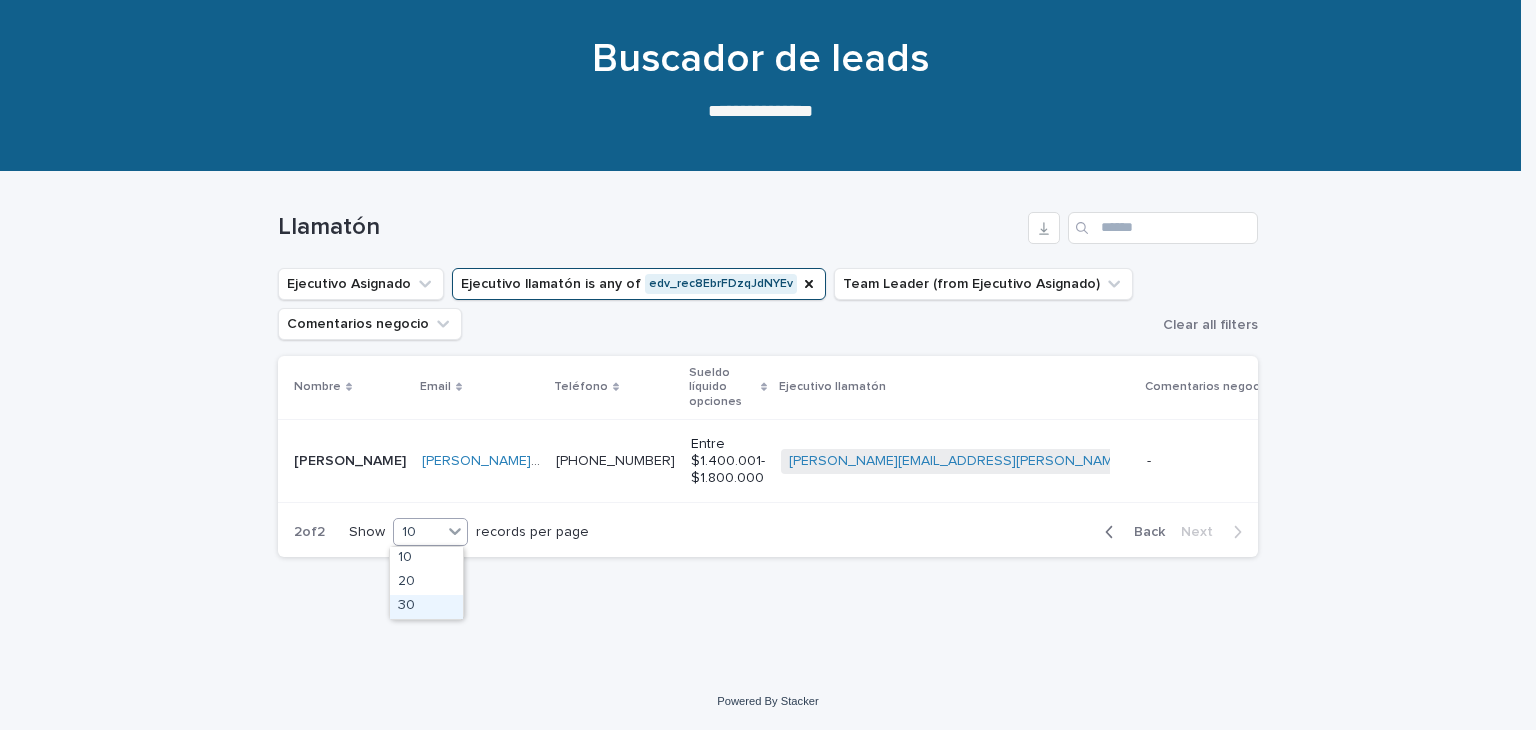 click on "30" at bounding box center (426, 607) 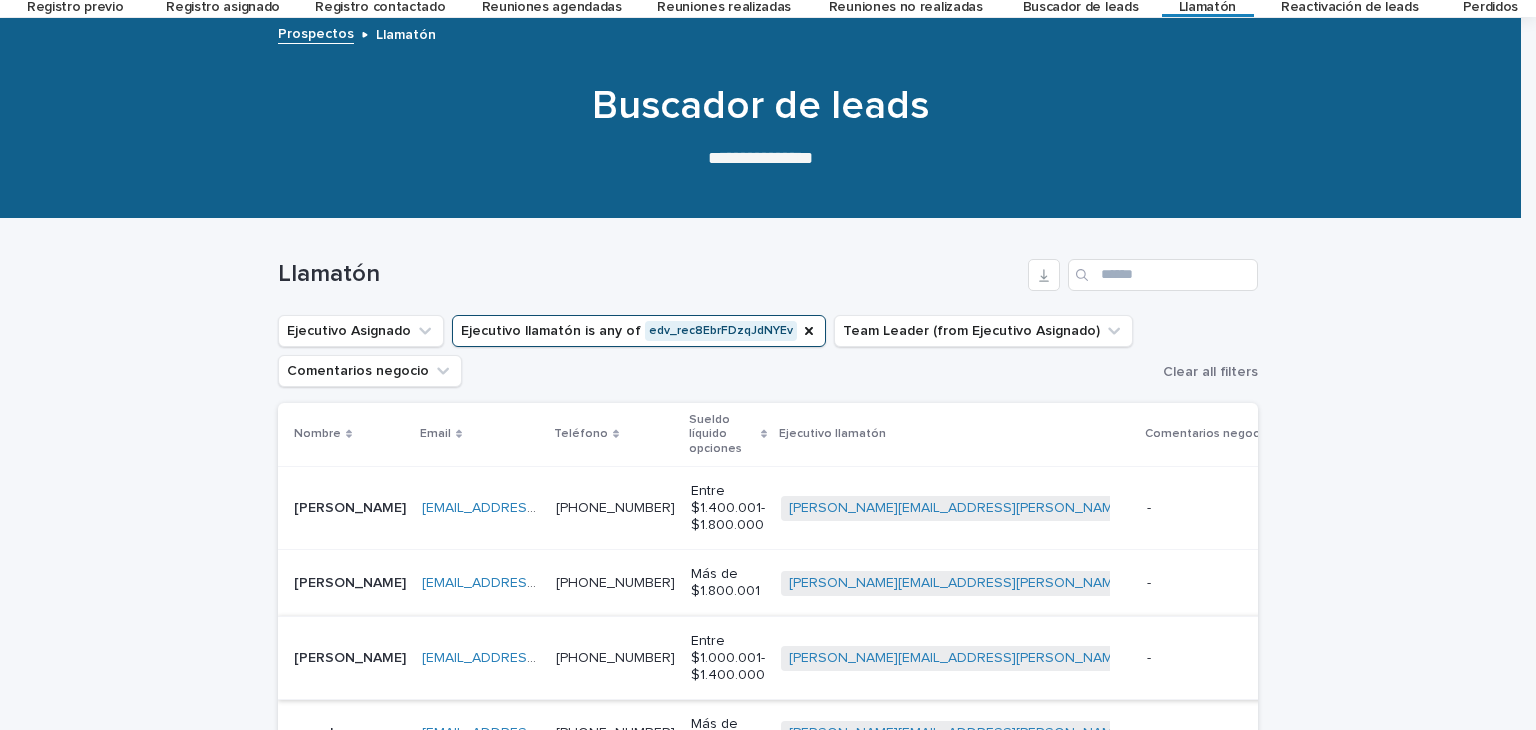 scroll, scrollTop: 88, scrollLeft: 0, axis: vertical 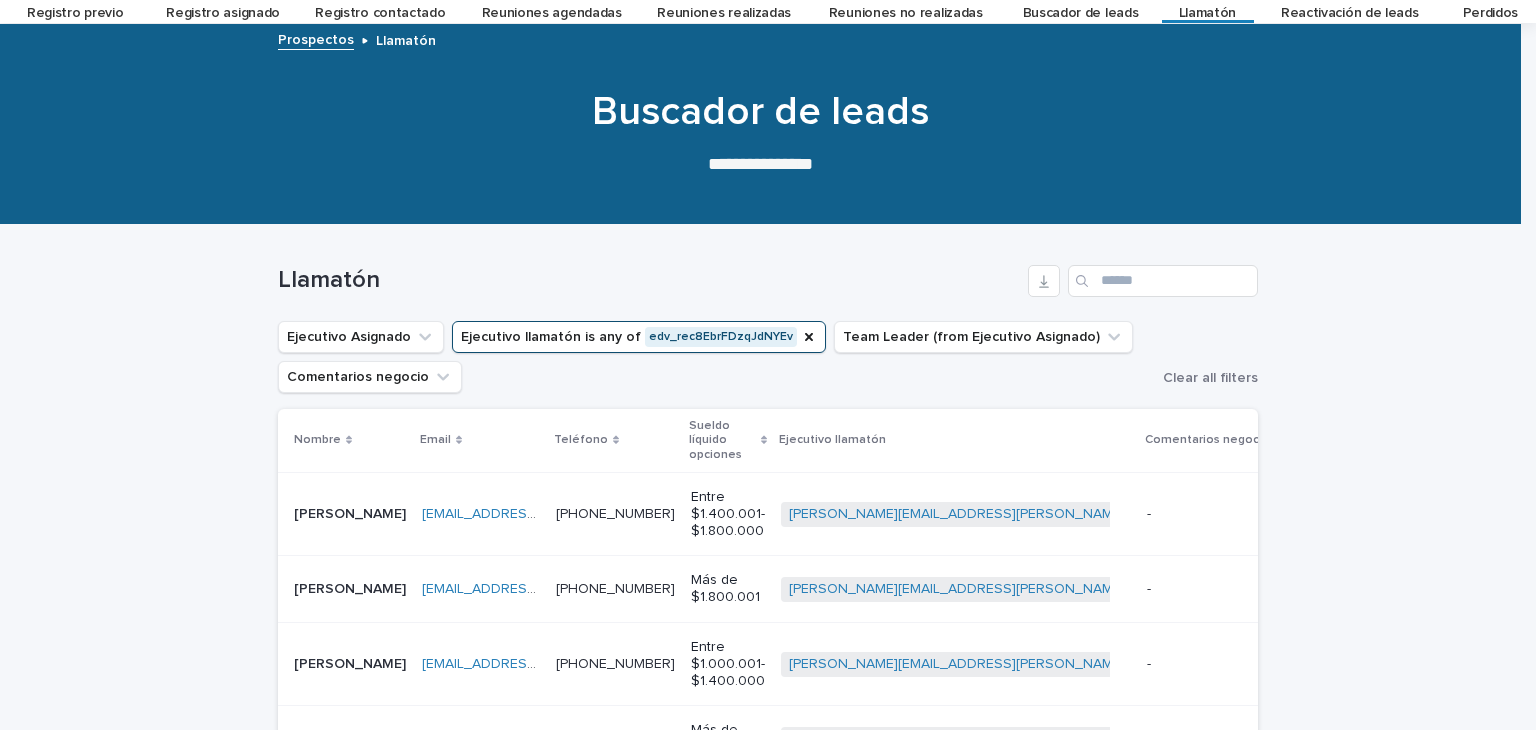 click on "Ejecutivo llamatón is any of edv_rec8EbrFDzqJdNYEv" at bounding box center [639, 337] 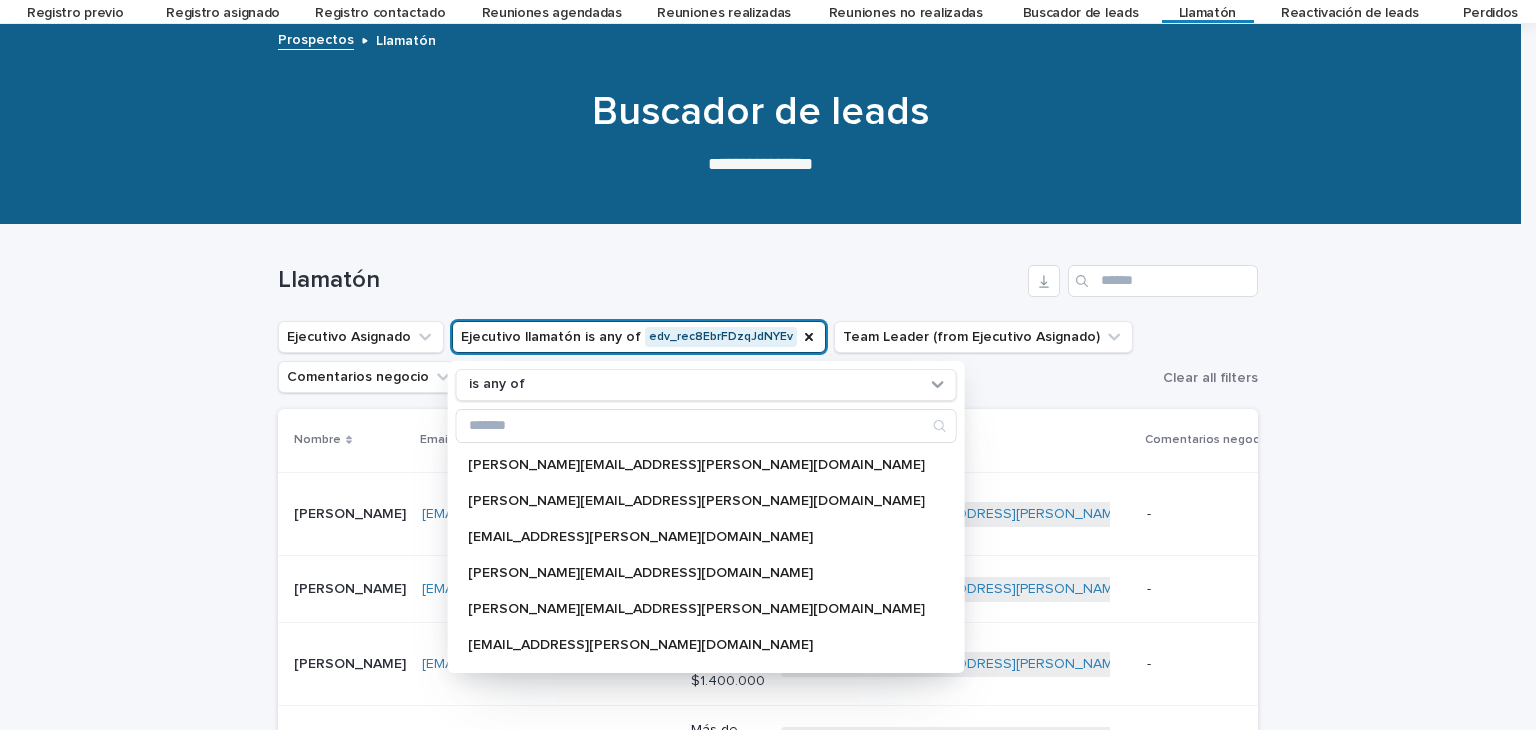 click on "Ejecutivo llamatón is any of edv_rec8EbrFDzqJdNYEv" at bounding box center [639, 337] 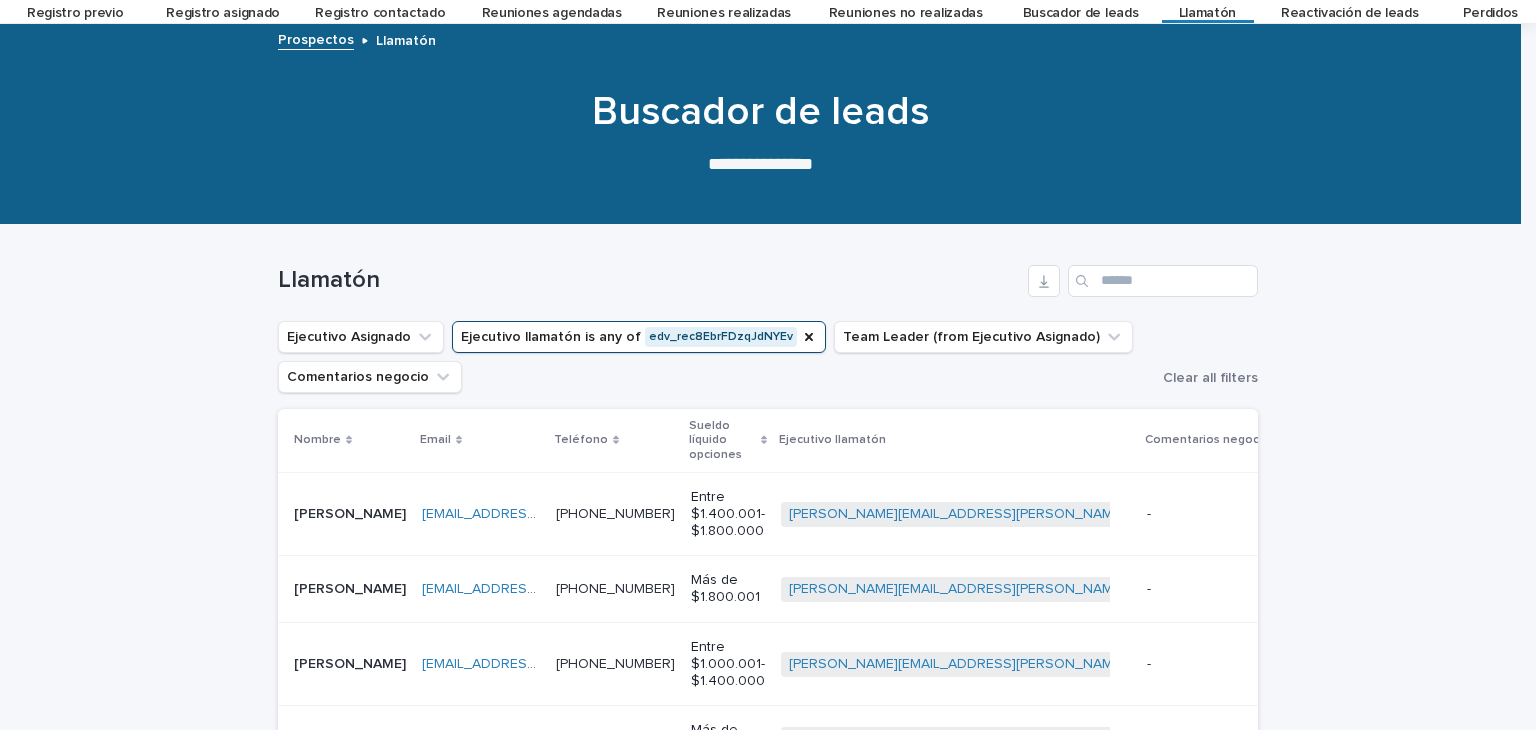 drag, startPoint x: 748, startPoint y: 329, endPoint x: 653, endPoint y: 361, distance: 100.2447 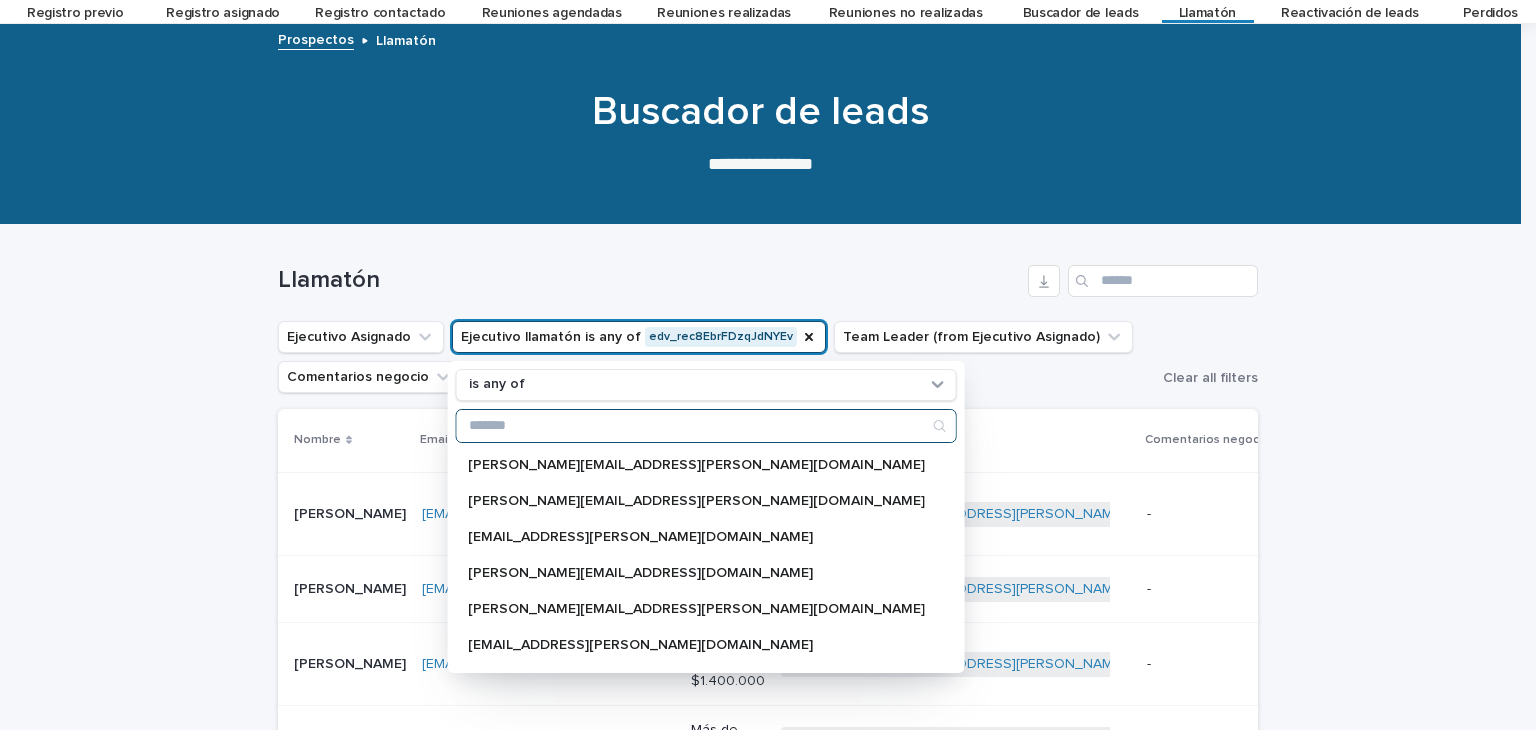 click at bounding box center (706, 426) 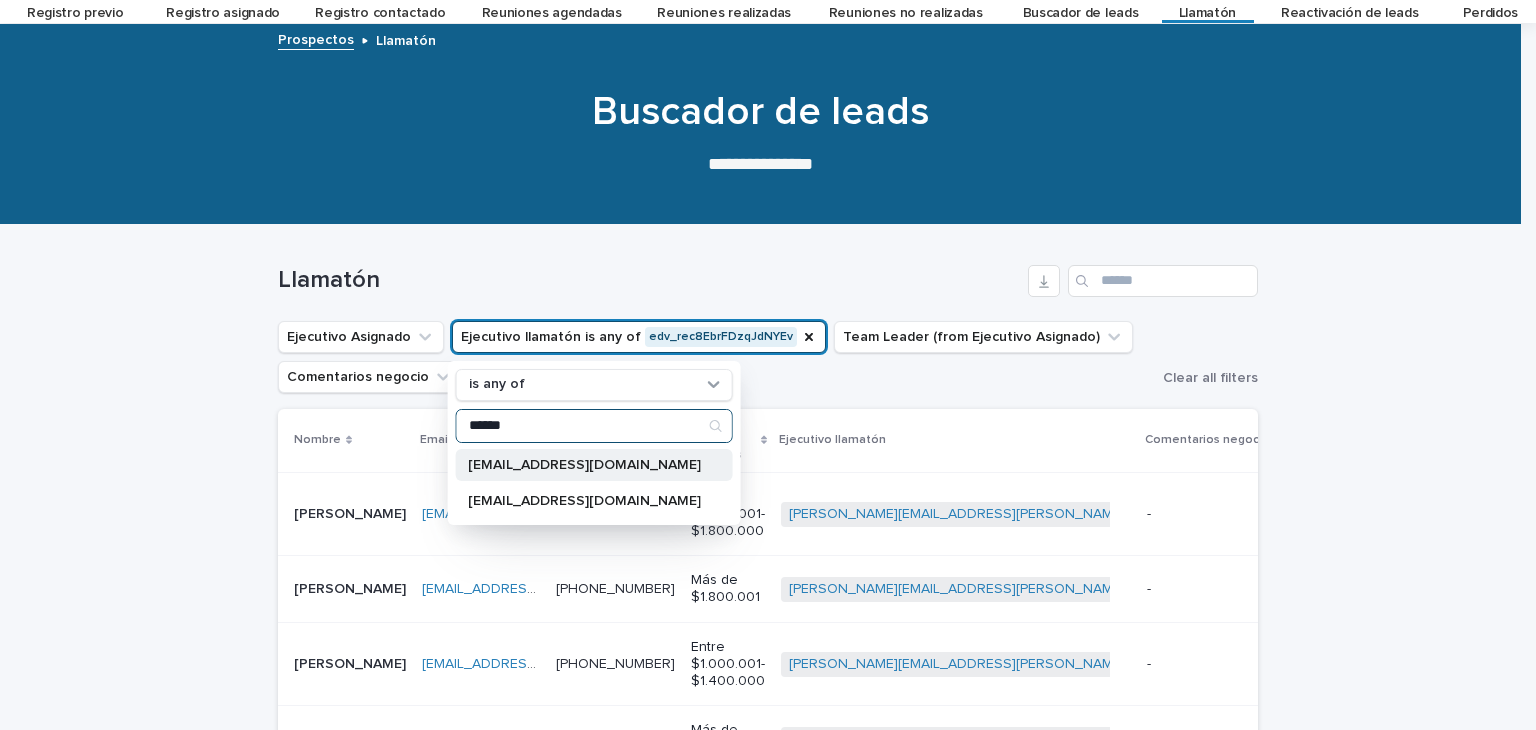 type on "******" 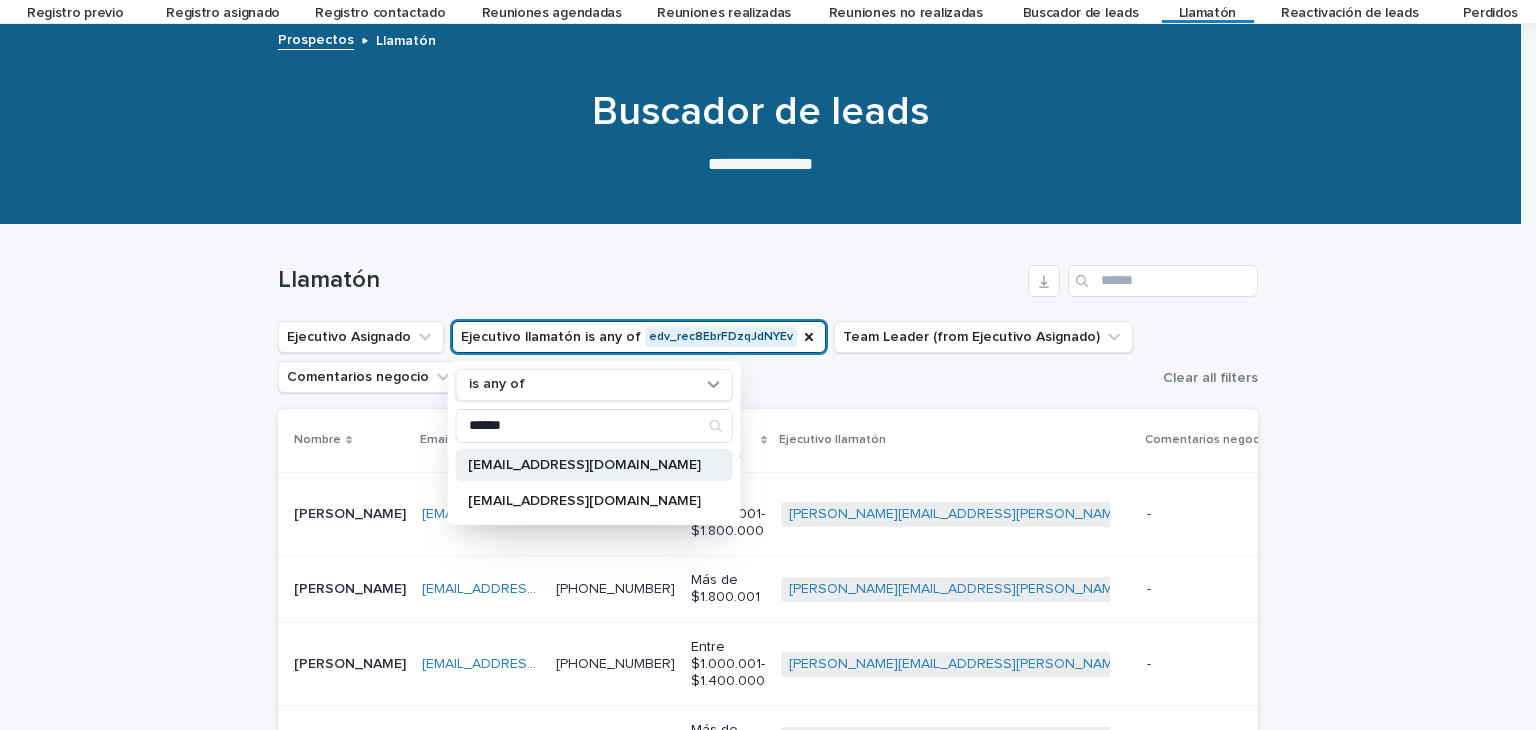 click on "angeramost.2@gmail.com" at bounding box center [594, 465] 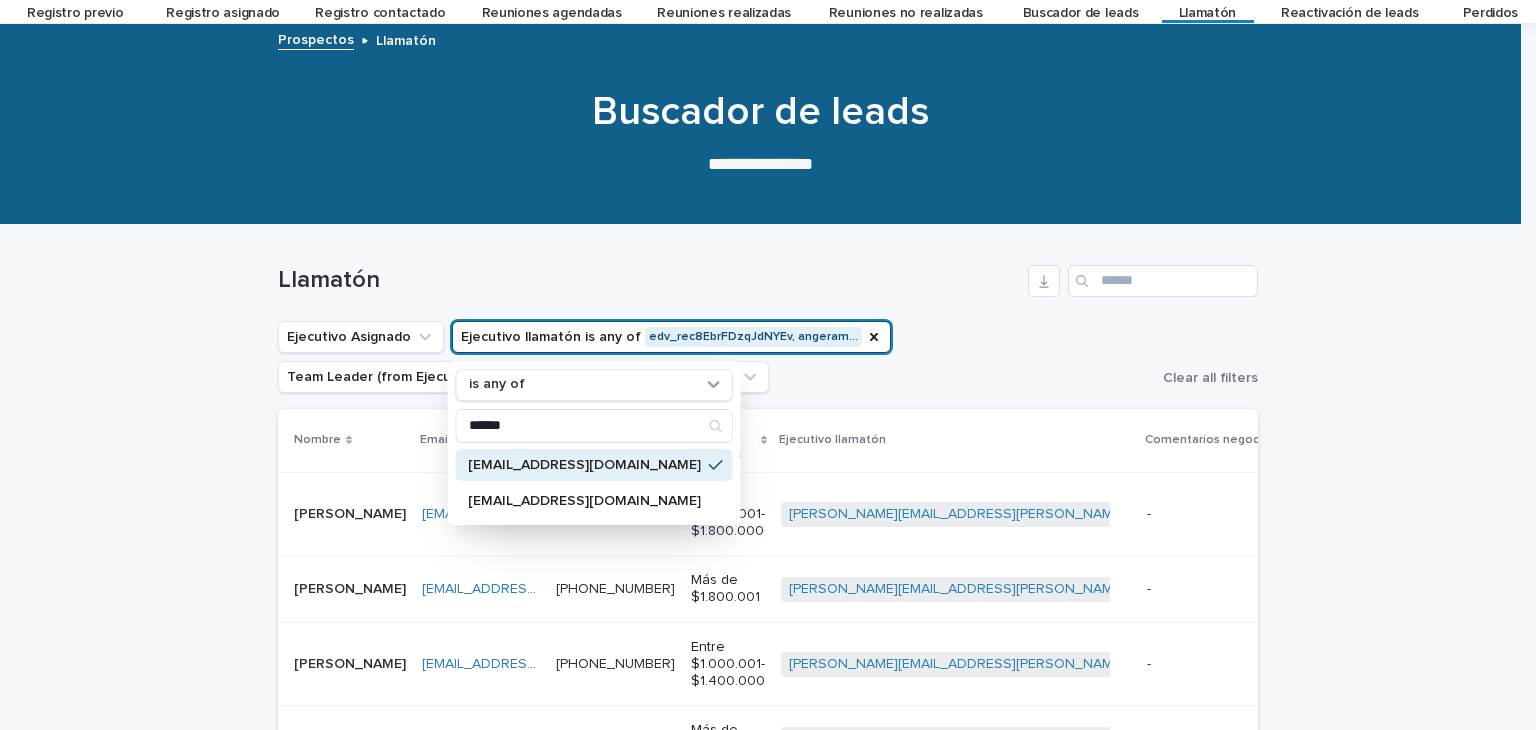 click on "Loading... Saving… Loading... Saving… Llamatón Ejecutivo Asignado Ejecutivo llamatón is any of edv_rec8EbrFDzqJdNYEv, angeram… is any of ****** angeramost.2@gmail.com angeramost@hotmail.com Team Leader (from Ejecutivo Asignado) Comentarios negocio Clear all filters Nombre Email Teléfono Sueldo líquido opciones Ejecutivo llamatón Comentarios negocio Paulina Paulina   pauli.josefa2@gmail.com pauli.josefa2@gmail.com   +56961169843 +56961169843   Entre $1.400.001- $1.800.000 iveth.tejedor@capitalizarme.com   + 0 - -   Reunión agendada Intento de contacto Francisca Francisca   franciscaparam@gmail.com franciscaparam@gmail.com   +56990897023 +56990897023   Más de $1.800.001 iveth.tejedor@capitalizarme.com   + 0 - -   Reunión agendada Intento de contacto Rene Moreno Rene Moreno   rmoreno.prevencion1993@gmail.com rmoreno.prevencion1993@gmail.com   +56973588260 +56973588260   Entre $1.000.001- $1.400.000 iveth.tejedor@capitalizarme.com   + 0 - -   Reunión agendada Intento de contacto manola" at bounding box center (768, 850) 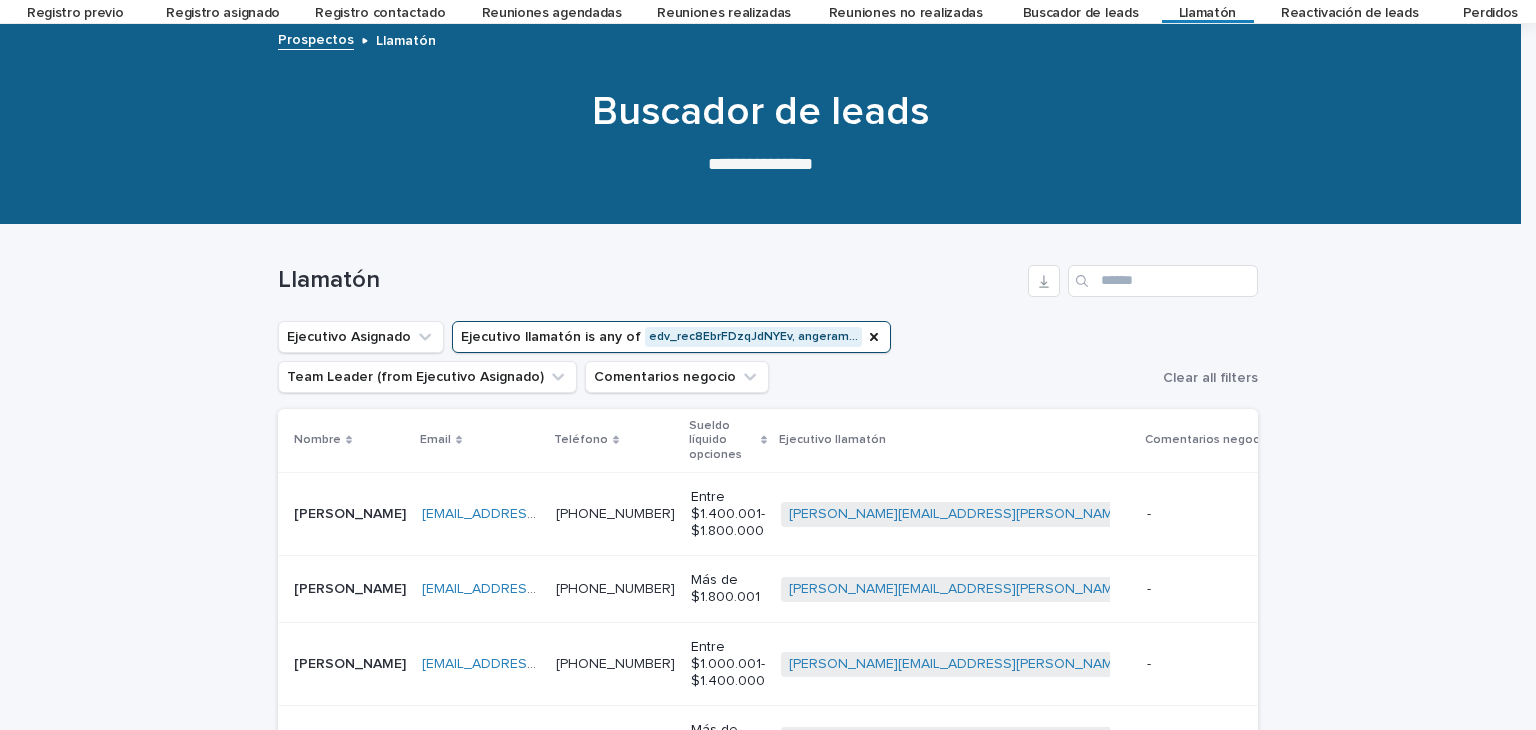 click on "Ejecutivo llamatón is any of edv_rec8EbrFDzqJdNYEv, angeram…" at bounding box center [671, 337] 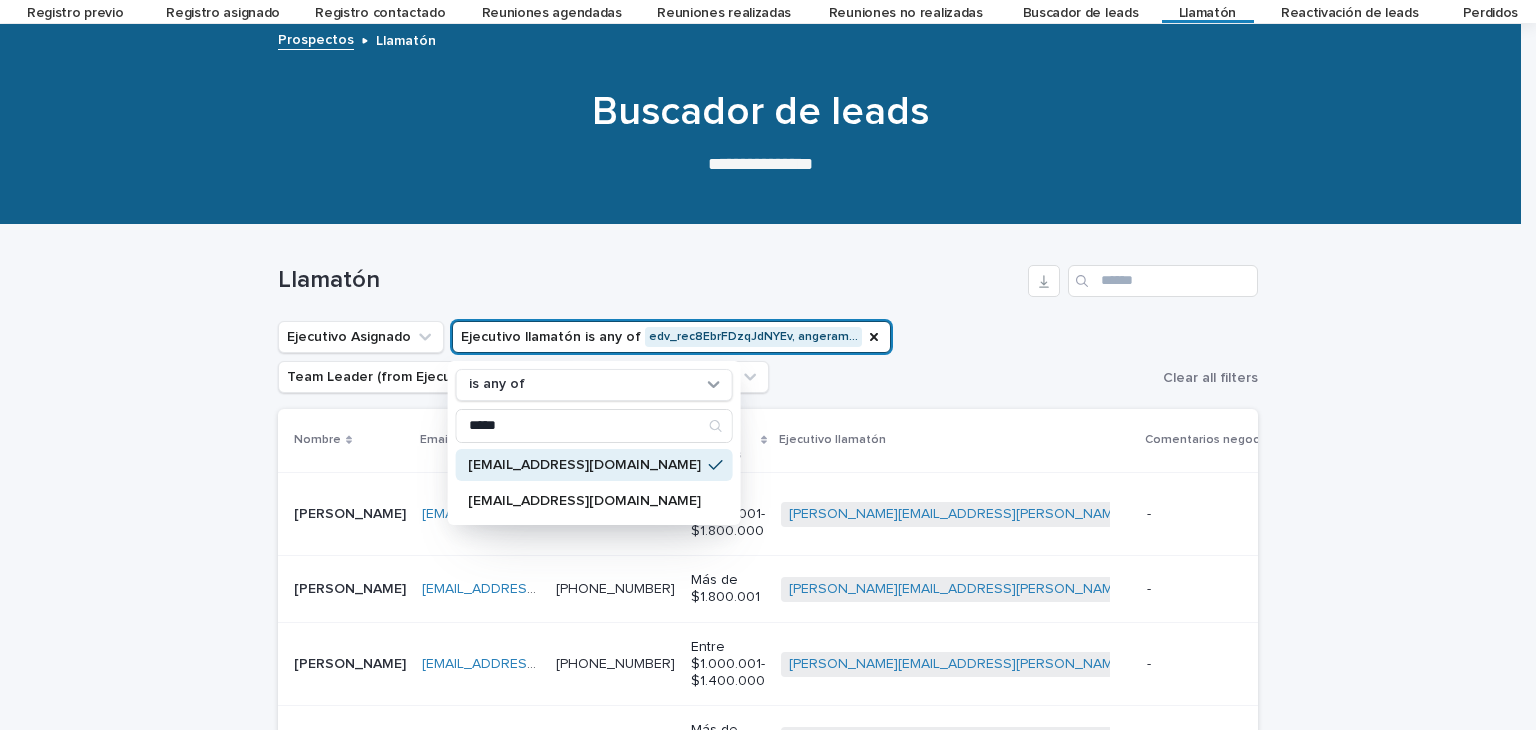 type on "*****" 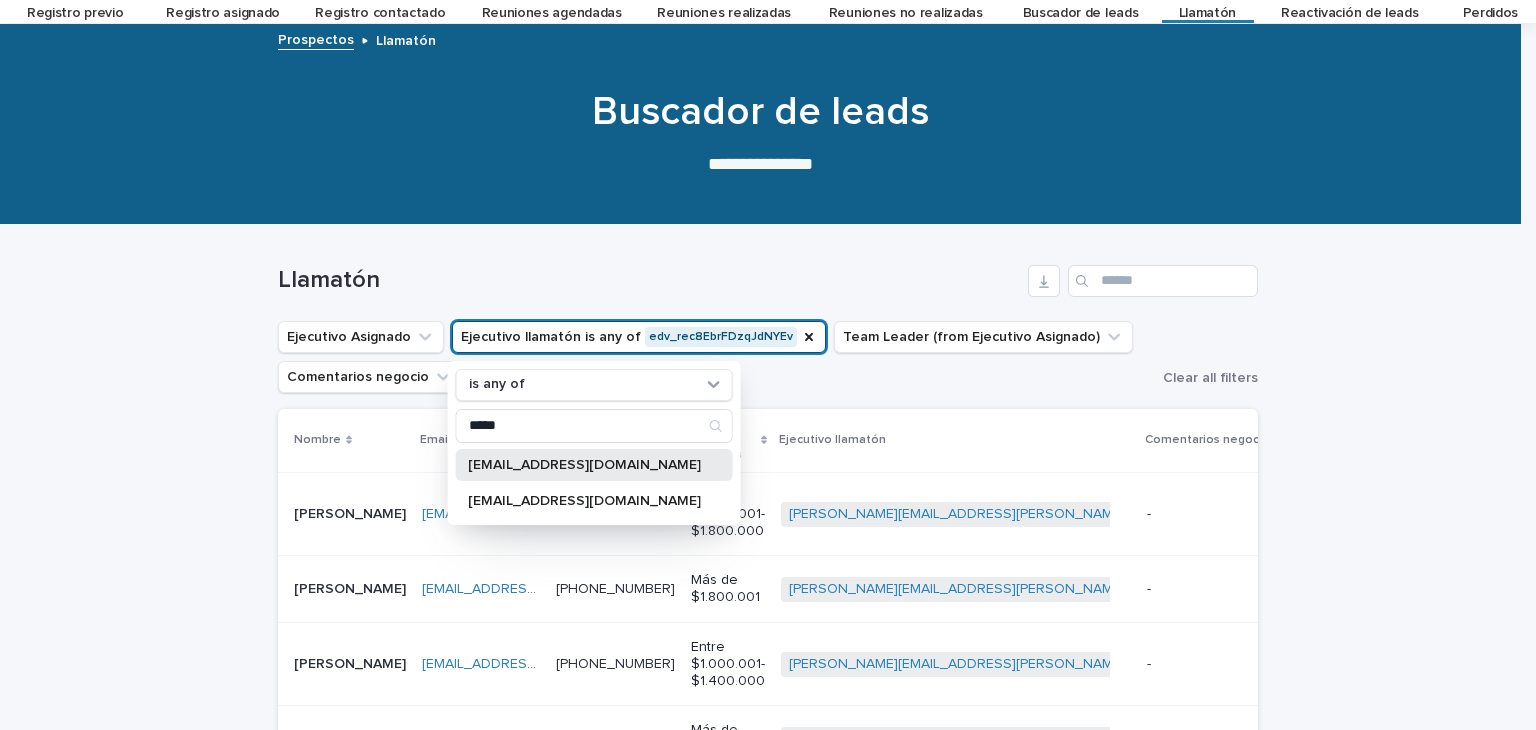 click on "angeramost.2@gmail.com" at bounding box center [594, 465] 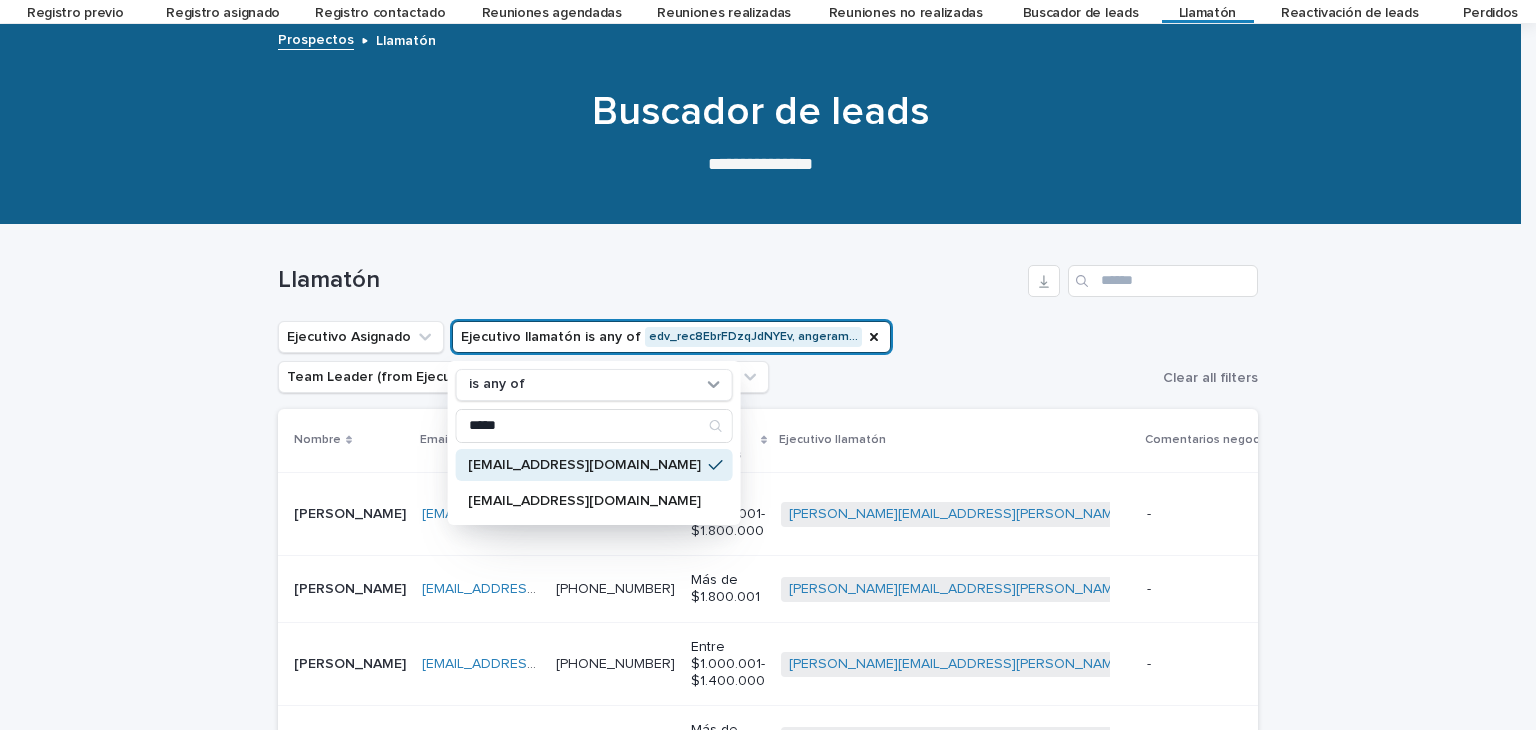 click on "Loading... Saving… Loading... Saving… Llamatón Ejecutivo Asignado Ejecutivo llamatón is any of edv_rec8EbrFDzqJdNYEv, angeram… is any of ***** angeramost.2@gmail.com angeramost@hotmail.com Team Leader (from Ejecutivo Asignado) Comentarios negocio Clear all filters Nombre Email Teléfono Sueldo líquido opciones Ejecutivo llamatón Comentarios negocio Paulina Paulina   pauli.josefa2@gmail.com pauli.josefa2@gmail.com   +56961169843 +56961169843   Entre $1.400.001- $1.800.000 iveth.tejedor@capitalizarme.com   + 0 - -   Reunión agendada Intento de contacto Francisca Francisca   franciscaparam@gmail.com franciscaparam@gmail.com   +56990897023 +56990897023   Más de $1.800.001 iveth.tejedor@capitalizarme.com   + 0 - -   Reunión agendada Intento de contacto Rene Moreno Rene Moreno   rmoreno.prevencion1993@gmail.com rmoreno.prevencion1993@gmail.com   +56973588260 +56973588260   Entre $1.000.001- $1.400.000 iveth.tejedor@capitalizarme.com   + 0 - -   Reunión agendada Intento de contacto manola" at bounding box center [768, 850] 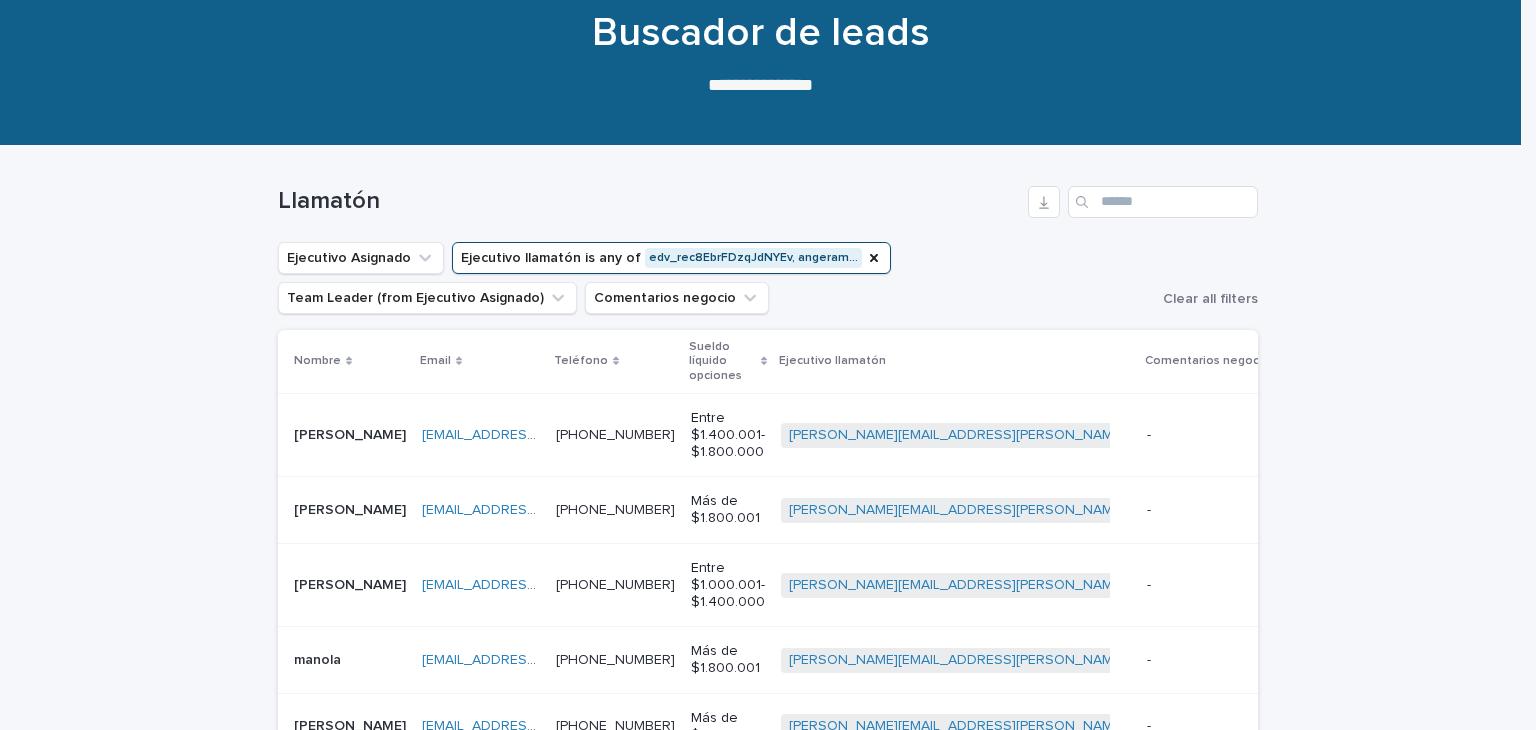 scroll, scrollTop: 163, scrollLeft: 0, axis: vertical 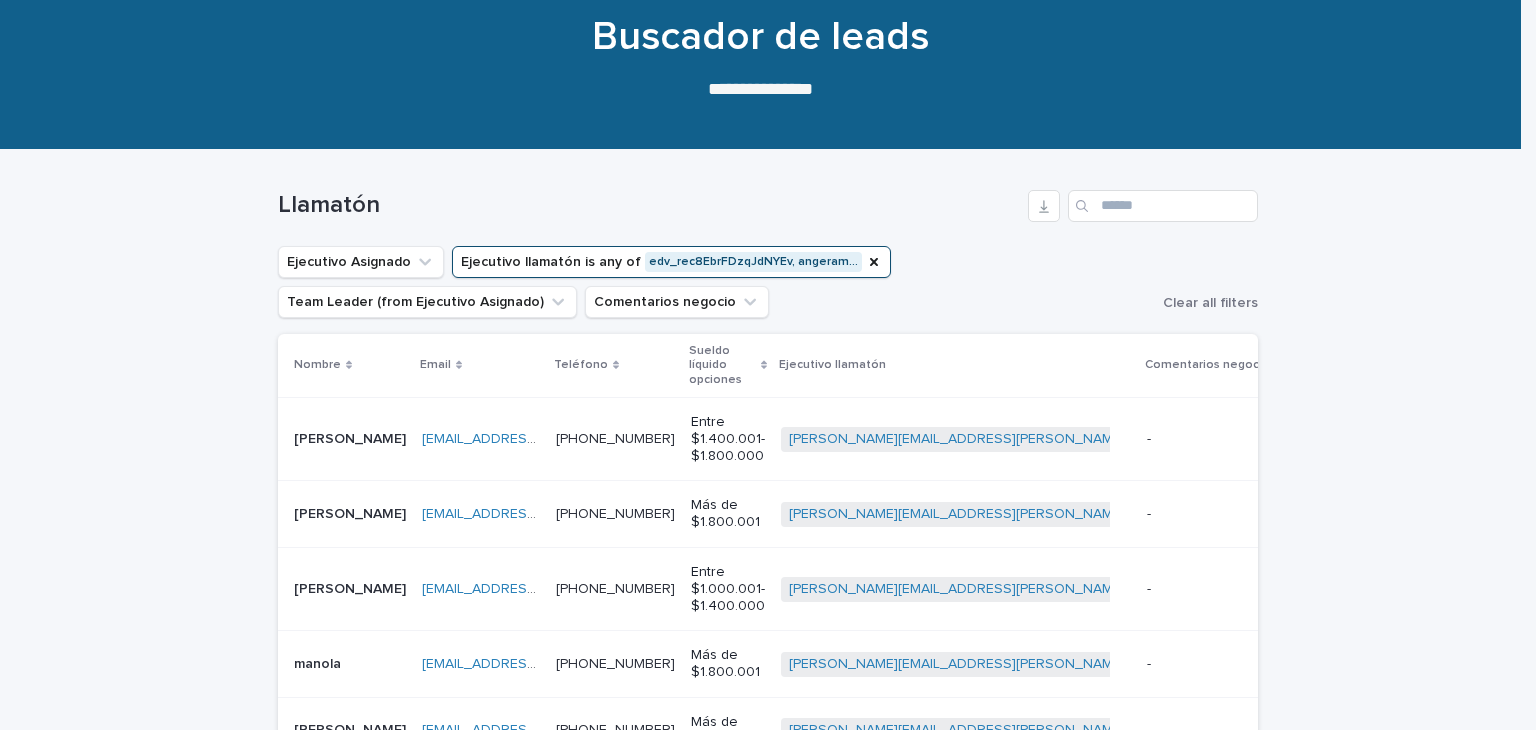 click on "Ejecutivo llamatón is any of edv_rec8EbrFDzqJdNYEv, angeram…" at bounding box center (671, 262) 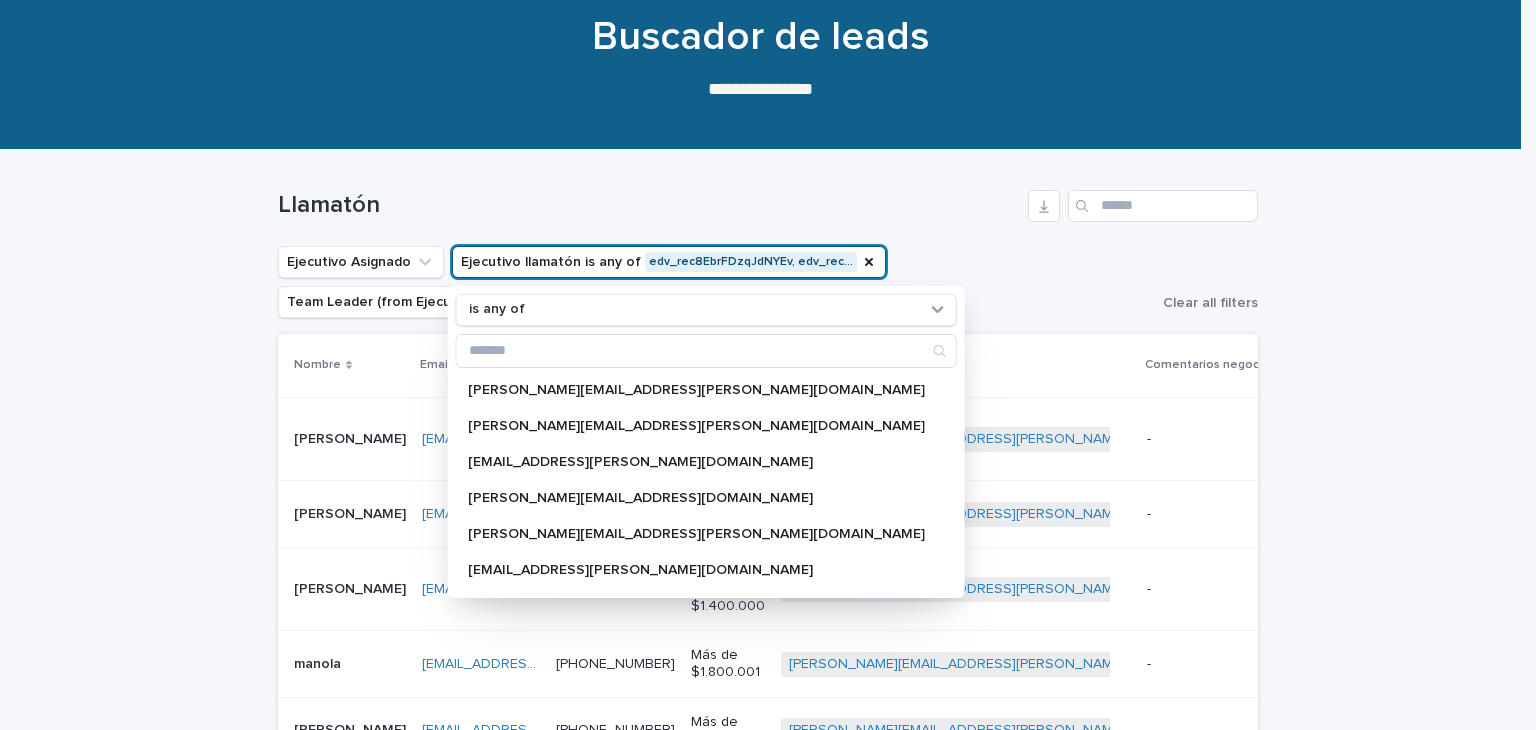 click on "Ejecutivo llamatón is any of edv_rec8EbrFDzqJdNYEv, edv_rec…" at bounding box center [669, 262] 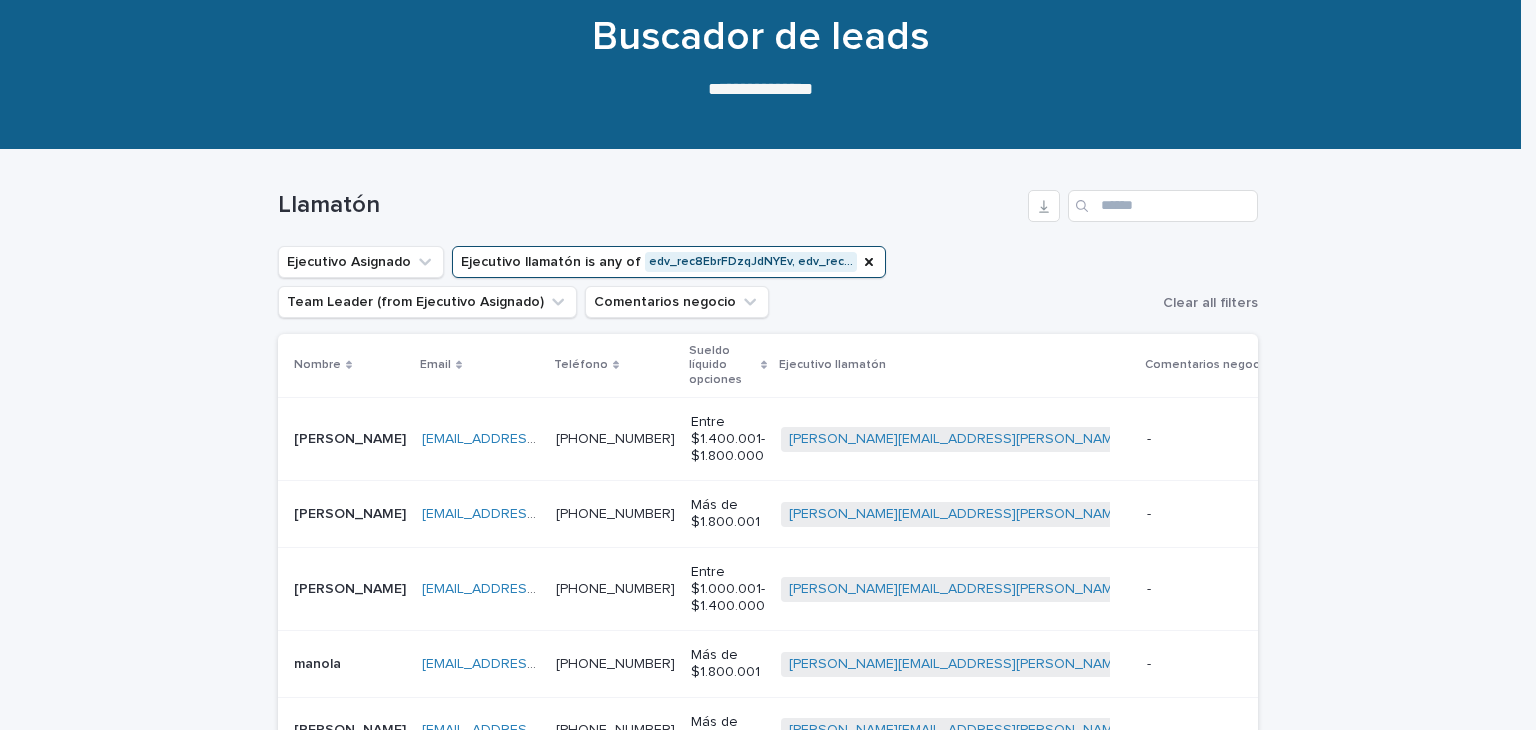 click on "Ejecutivo llamatón is any of edv_rec8EbrFDzqJdNYEv, edv_rec…" at bounding box center [669, 262] 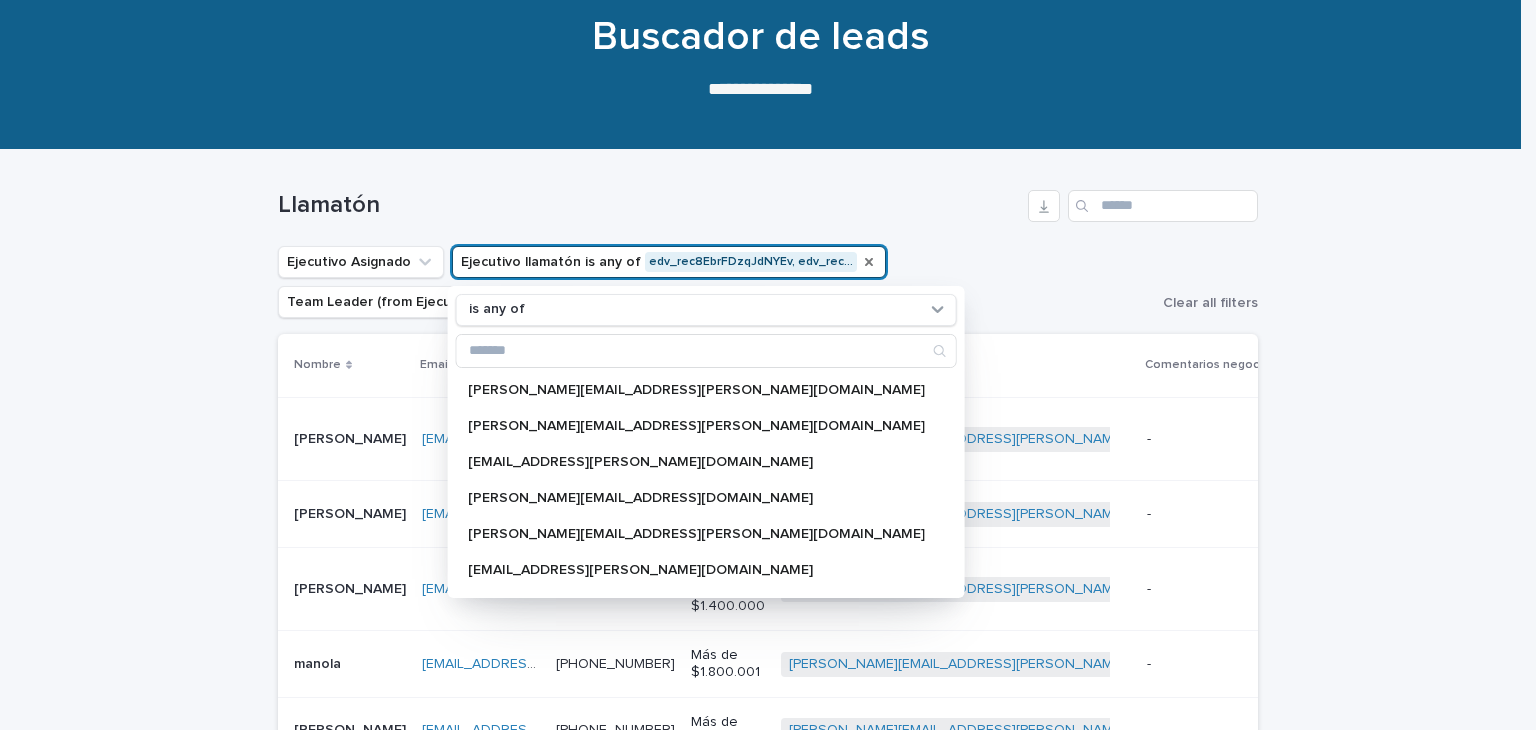 click 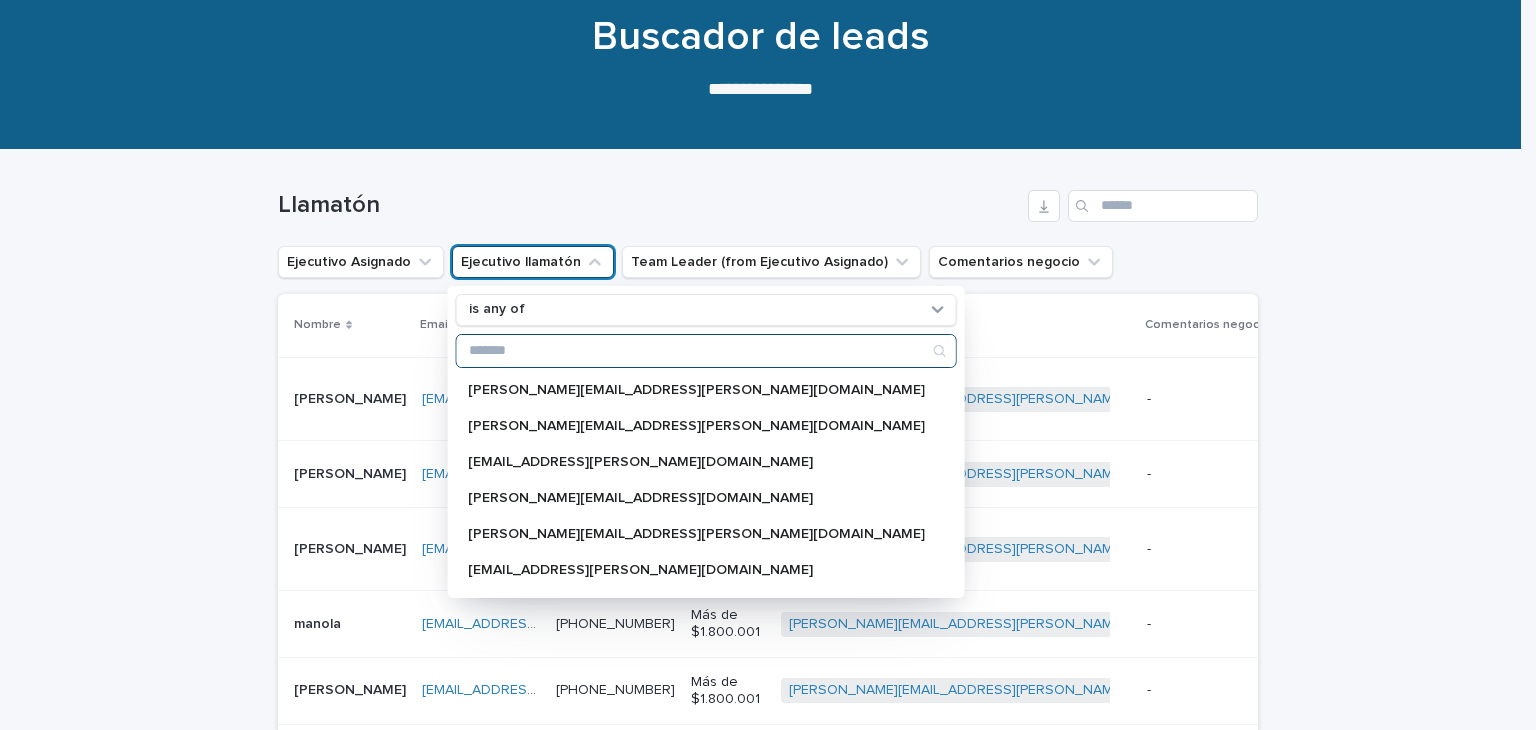 click at bounding box center [706, 351] 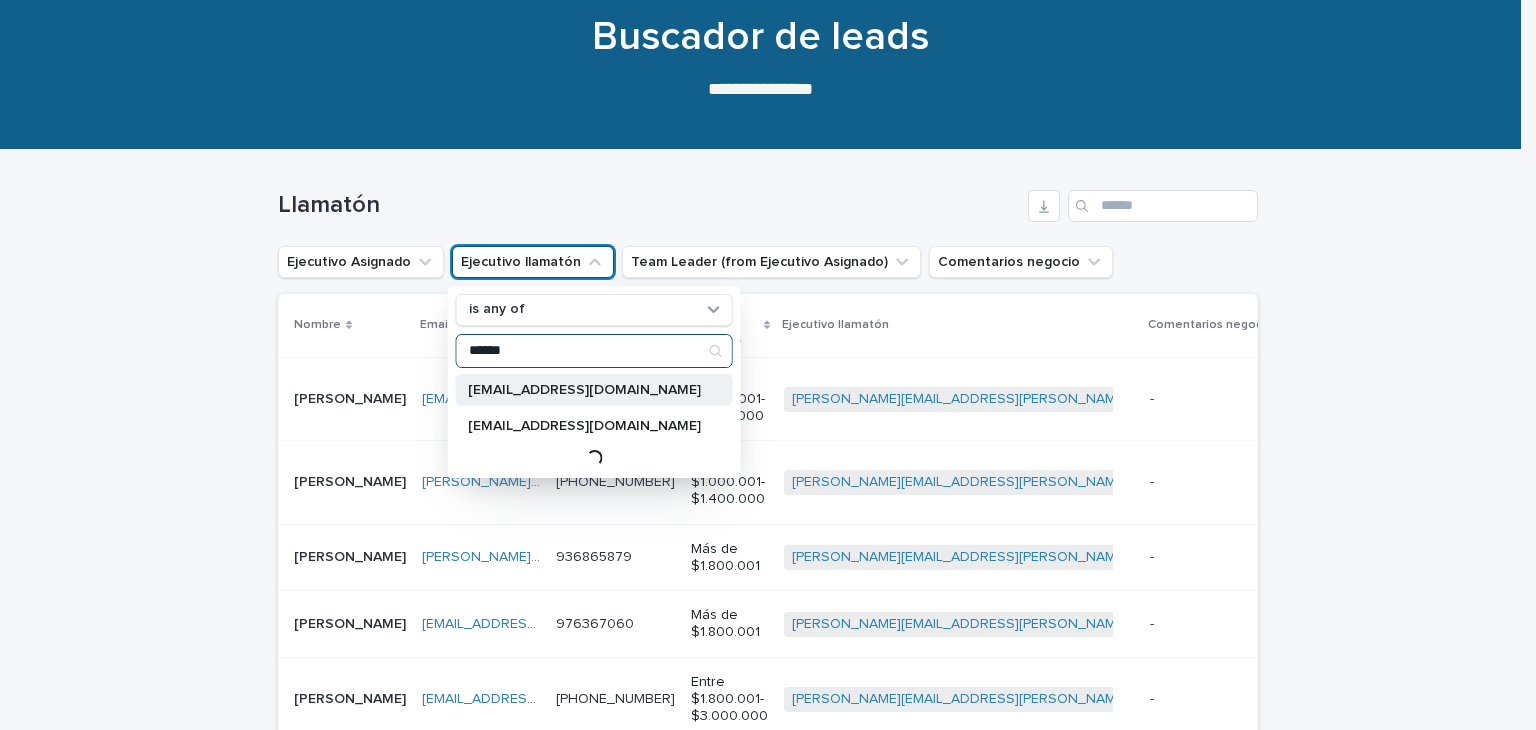 type on "******" 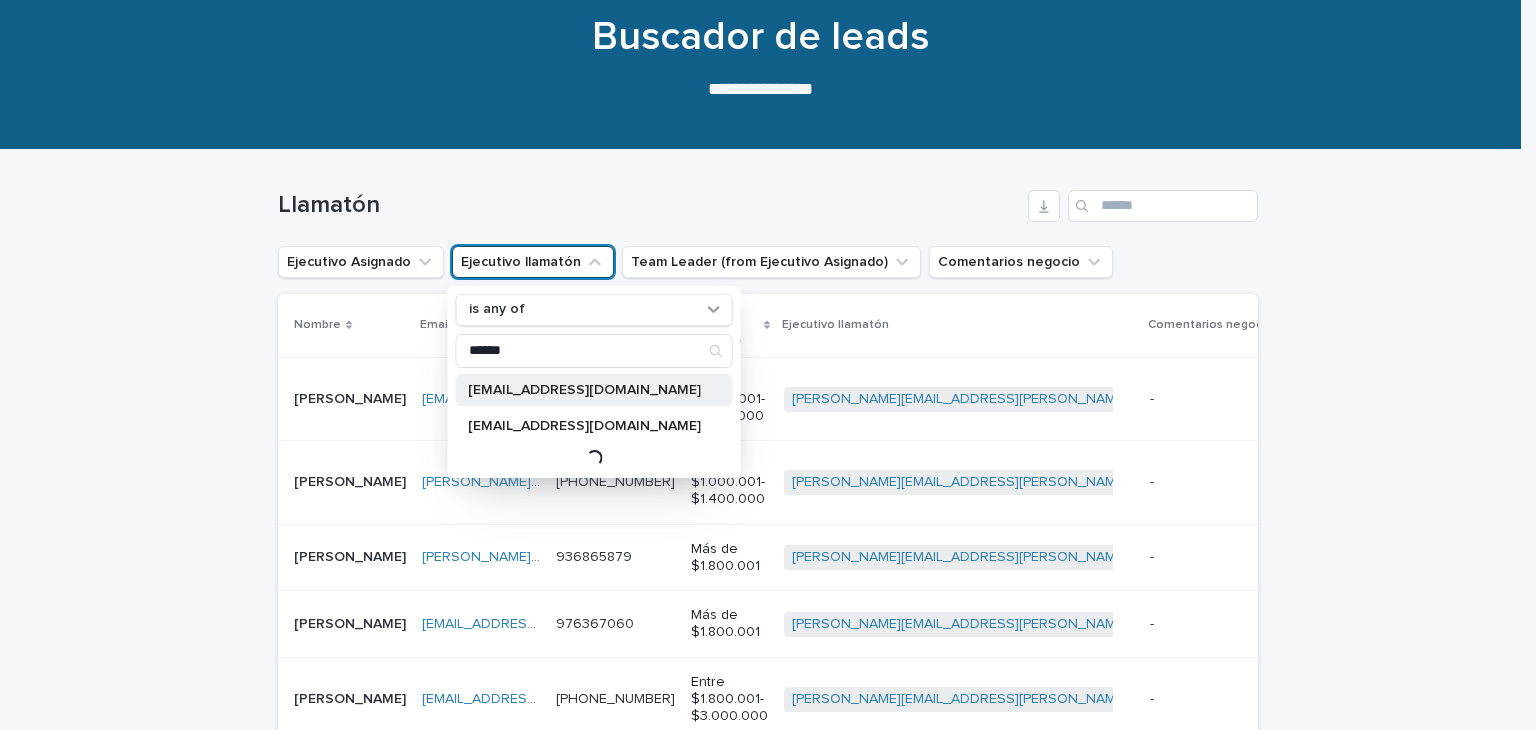 click on "angeramost.2@gmail.com" at bounding box center [584, 390] 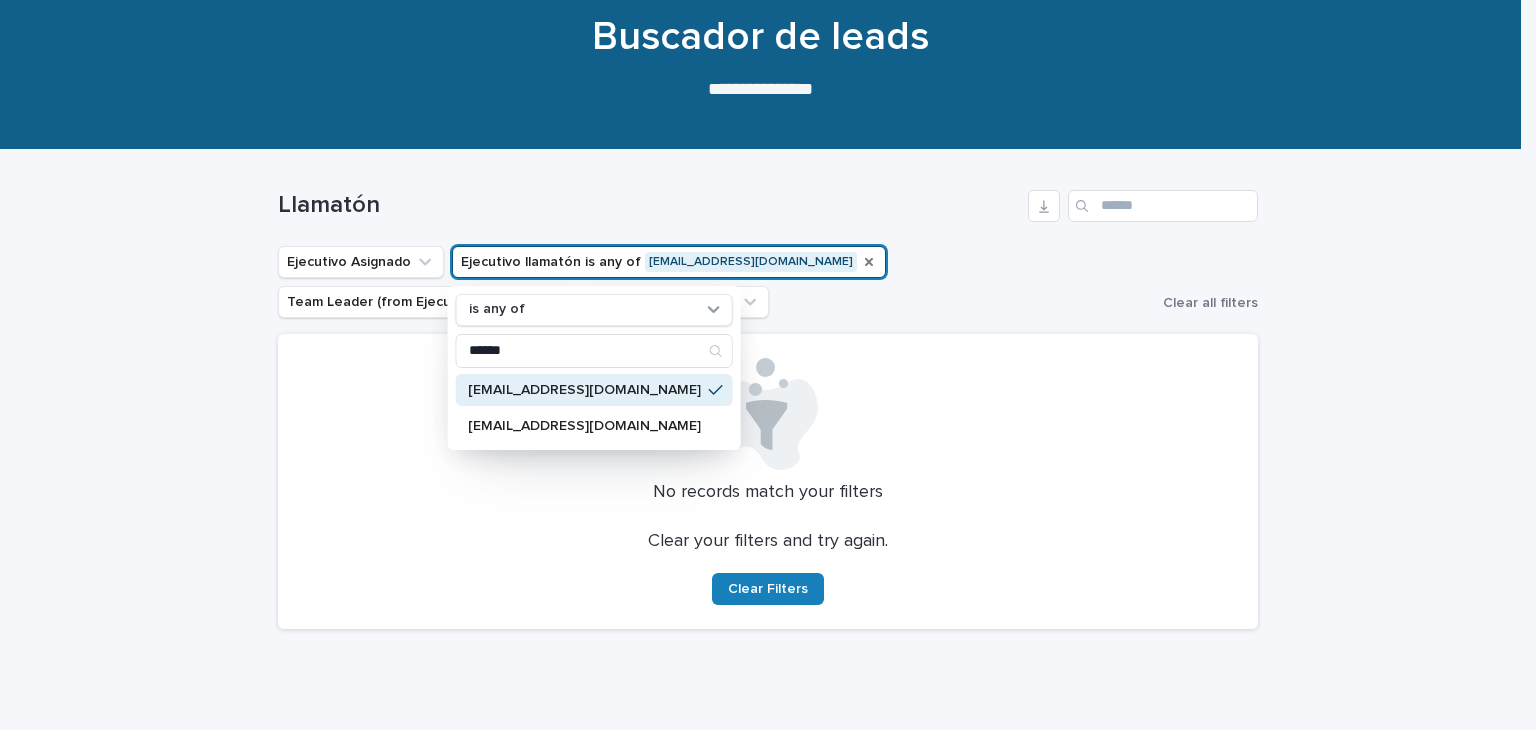 click on "Loading... Saving… Loading... Saving… Llamatón Ejecutivo Asignado Ejecutivo llamatón is any of angeramost.2@gmail.com is any of ****** angeramost.2@gmail.com angeramost@hotmail.com Team Leader (from Ejecutivo Asignado) Comentarios negocio Clear all filters No records match your filters Clear your filters and try again. Clear Filters" at bounding box center (768, 447) 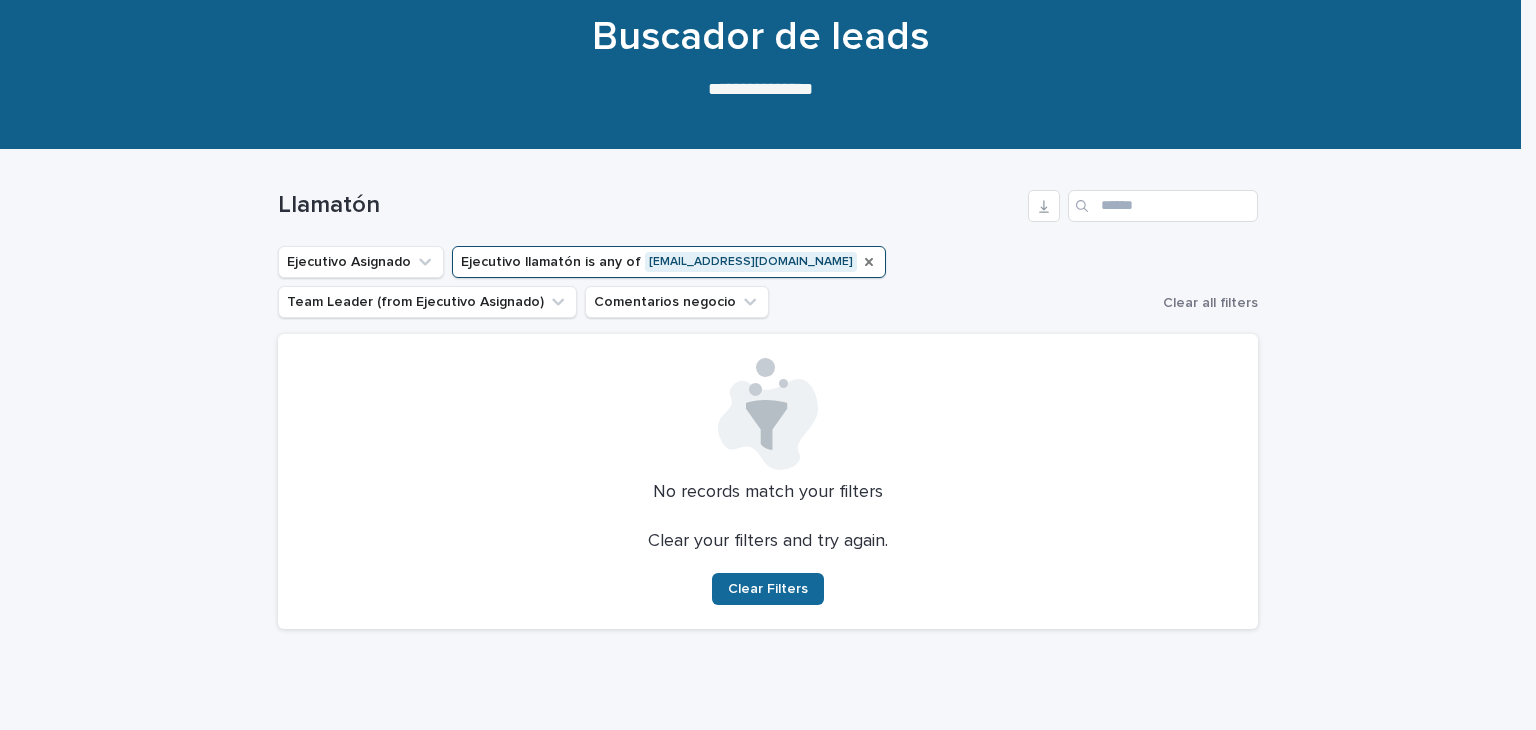 click on "Clear Filters" at bounding box center (768, 589) 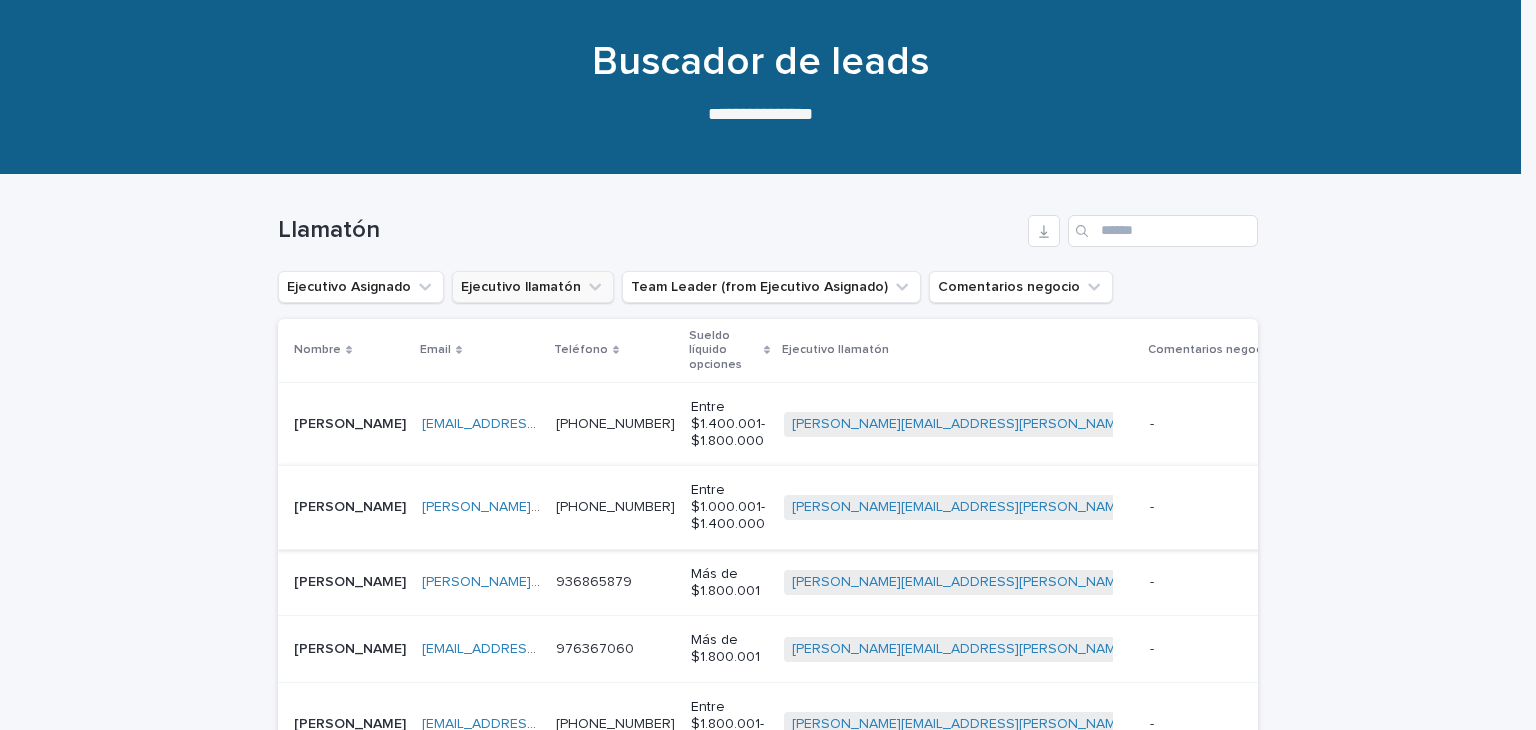 scroll, scrollTop: 0, scrollLeft: 0, axis: both 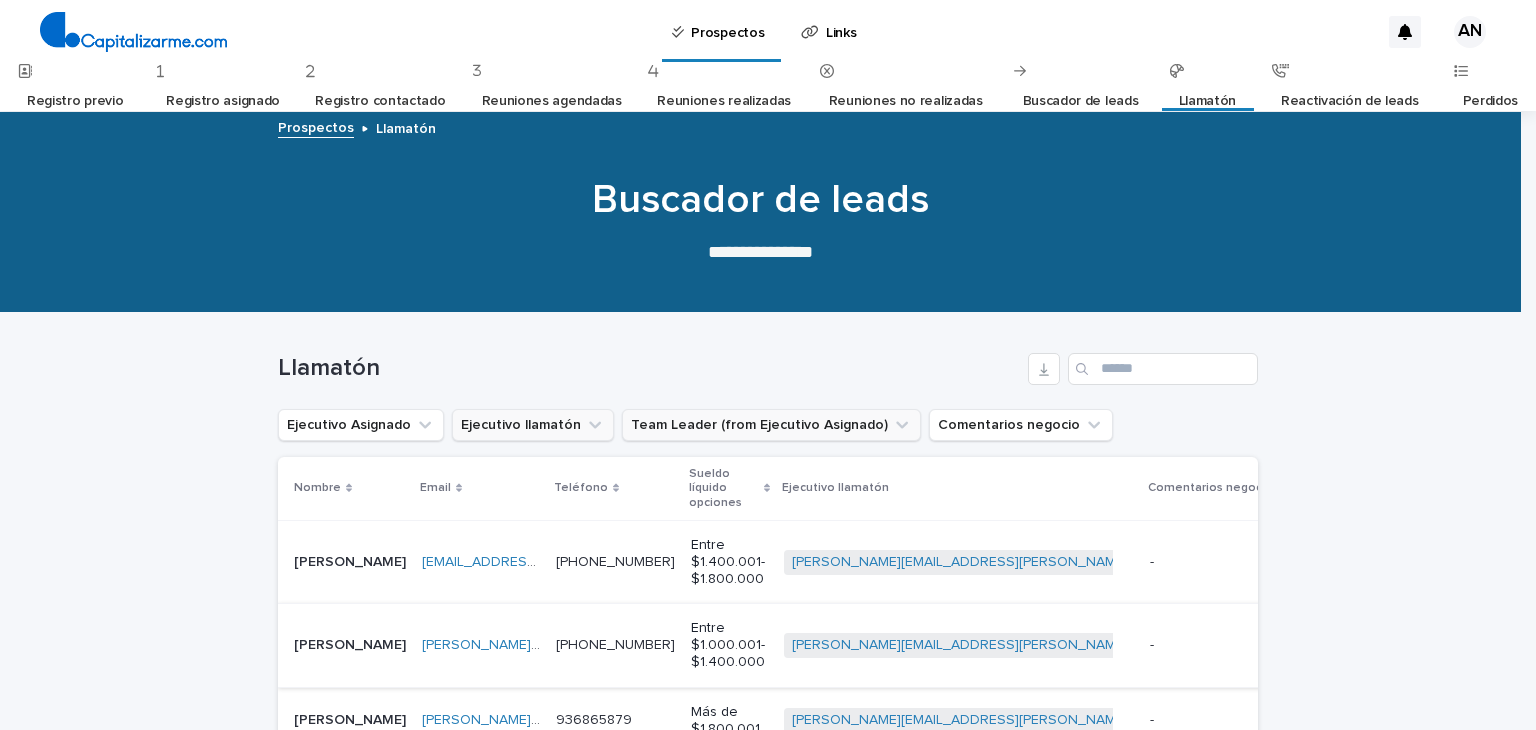 click 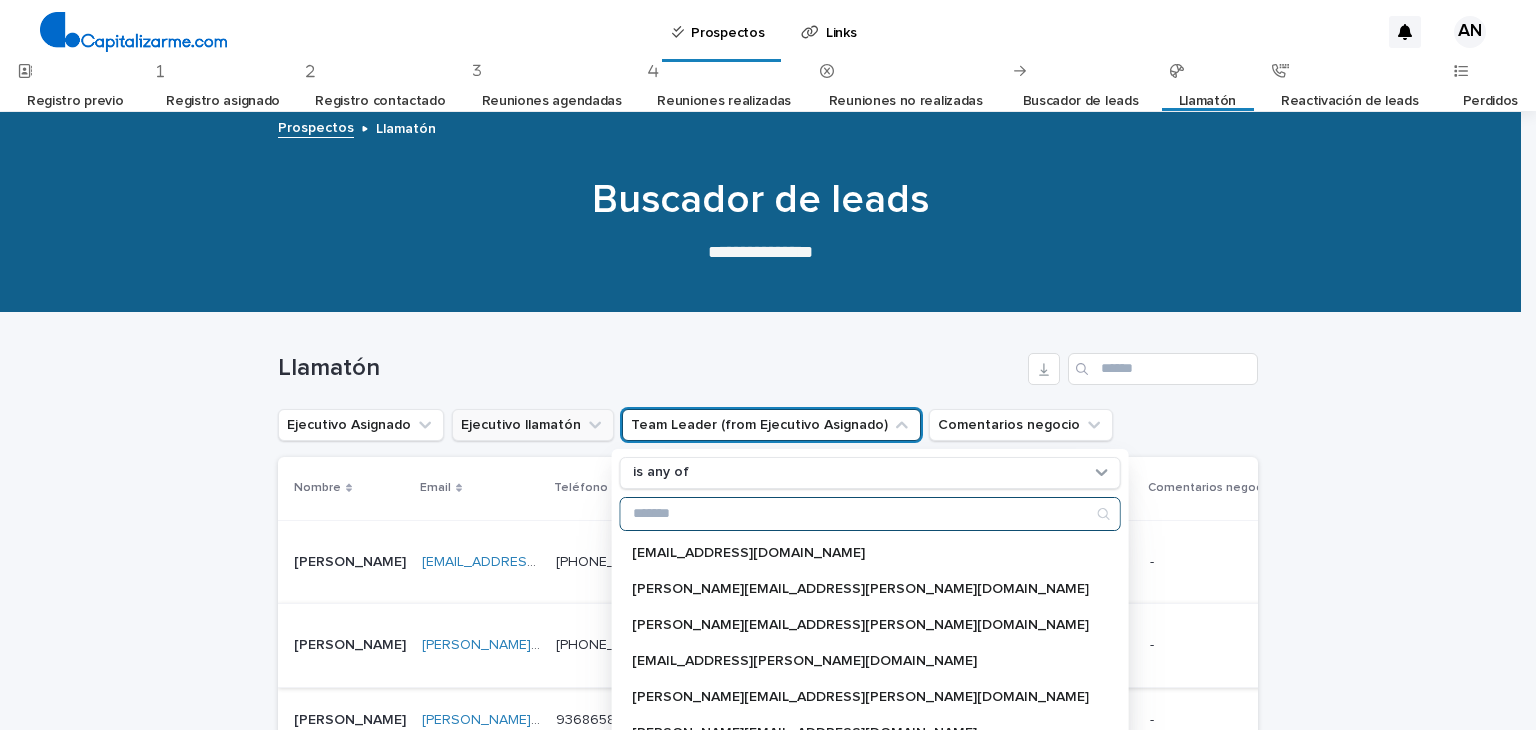 click at bounding box center (870, 514) 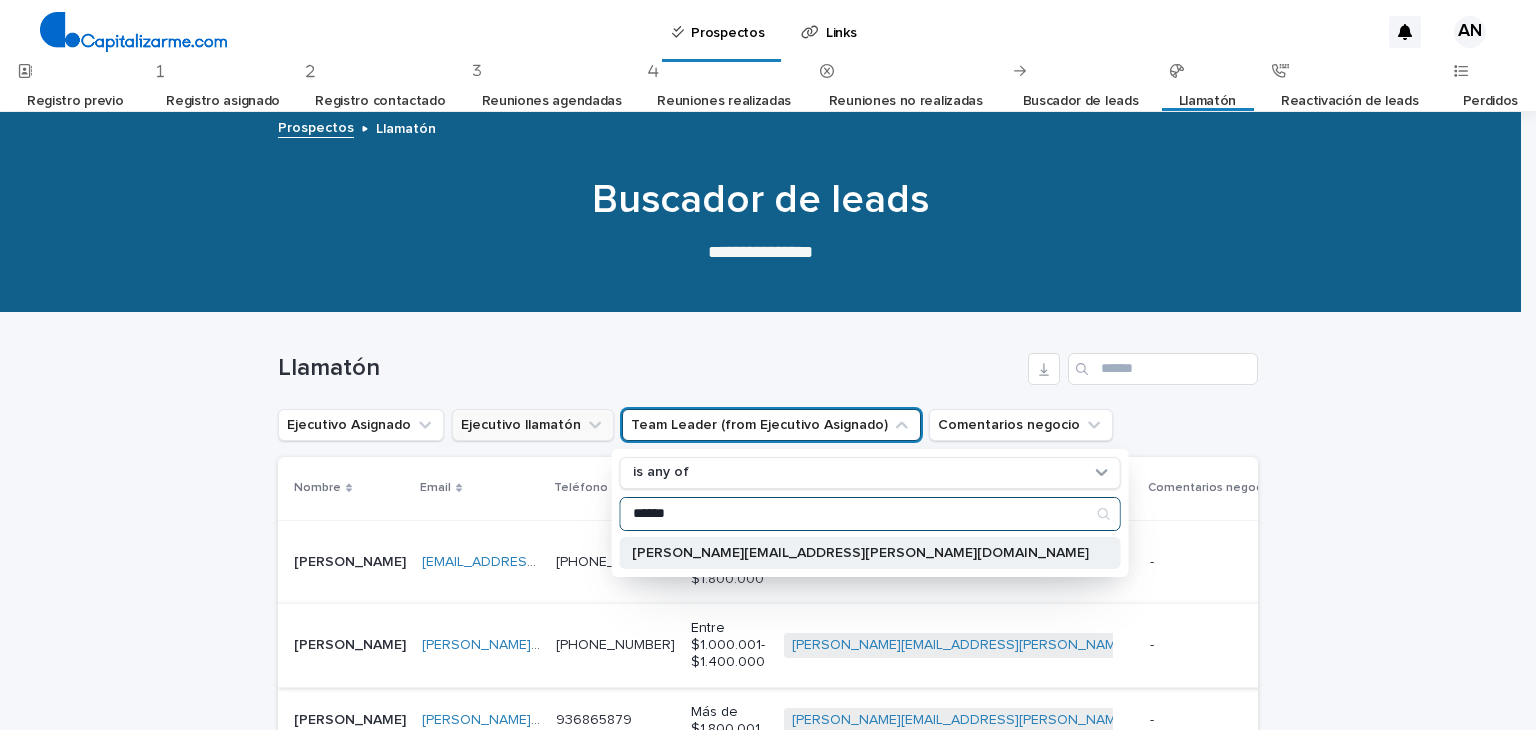 type on "******" 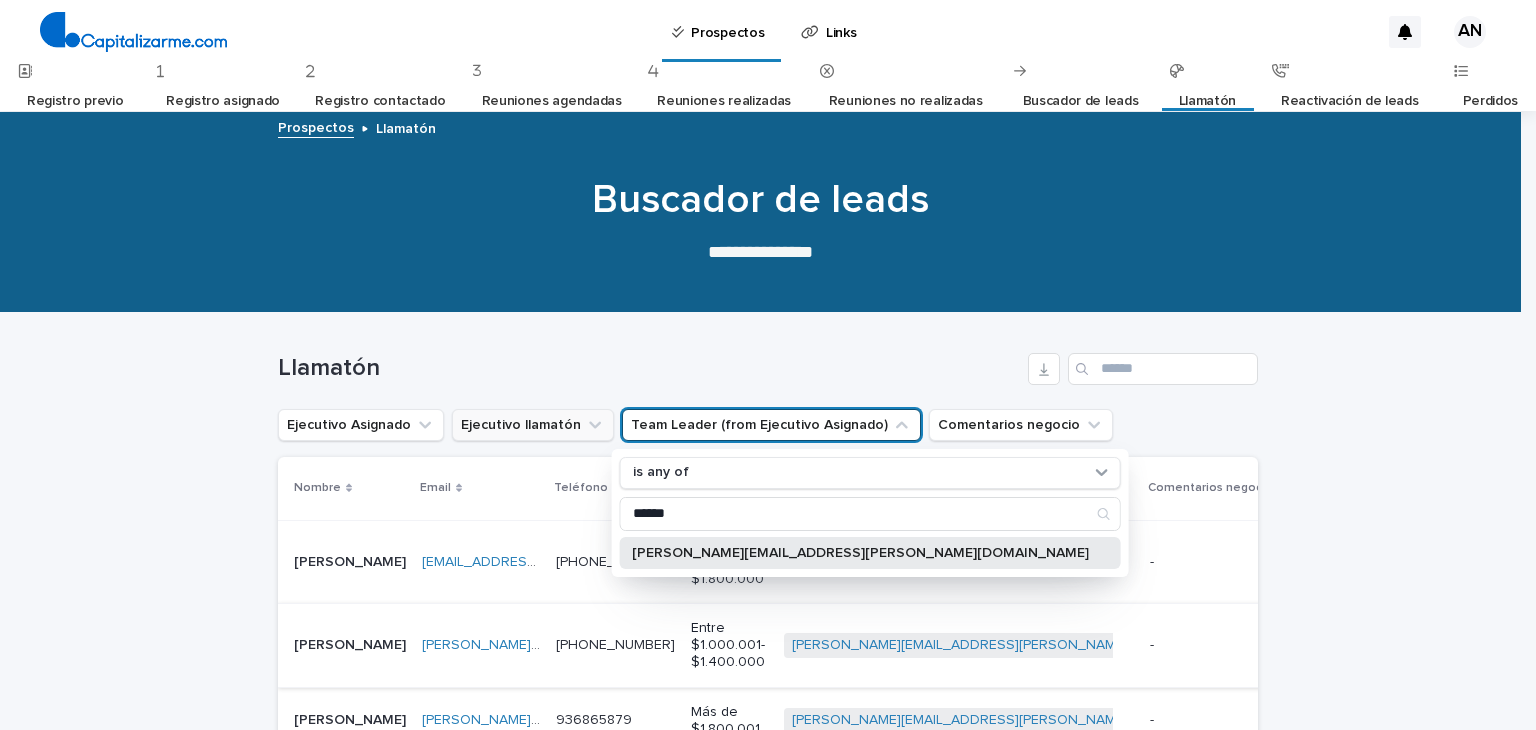 click on "andres.cristi@capitalizarme.com" at bounding box center [860, 553] 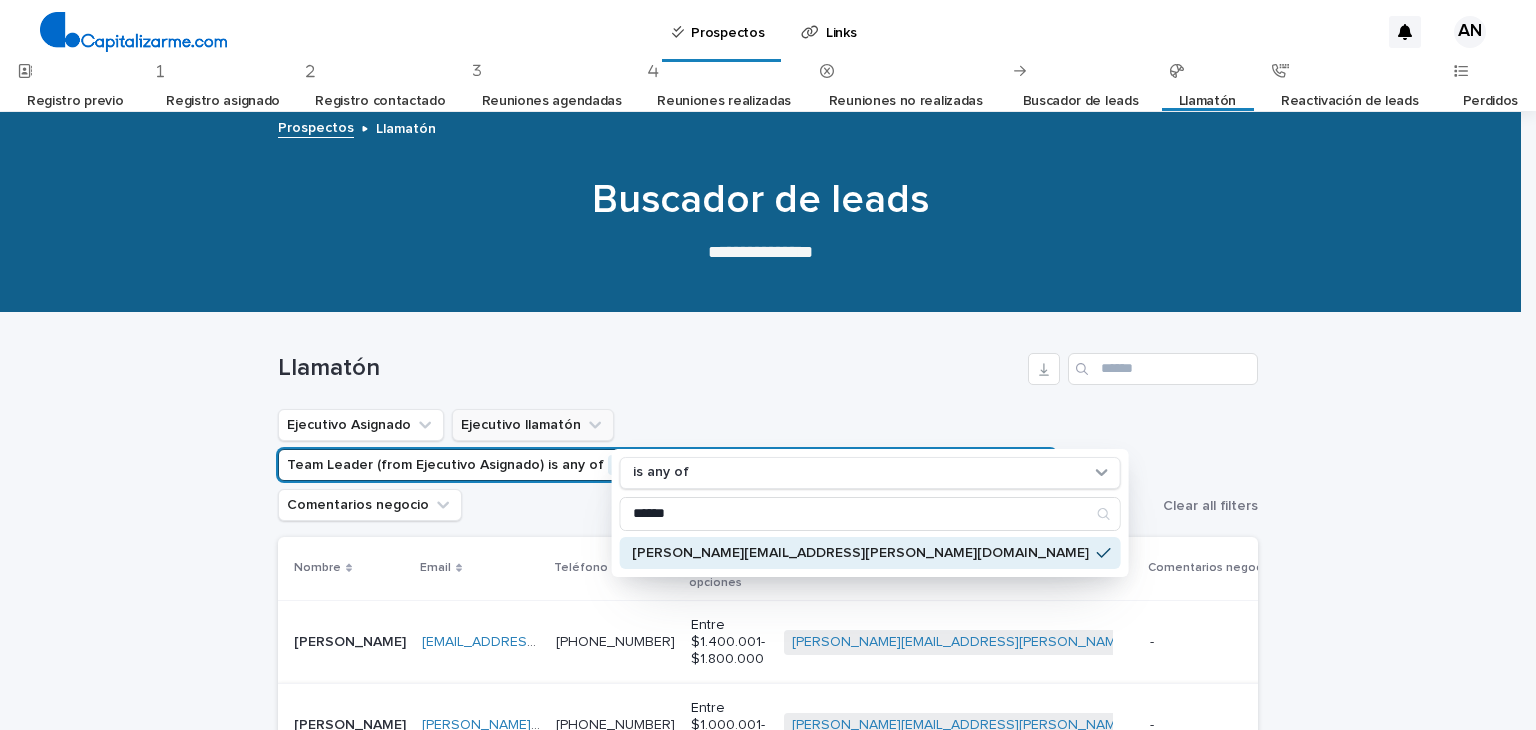 click on "Loading... Saving… Loading... Saving… Llamatón Ejecutivo Asignado Ejecutivo llamatón Team Leader (from Ejecutivo Asignado) is any of andres.cristi@capitalizarme.co… is any of ****** andres.cristi@capitalizarme.com Comentarios negocio Clear all filters Nombre Email Teléfono Sueldo líquido opciones Ejecutivo llamatón Comentarios negocio Juan Juan   juanlincopan@gmail.com juanlincopan@gmail.com   +56959333057 +56959333057   Entre $1.400.001- $1.800.000 lorenz.duran@capitalizarme.com   + 0 - -   Reunión agendada Intento de contacto Jose Jose   jose.gomez.pr@usach.cl jose.gomez.pr@usach.cl   +56991873016 +56991873016   Entre $1.000.001- $1.400.000 lorenz.duran@capitalizarme.com   + 0 - -   Reunión agendada Intento de contacto Leonardo Leonardo   leonardo.traut@gmail.com leonardo.traut@gmail.com   936865879 936865879   Más de $1.800.001 lorenz.duran@capitalizarme.com   + 0 - -   Reunión agendada Intento de contacto Harry Harry   harryestay@gmail.com harryestay@gmail.com   976367060" at bounding box center (768, 1684) 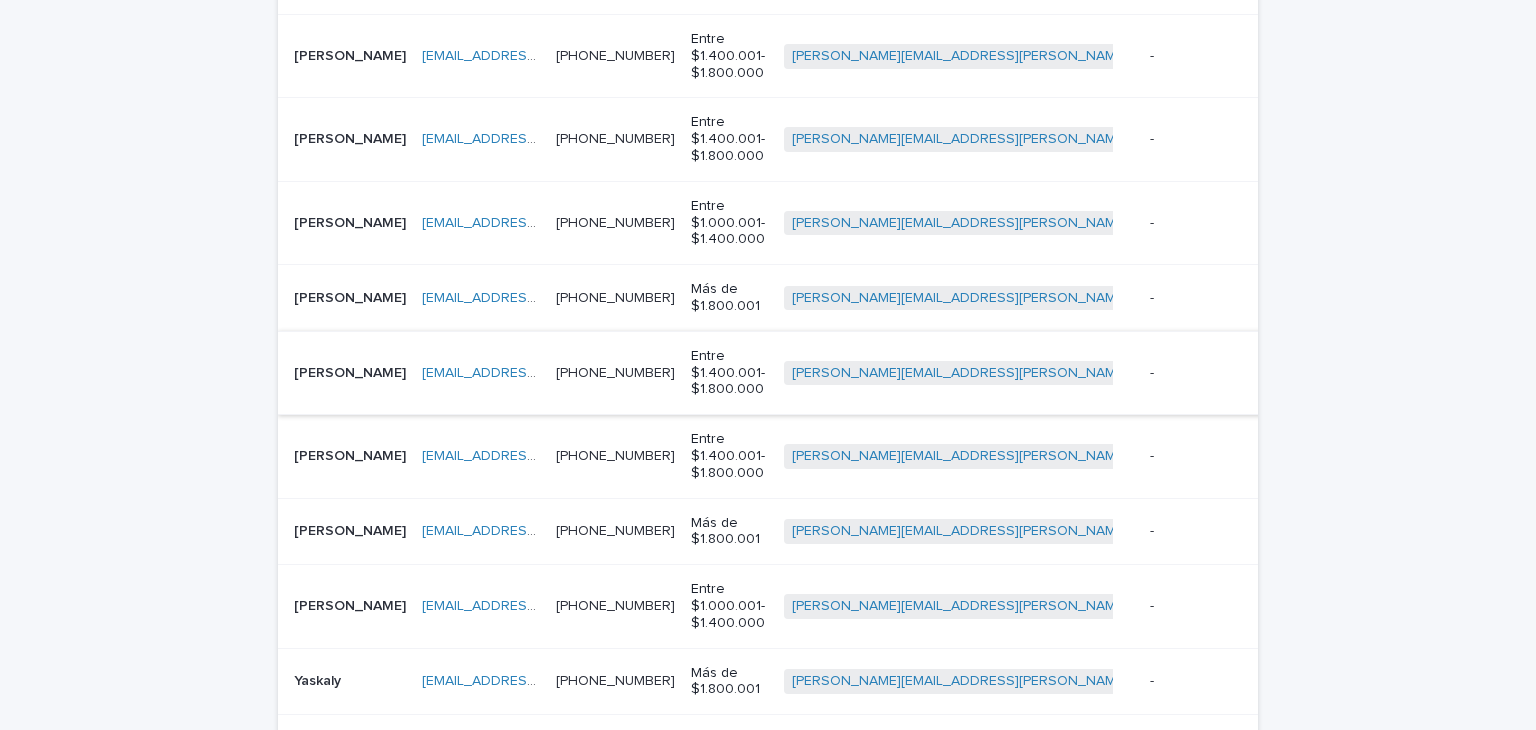 scroll, scrollTop: 1766, scrollLeft: 0, axis: vertical 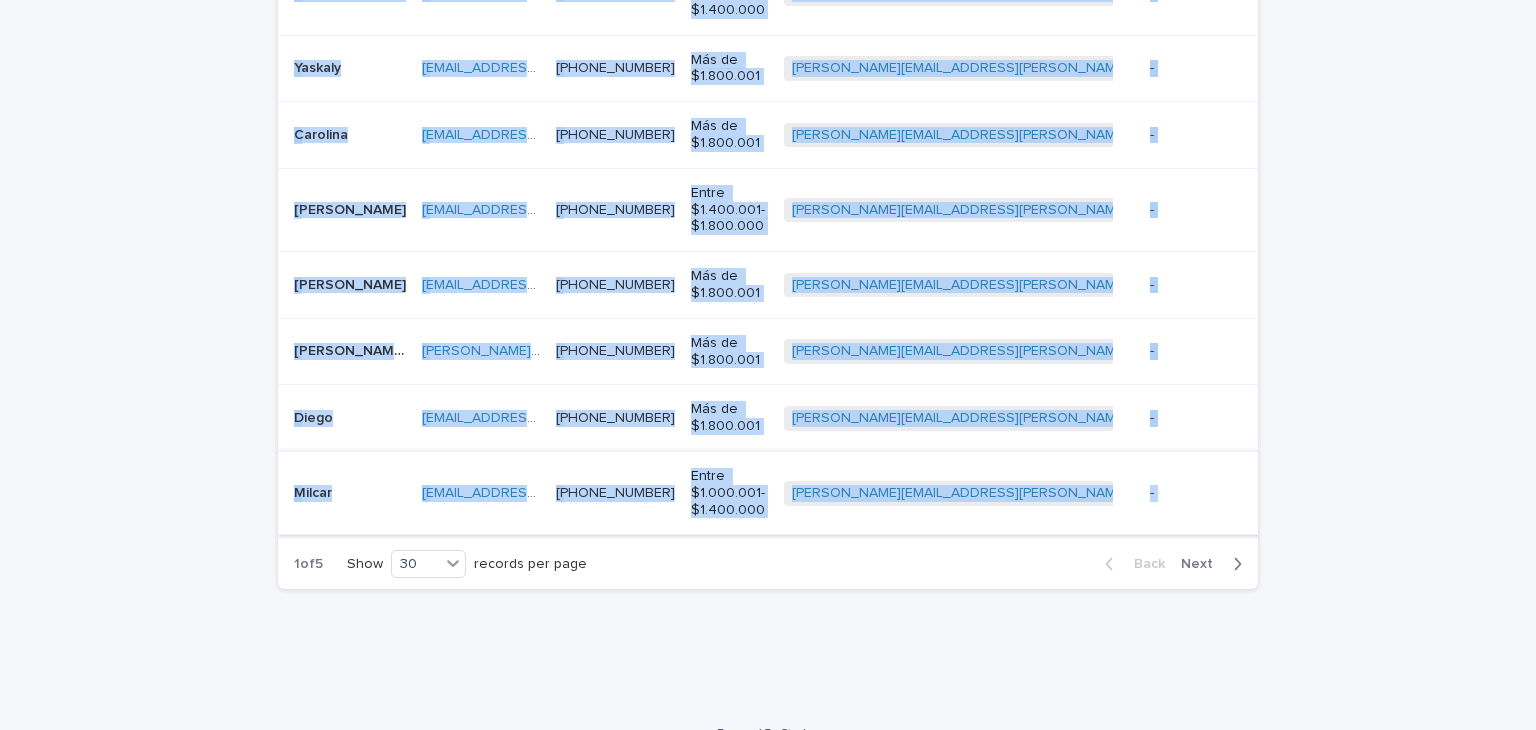 drag, startPoint x: 288, startPoint y: 46, endPoint x: 1112, endPoint y: 444, distance: 915.0847 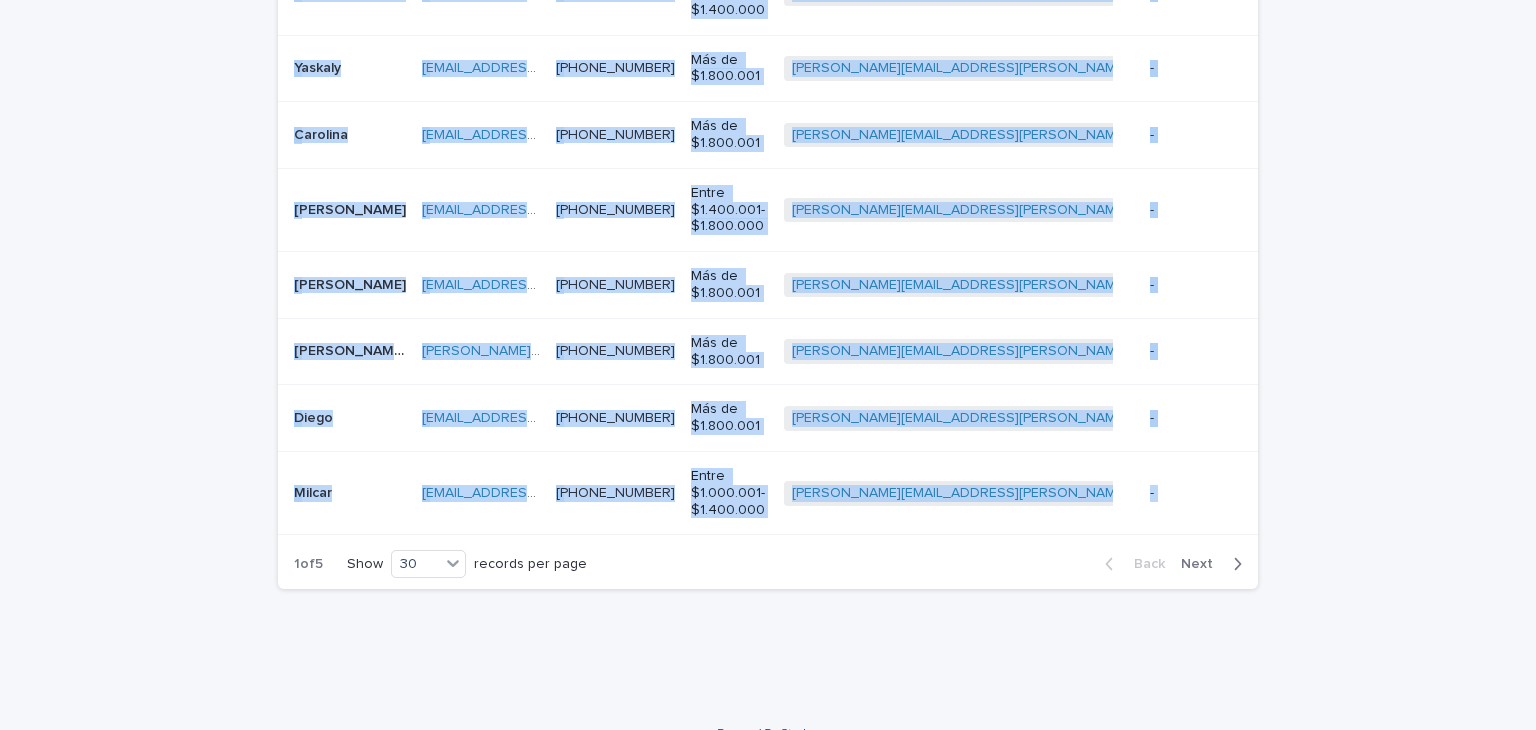 click at bounding box center (1233, 564) 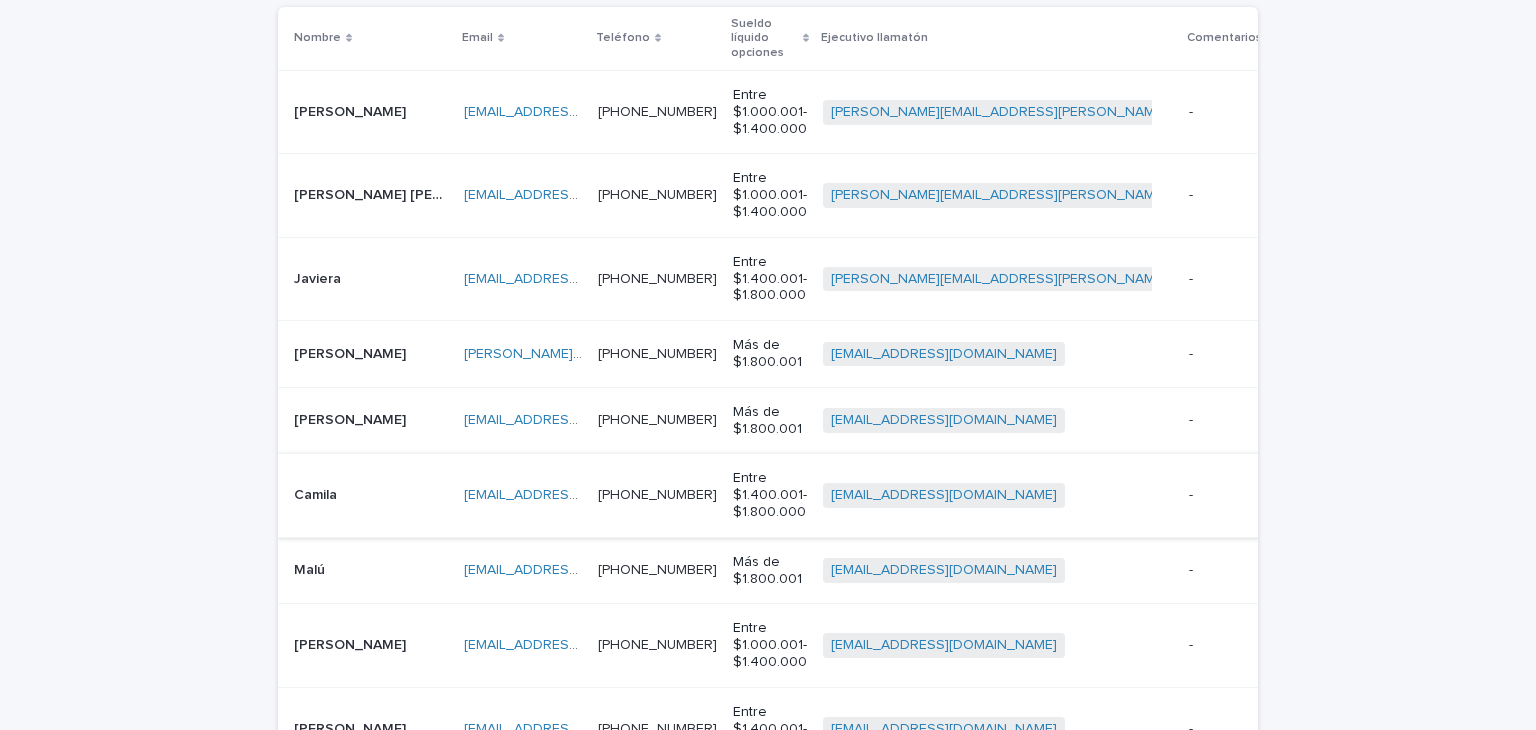 scroll, scrollTop: 300, scrollLeft: 0, axis: vertical 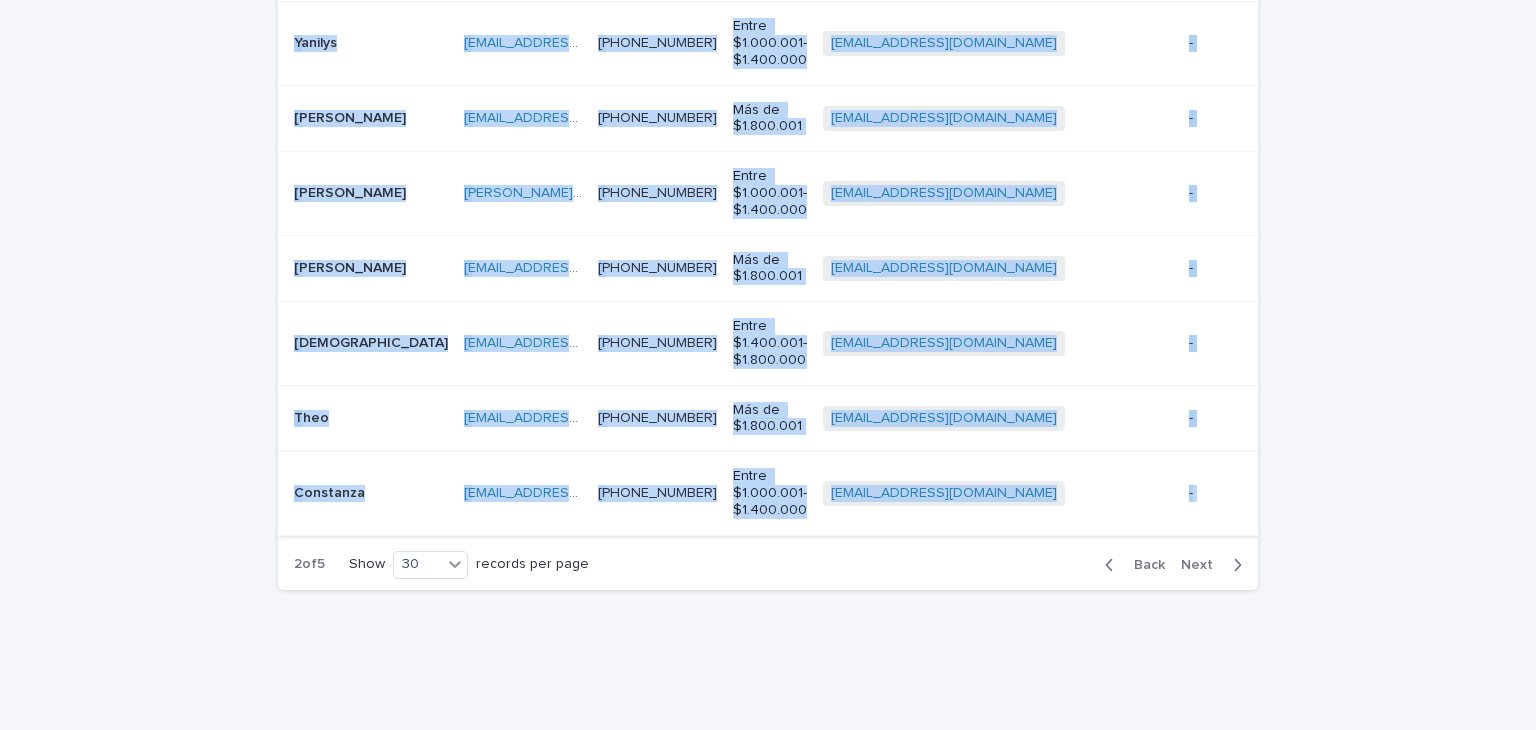 drag, startPoint x: 287, startPoint y: 269, endPoint x: 1164, endPoint y: 449, distance: 895.2815 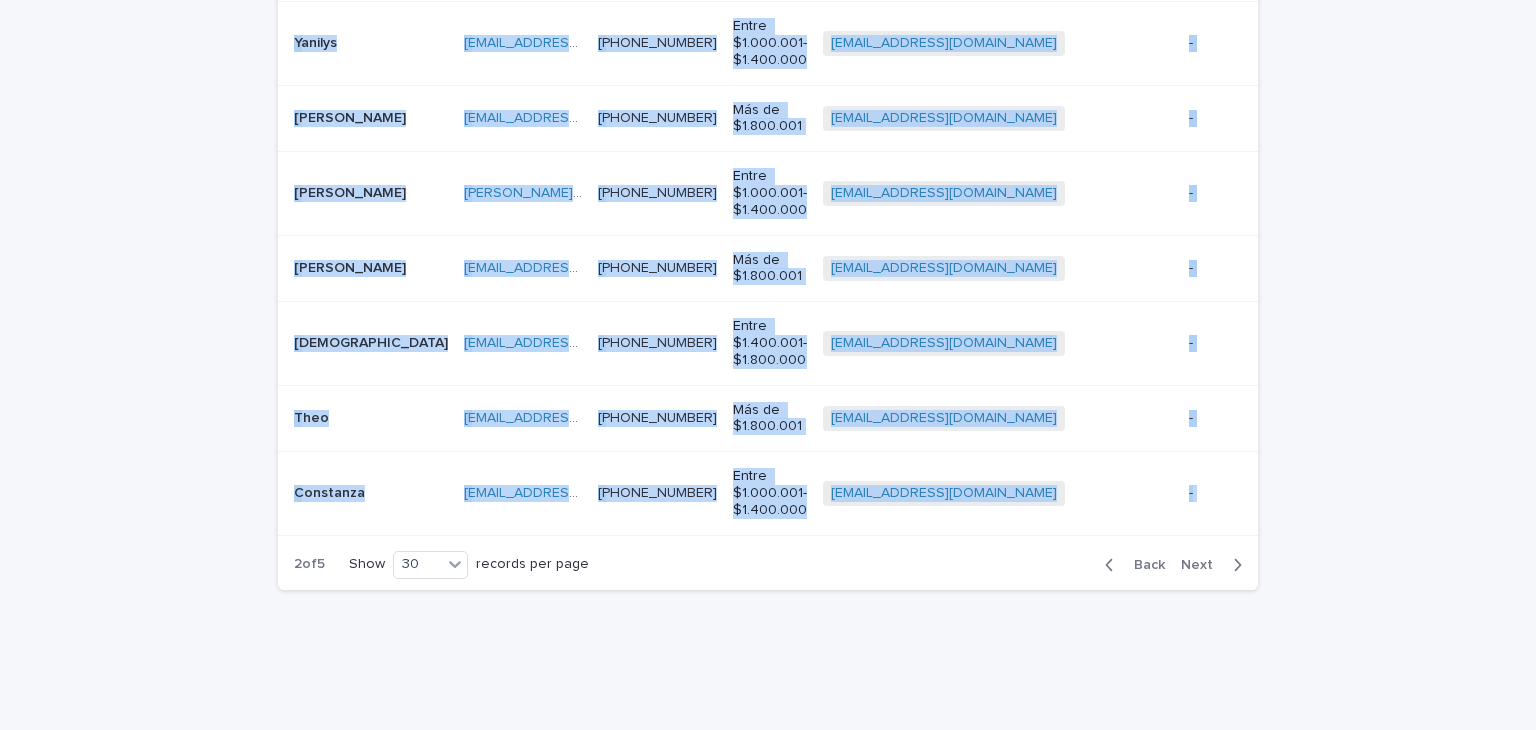 click 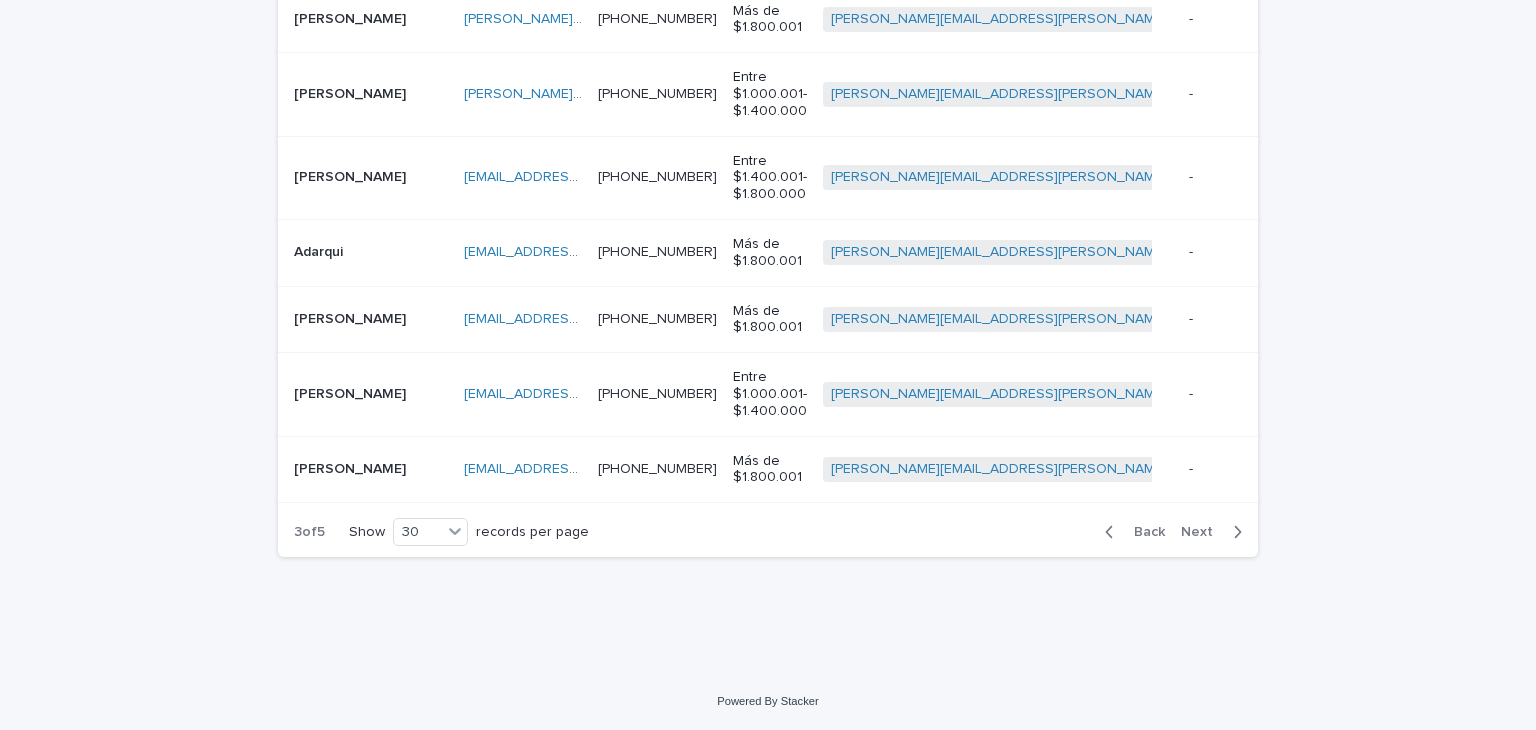 scroll, scrollTop: 2282, scrollLeft: 0, axis: vertical 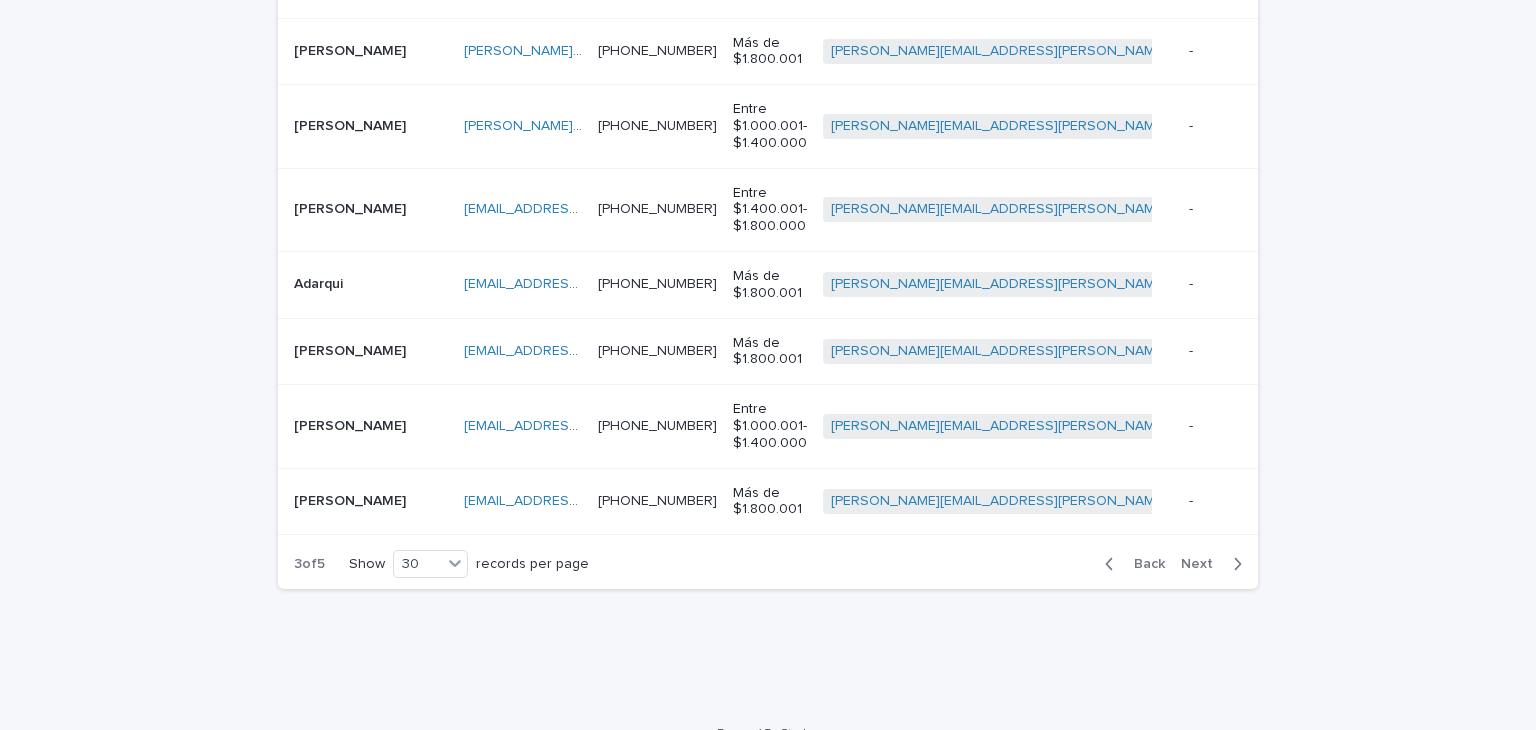 click on "Loading... Saving… Loading... Saving… Llamatón Ejecutivo Asignado Ejecutivo llamatón Team Leader (from Ejecutivo Asignado) is any of andres.cristi@capitalizarme.co… Comentarios negocio Clear all filters Nombre Email Teléfono Sueldo líquido opciones Ejecutivo llamatón Comentarios negocio Max Max   maxariasu@gmail.com maxariasu@gmail.com   +56981488542 +56981488542   Más de $1.800.001 natarileonheap@gmail.com   + 0 - -   Reunión agendada Intento de contacto Eduardo Eduardo   edo.riquelme.alamos@gmail.com edo.riquelme.alamos@gmail.com   +56957699794 +56957699794   Más de $1.800.001 natarileonheap@gmail.com   + 0 - -   Reunión agendada Intento de contacto Felipe Felipe   lfachurra@gmail.com lfachurra@gmail.com   +56956269761 +56956269761   Más de $1.800.001 natarileonheap@gmail.com   + 0 - -   Reunión agendada Intento de contacto Nicolás Nicolás   nkarlezib@gmail.com nkarlezib@gmail.com   +56992340438 +56992340438   Entre $1.400.001- $1.800.000 natarileonheap@gmail.com   + 0 - -" at bounding box center [768, -657] 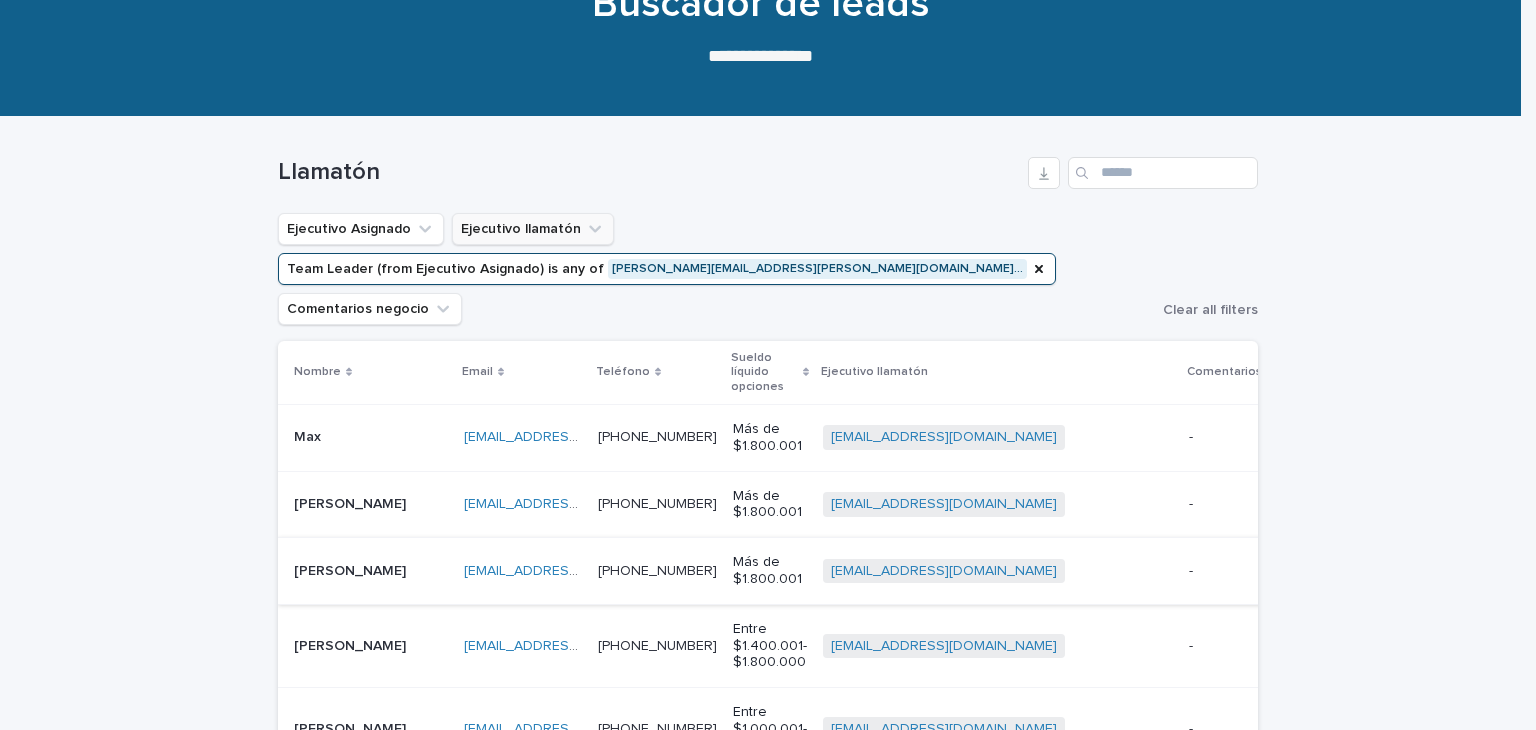 scroll, scrollTop: 115, scrollLeft: 0, axis: vertical 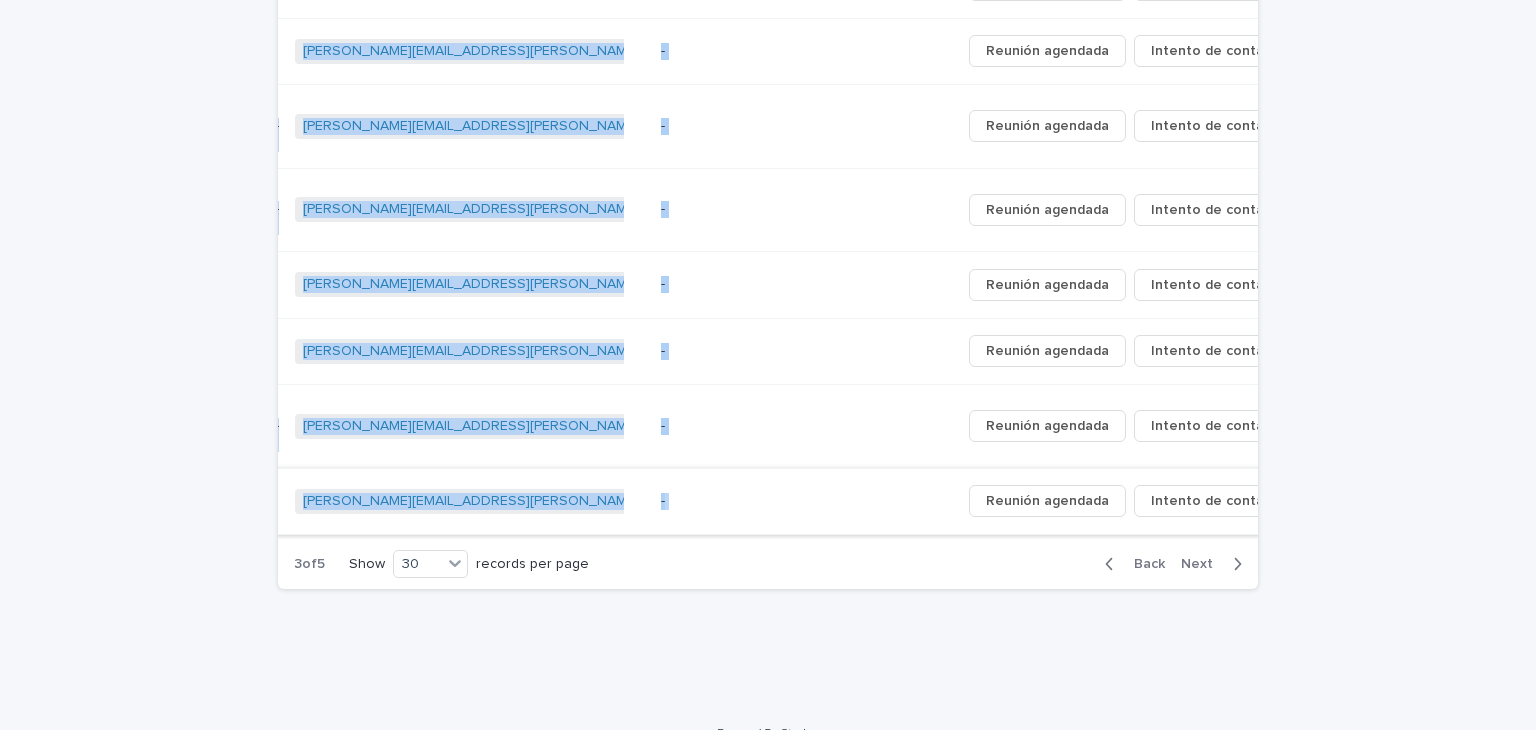 drag, startPoint x: 299, startPoint y: 461, endPoint x: 611, endPoint y: 459, distance: 312.0064 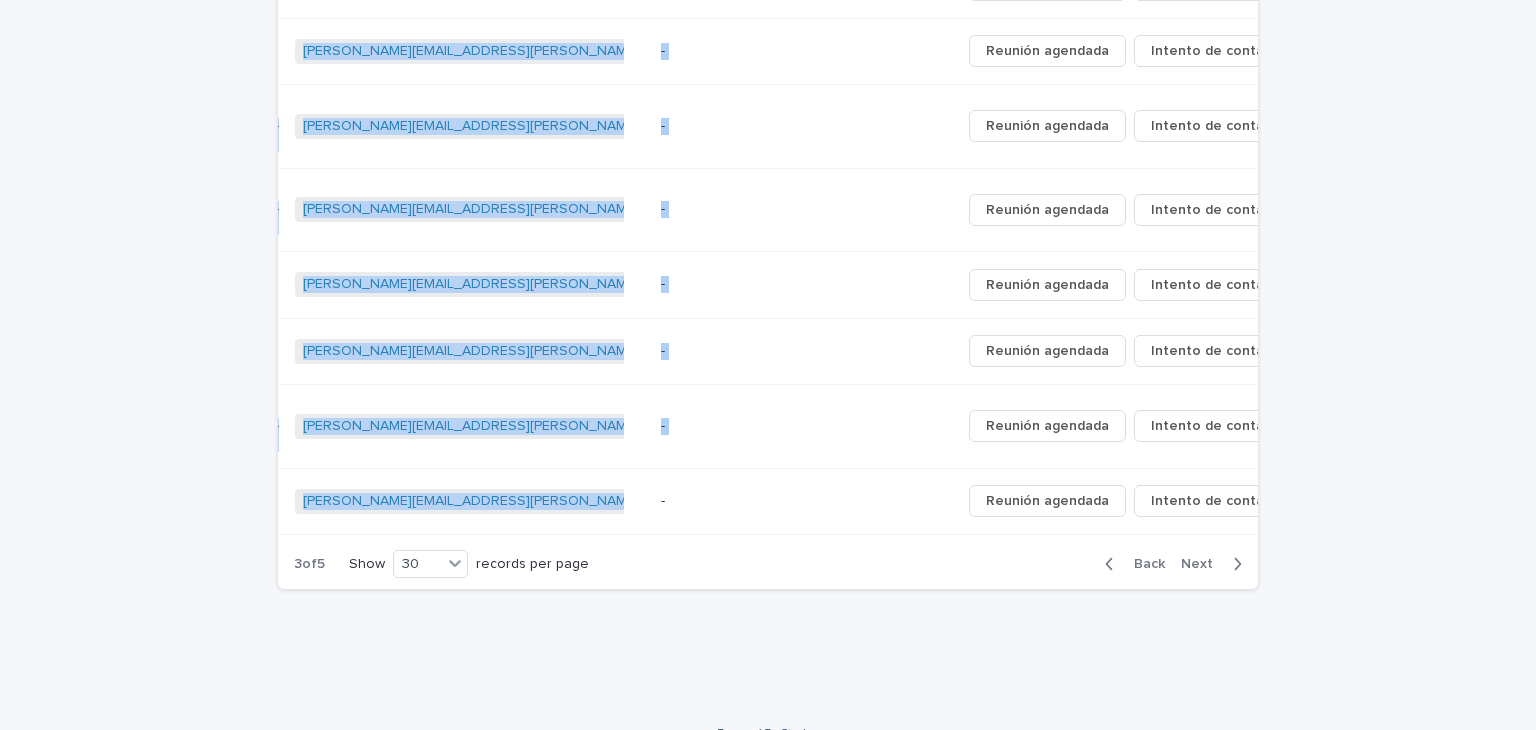 click 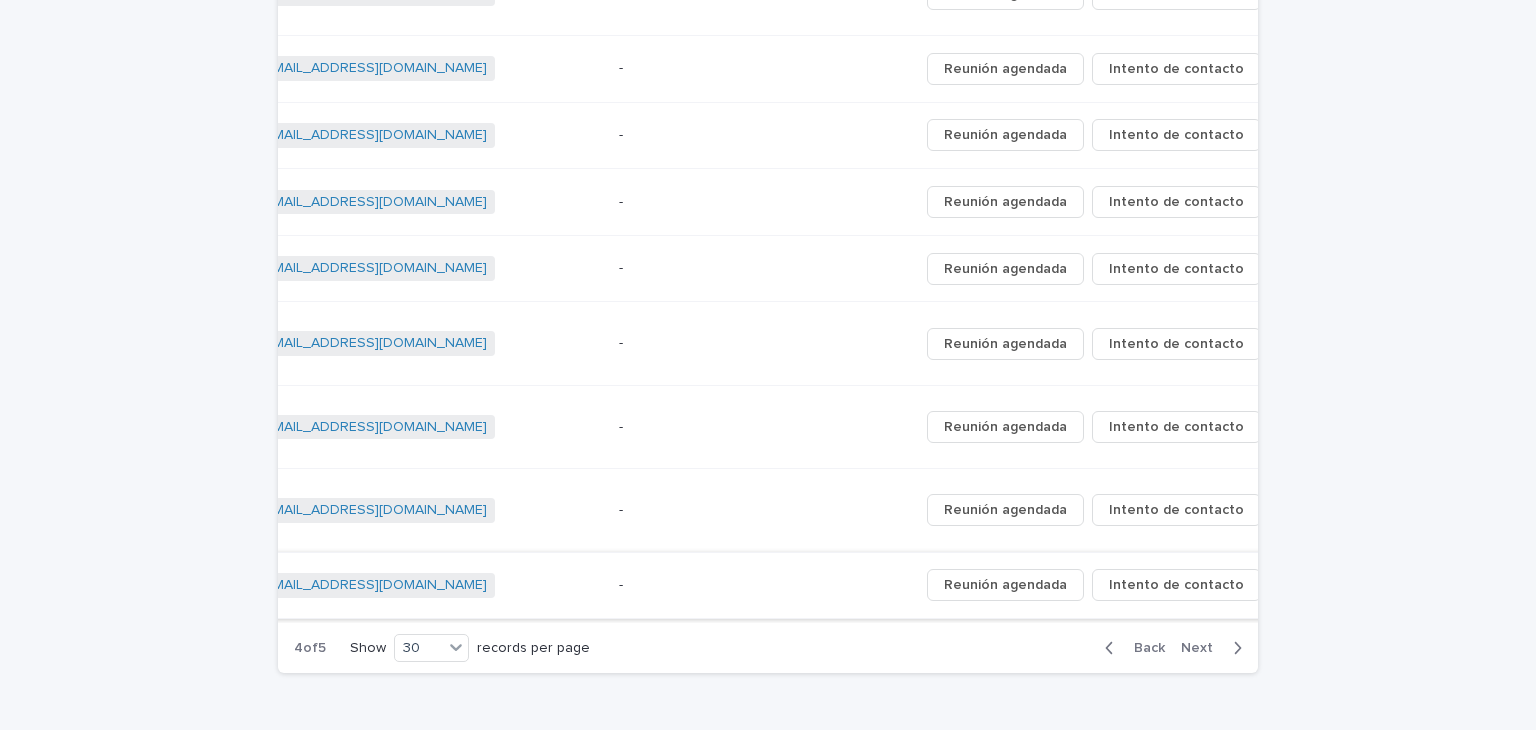 scroll, scrollTop: 0, scrollLeft: 494, axis: horizontal 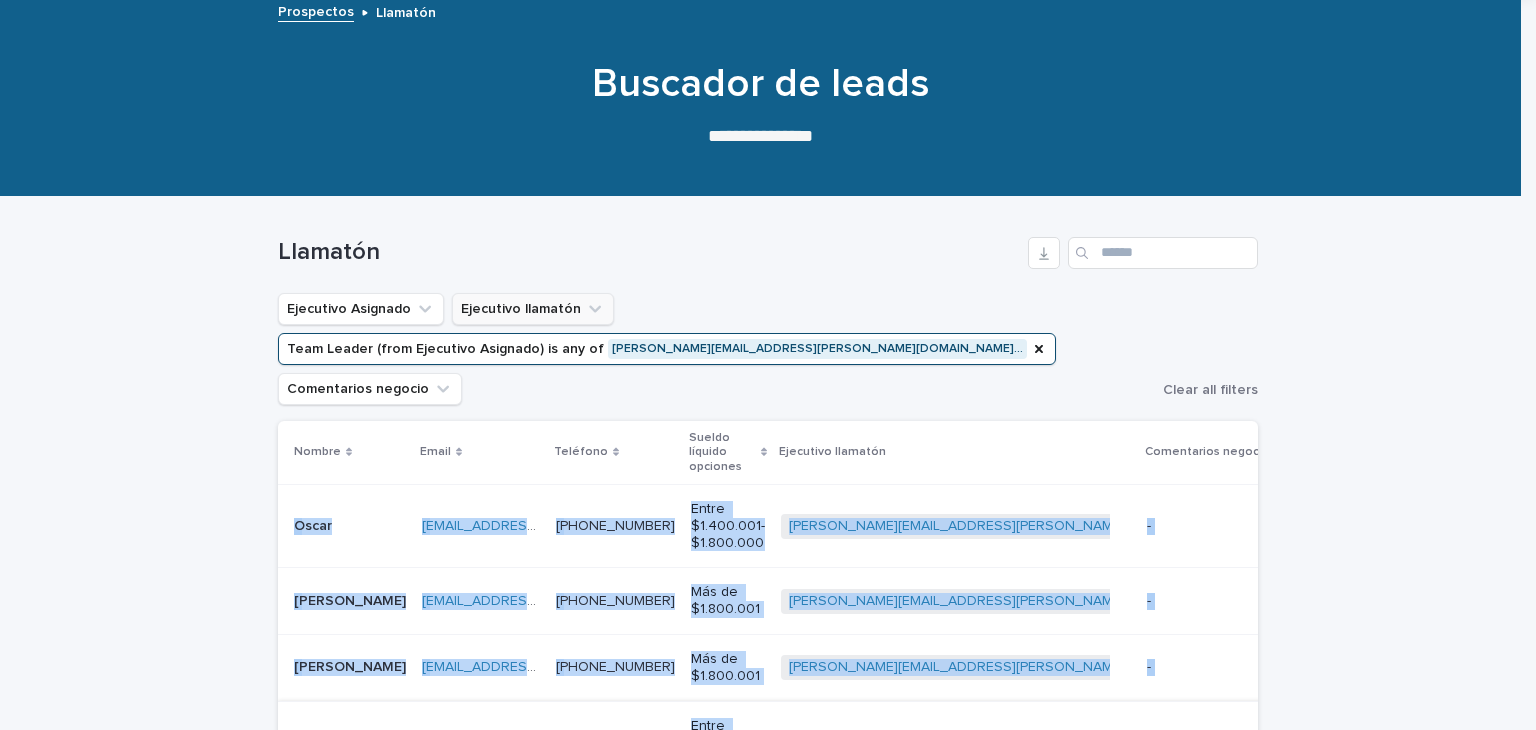 drag, startPoint x: 289, startPoint y: 462, endPoint x: 308, endPoint y: 725, distance: 263.68542 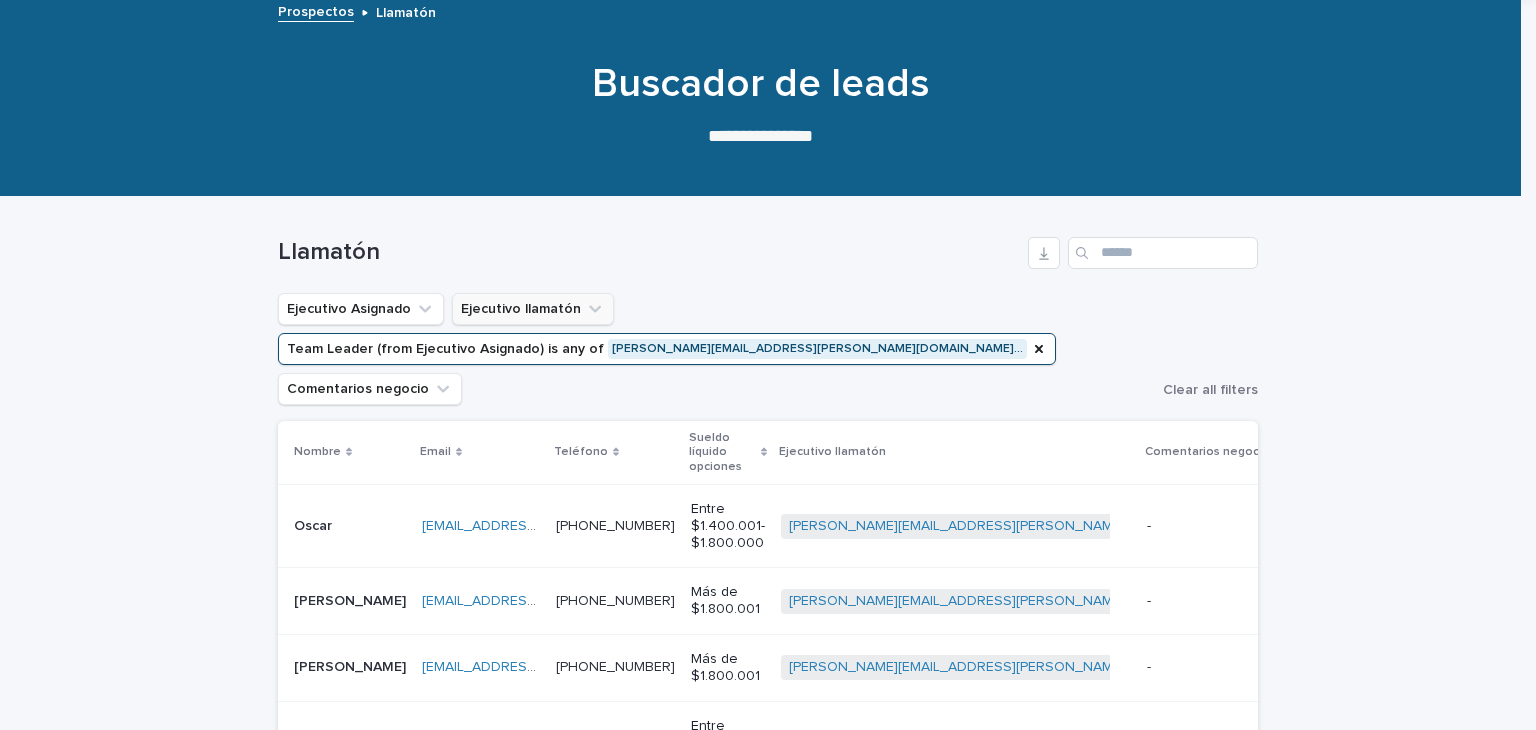click on "Loading... Saving… Loading... Saving… Llamatón Ejecutivo Asignado Ejecutivo llamatón Team Leader (from Ejecutivo Asignado) is any of andres.cristi@capitalizarme.co… Comentarios negocio Clear all filters Nombre Email Teléfono Sueldo líquido opciones Ejecutivo llamatón Comentarios negocio Oscar Oscar   oearancibiaruz@gmail.com oearancibiaruz@gmail.com   +56999511652 +56999511652   Entre $1.400.001- $1.800.000 claudia.araya@capitalizarme.com   + 0 - -   Reunión agendada Intento de contacto Maximiliano Maximiliano   max.fonte@hotmail.com max.fonte@hotmail.com   +56968483791 +56968483791   Más de $1.800.001 claudia.araya@capitalizarme.com   + 0 - -   Reunión agendada Intento de contacto Francisco Francisco   toteve@gmail.com toteve@gmail.com   +56975951730 +56975951730   Más de $1.800.001 claudia.araya@capitalizarme.com   + 0 - -   Reunión agendada Intento de contacto Silvana Silvana   olmedo.csilvana@gmail.com olmedo.csilvana@gmail.com   +56979635272 +56979635272     + 0 - -" at bounding box center [768, 1576] 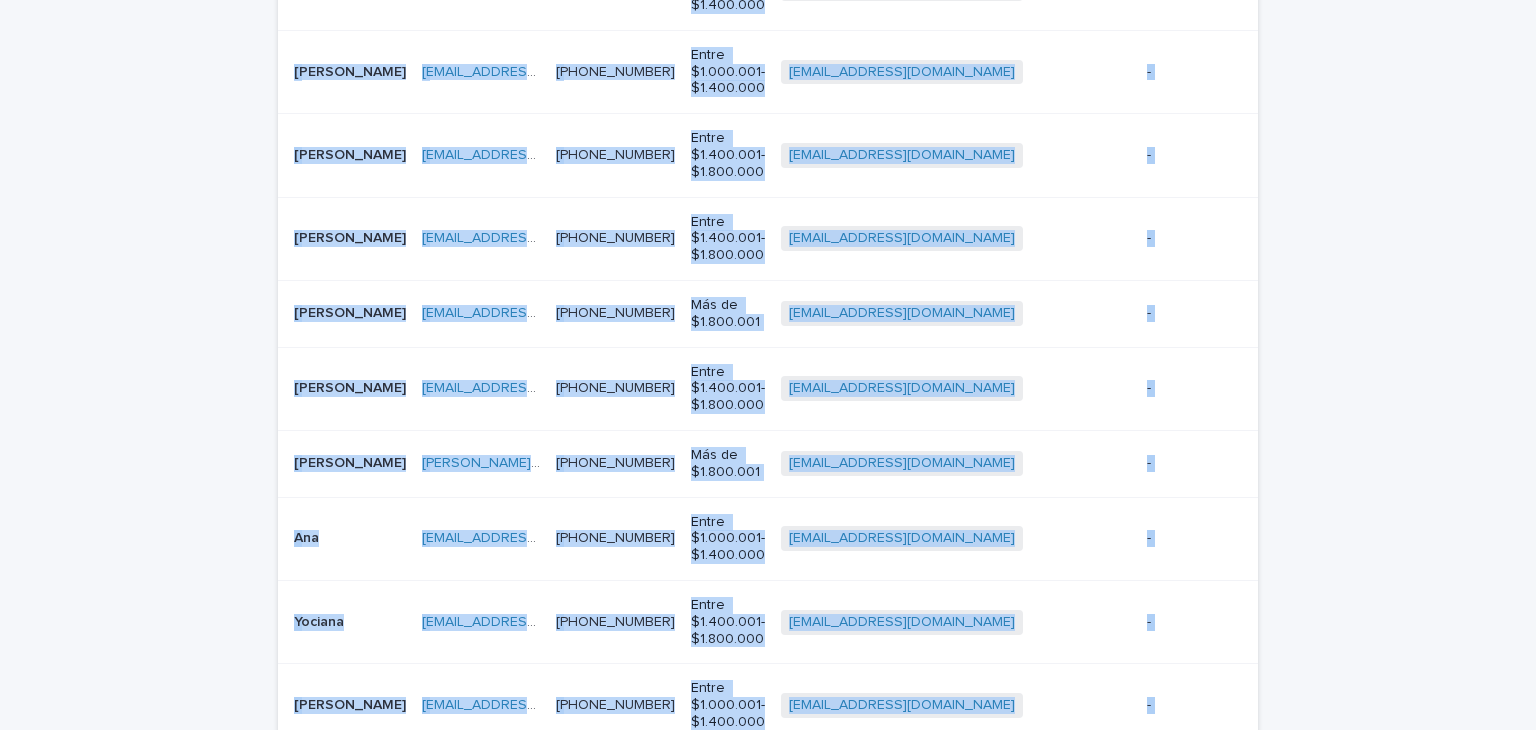 scroll, scrollTop: 1408, scrollLeft: 0, axis: vertical 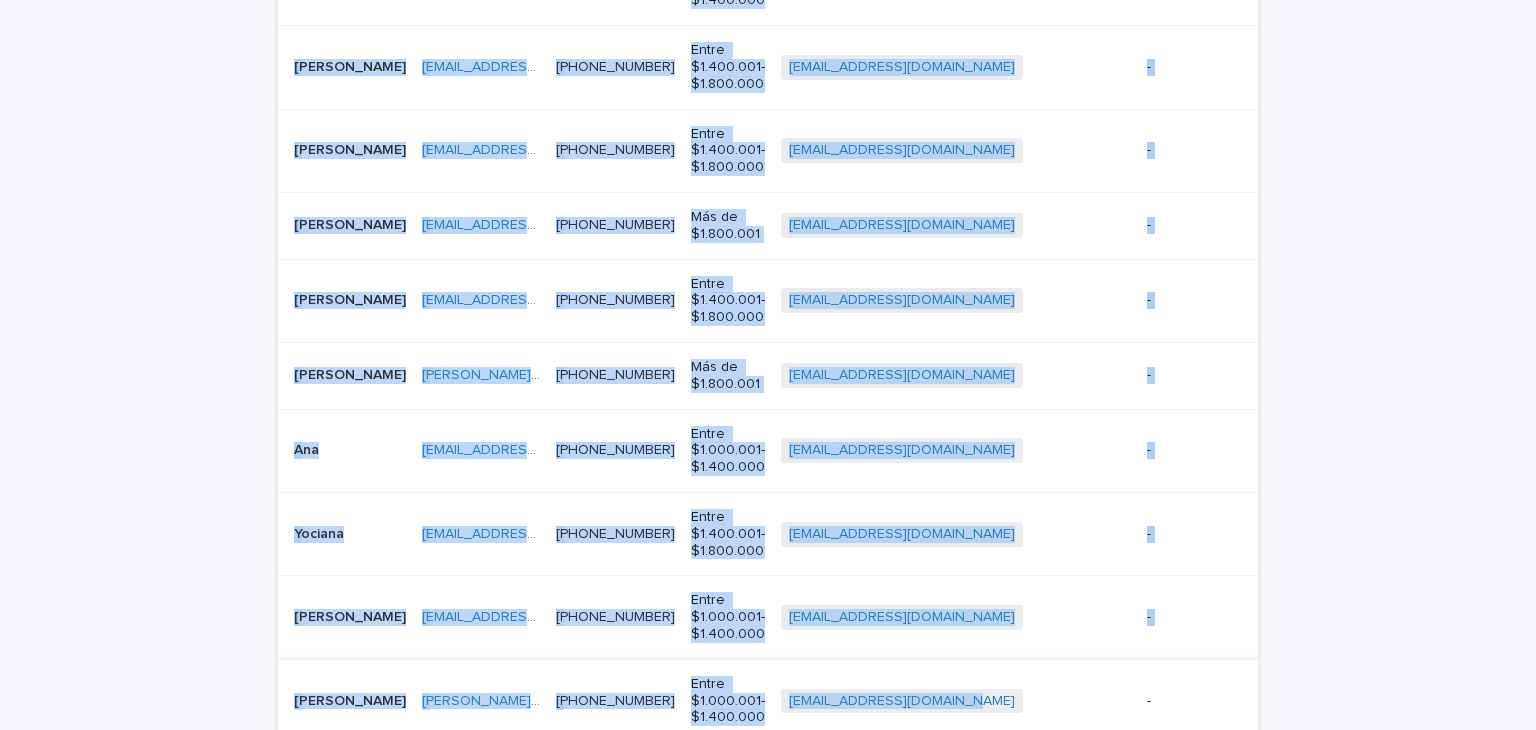 drag, startPoint x: 288, startPoint y: 465, endPoint x: 1075, endPoint y: 662, distance: 811.2817 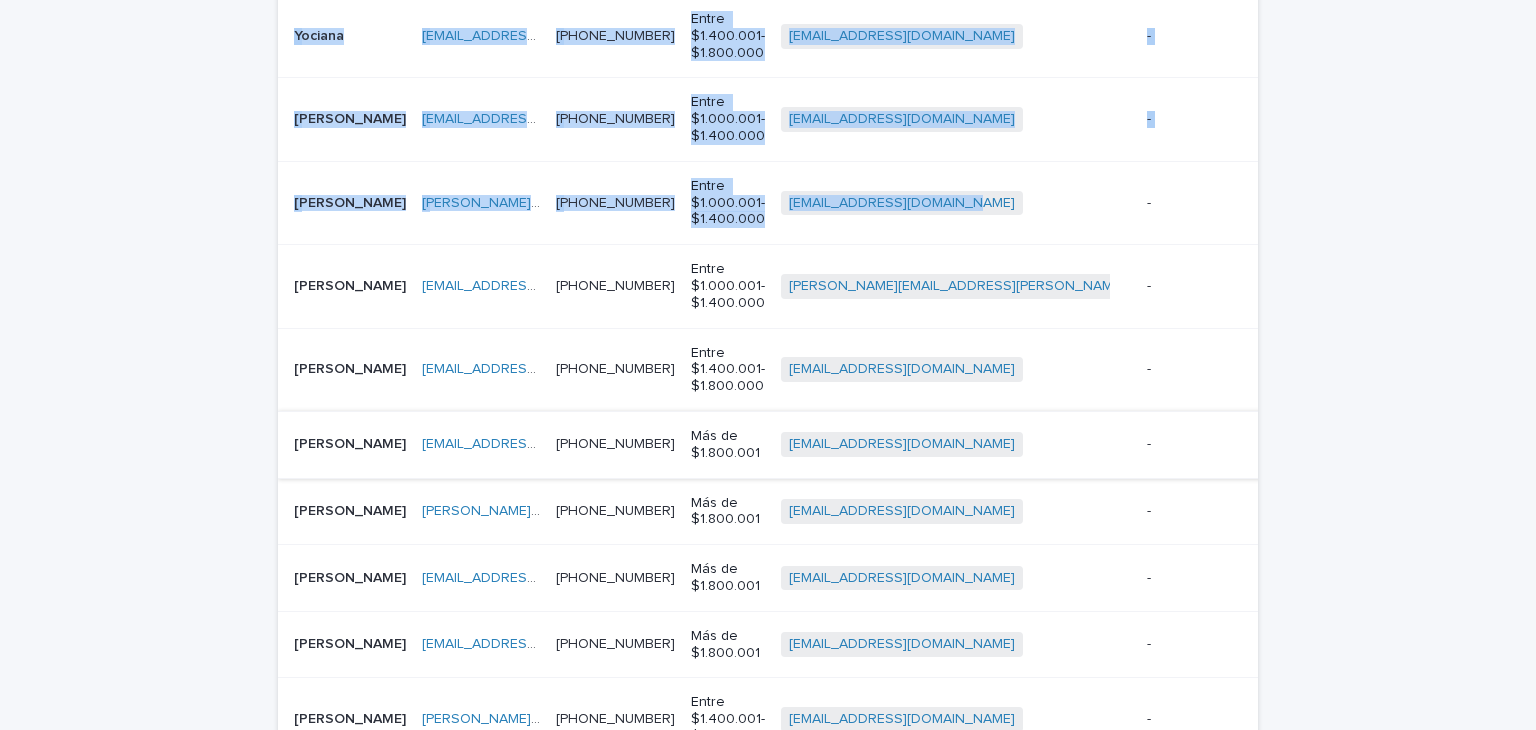 scroll, scrollTop: 1908, scrollLeft: 0, axis: vertical 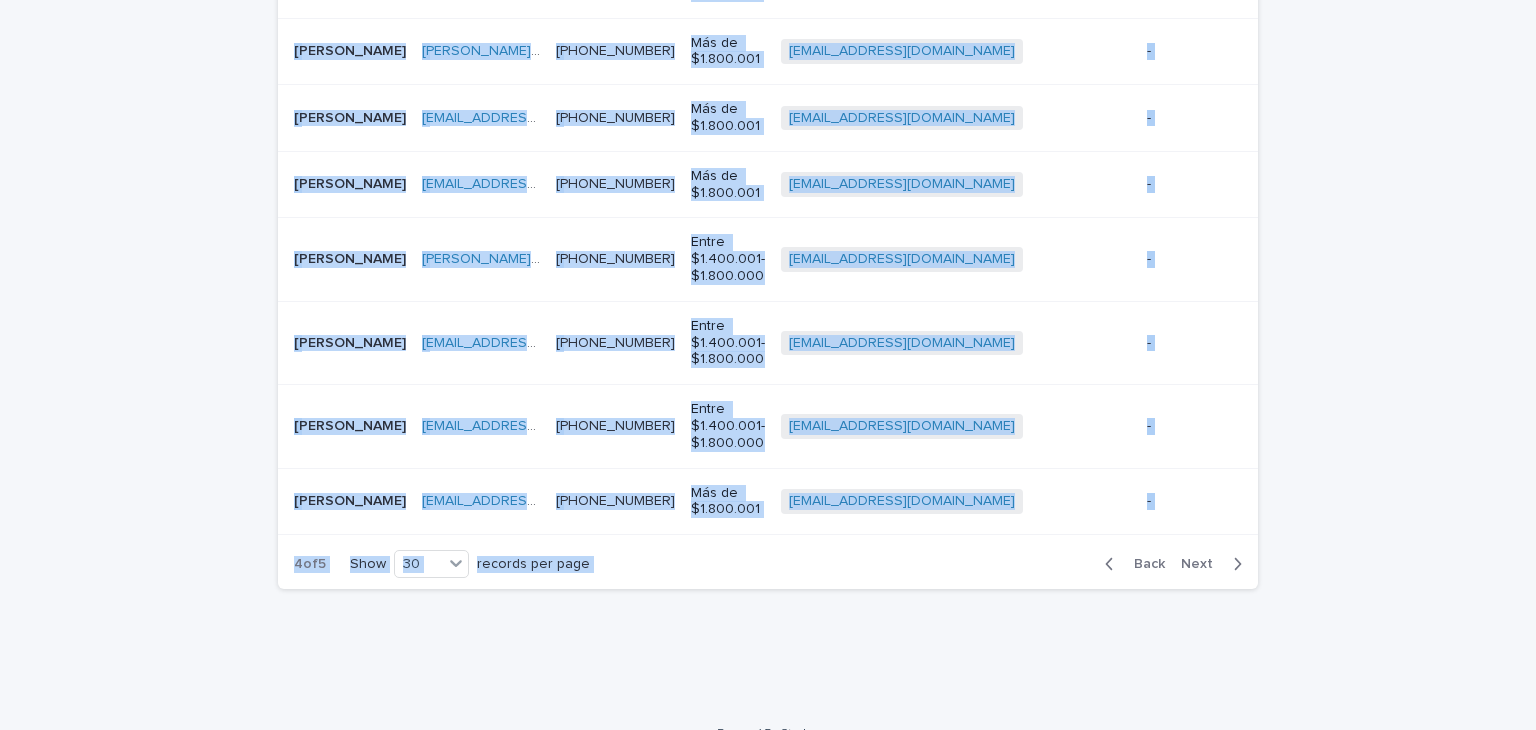 drag, startPoint x: 284, startPoint y: 230, endPoint x: 1080, endPoint y: 529, distance: 850.3041 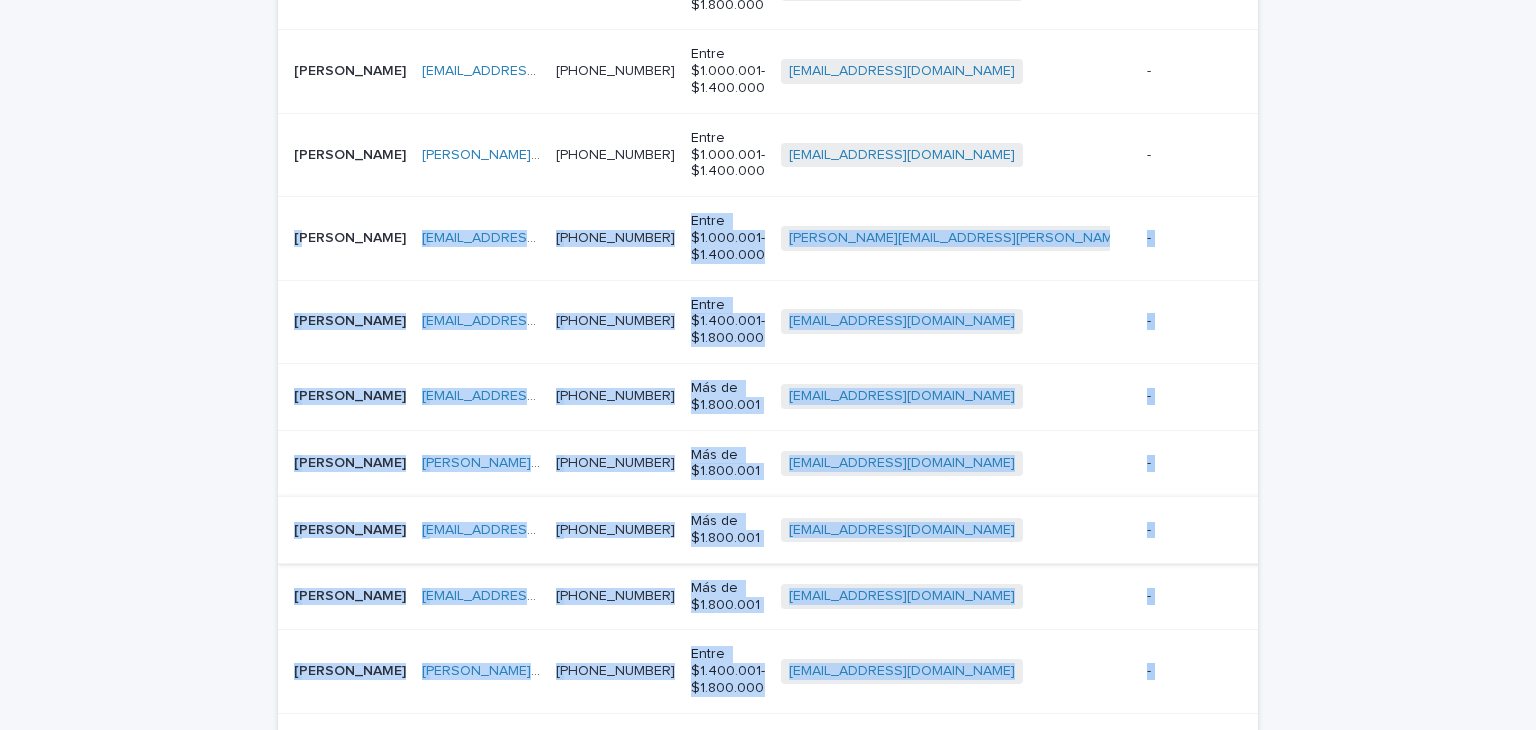 scroll, scrollTop: 1900, scrollLeft: 0, axis: vertical 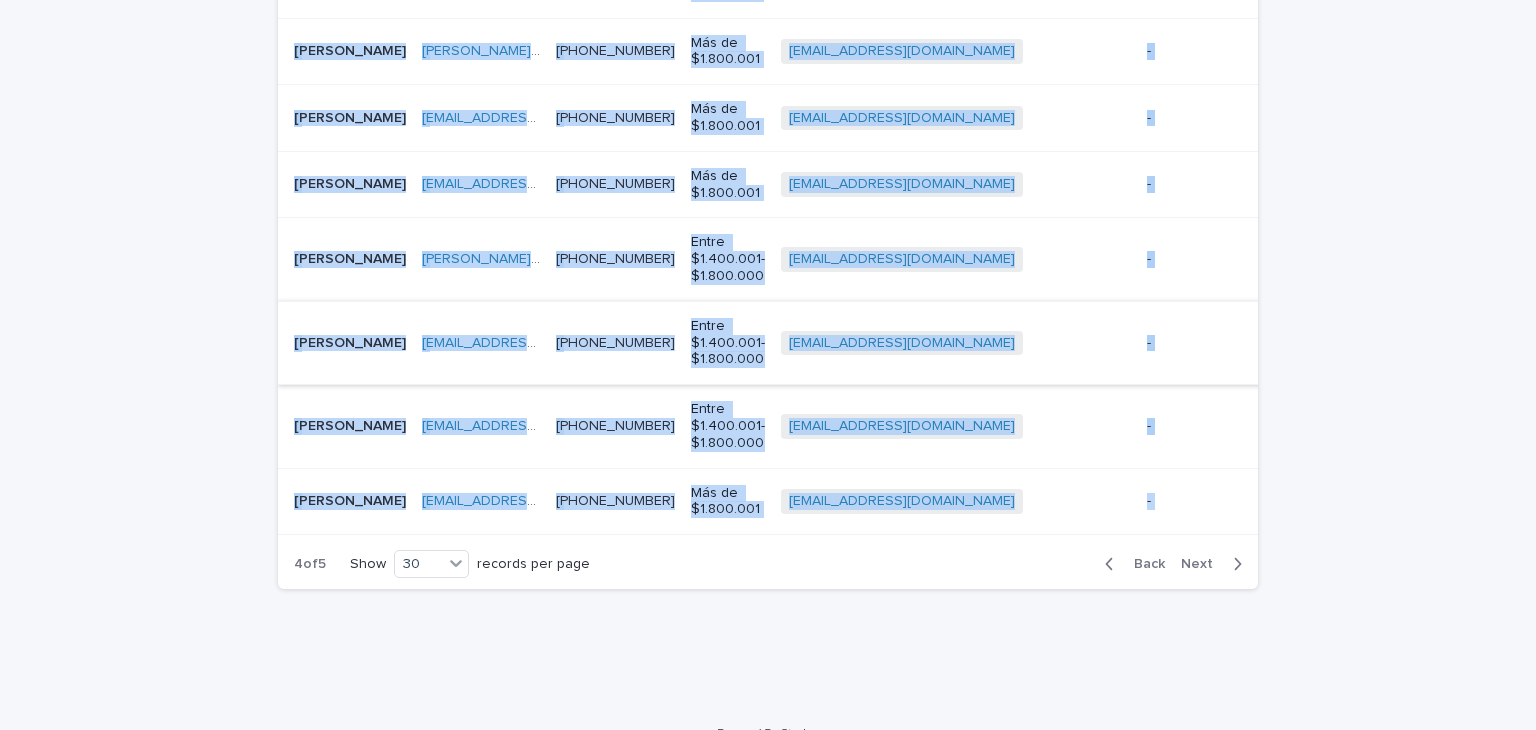 copy on "matiaslobossud@gmail.com matiaslobossud@gmail.com   +56961967416 +56961967416   Entre $1.000.001- $1.400.000 daniela.herrera@capitalizarme.com   + 0 - -   Reunión agendada Intento de contacto Alfredo Alfredo   alfredochacano@gasalca.cl alfredochacano@gasalca.cl   +56993448827 +56993448827   Entre $1.400.001- $1.800.000 soledadparedes0012@gmail.com   + 0 - -   Reunión agendada Intento de contacto Nicole Nicole   kirknicole29@gmail.com kirknicole29@gmail.com   +56958834459 +56958834459   Más de $1.800.001 juandelajara@gmail.com   + 0 - -   Reunión agendada Intento de contacto luis luis   barrientos.echavarria.luis@gmail.com barrientos.echavarria.luis@gmail.com   +56999188317 +56999188317   Más de $1.800.001 juandelajara@gmail.com   + 0 - -   Reunión agendada Intento de contacto Danilo Danilo   dgaetealfaro@gmail.com dgaetealfaro@gmail.com   +56995195712 +56995195712   Más de $1.800.001 juandelajara@gmail.com   + 0 - -   Reunión agendada Intento de contacto Lucia Lucia   luciarivasparra@gmail.com luciarivas..." 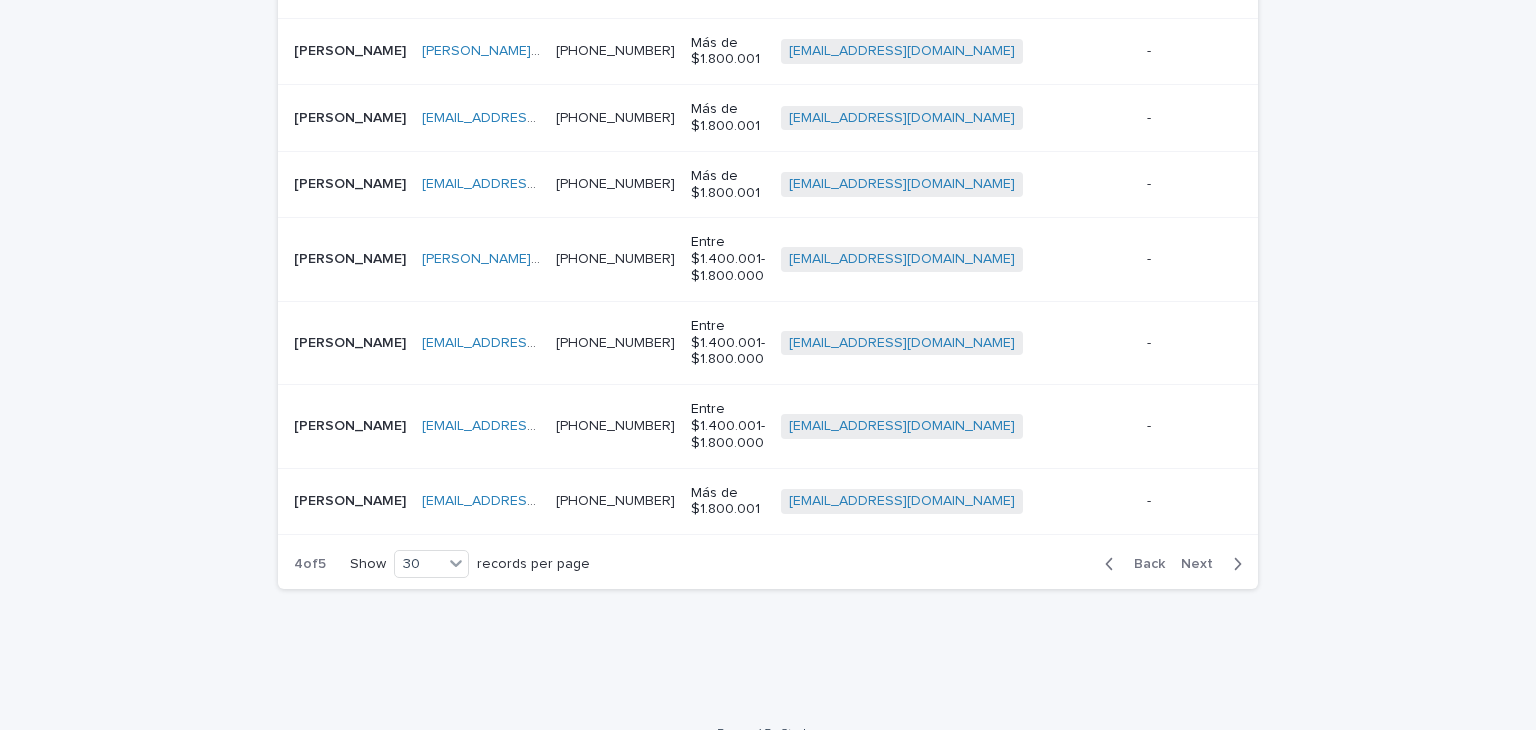click on "Back Next" at bounding box center [1173, 564] 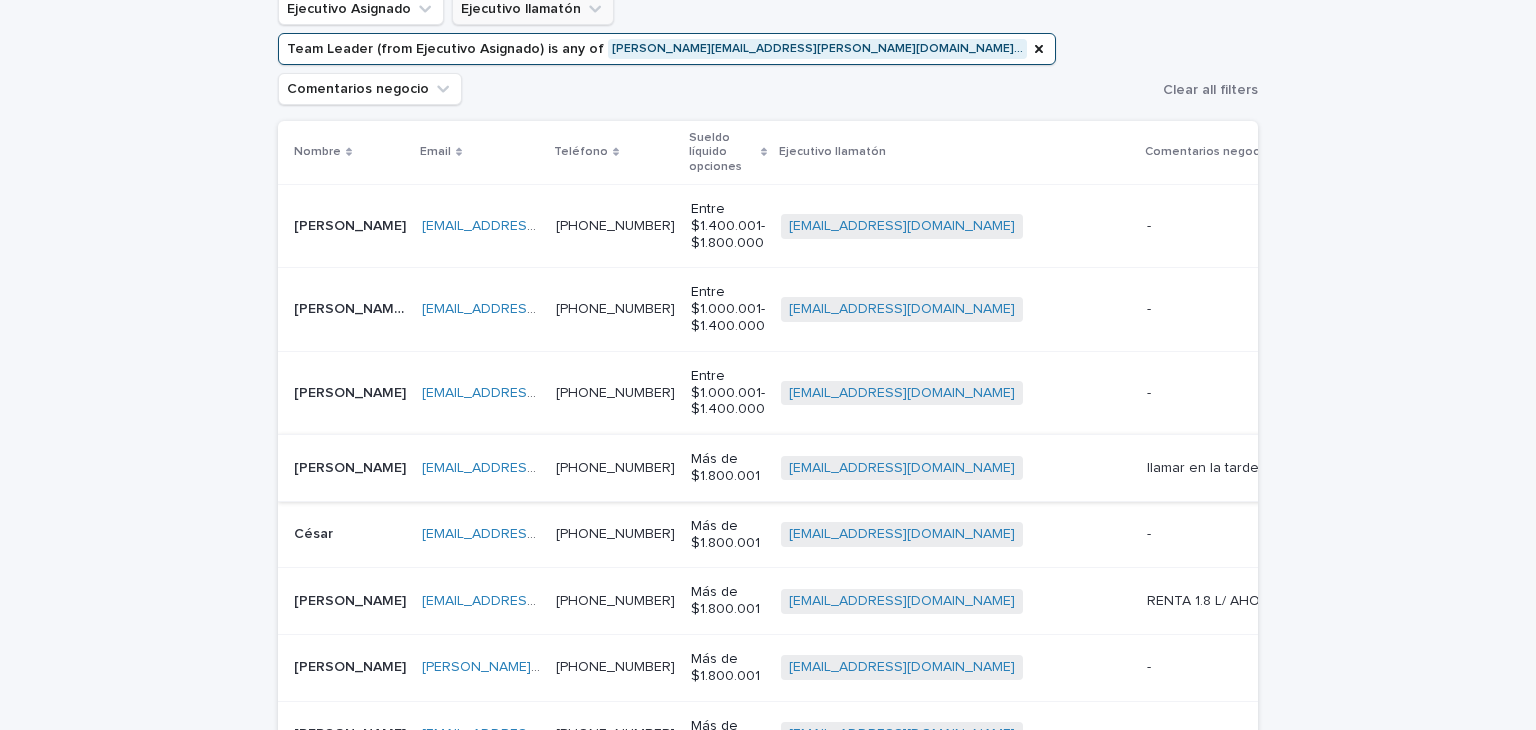 scroll, scrollTop: 182, scrollLeft: 0, axis: vertical 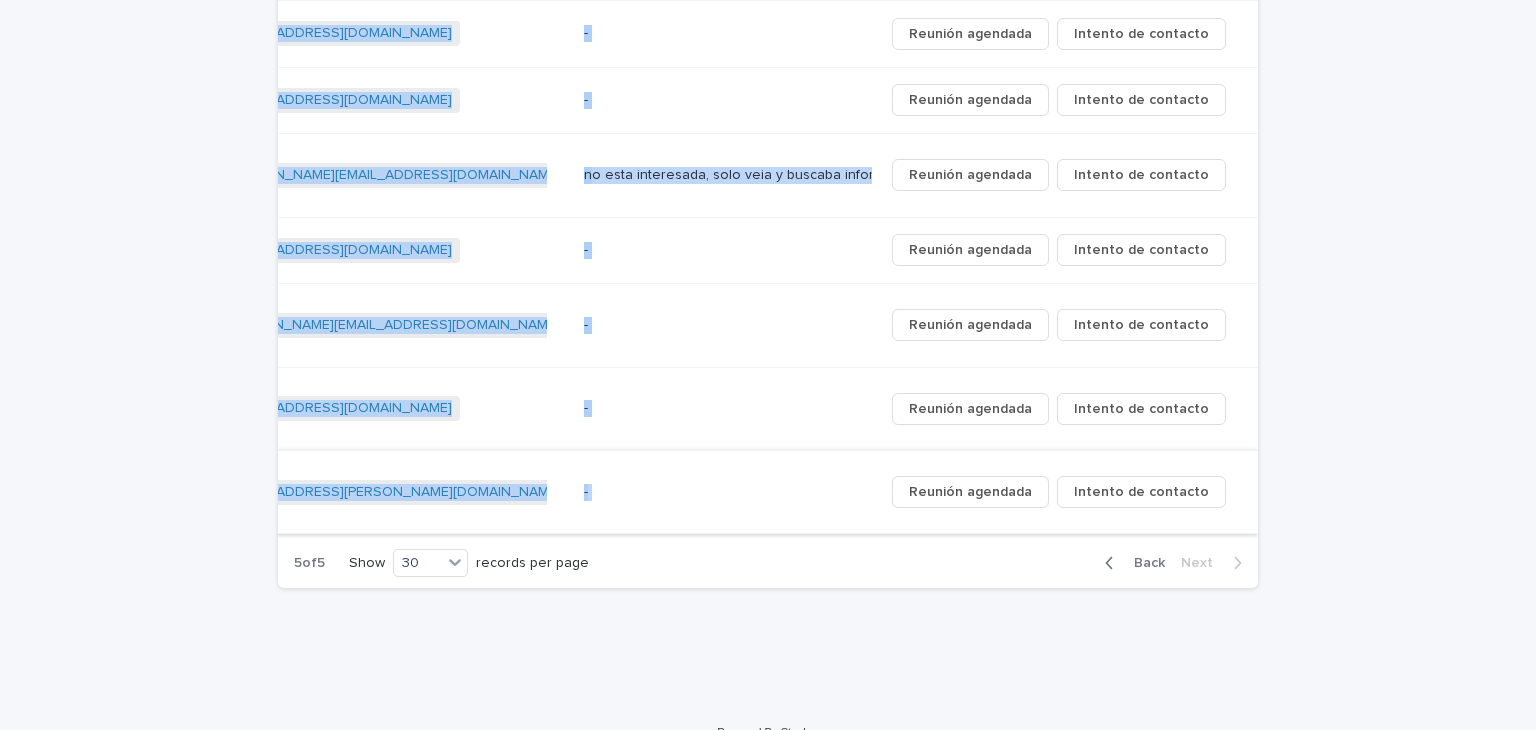 drag, startPoint x: 278, startPoint y: 390, endPoint x: 610, endPoint y: 452, distance: 337.73953 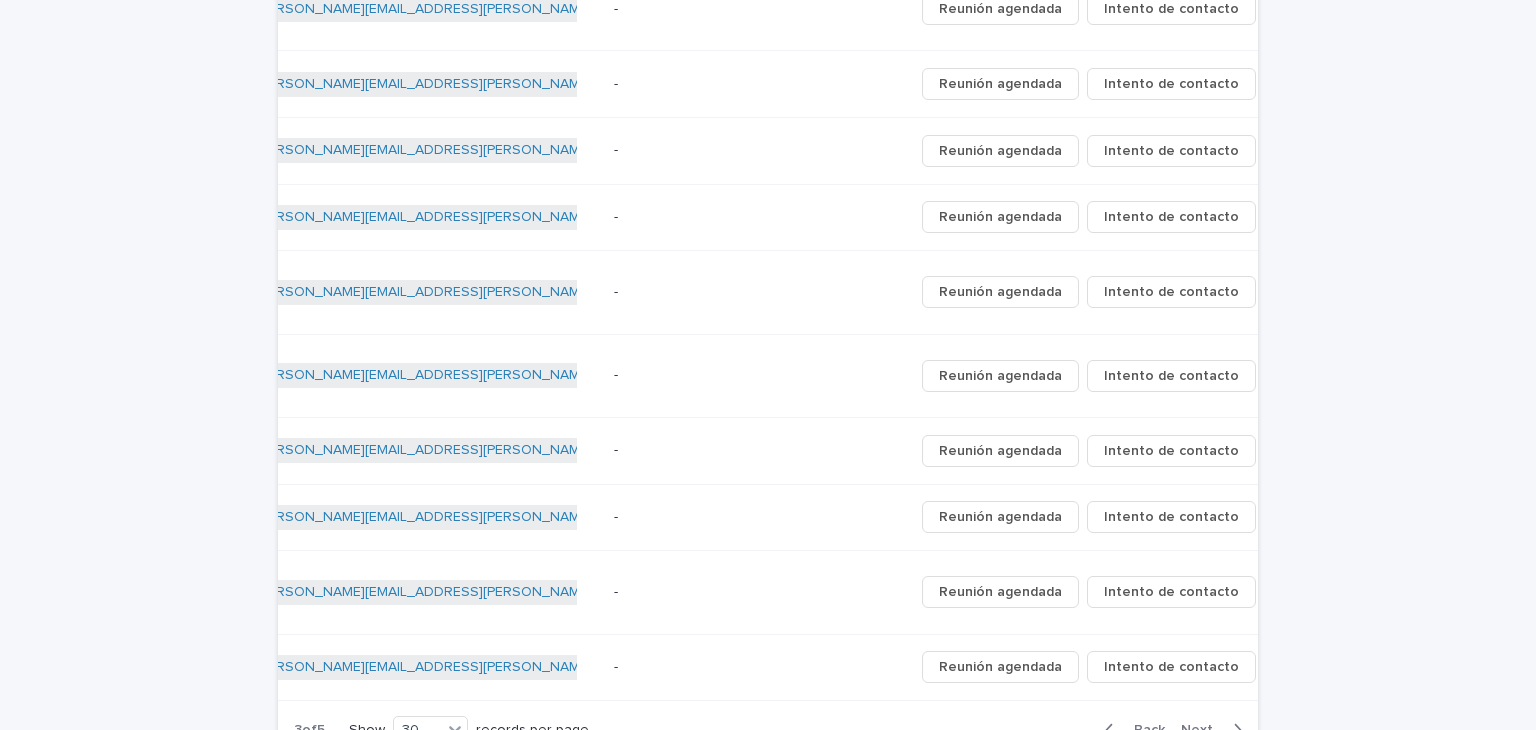 scroll, scrollTop: 0, scrollLeft: 528, axis: horizontal 